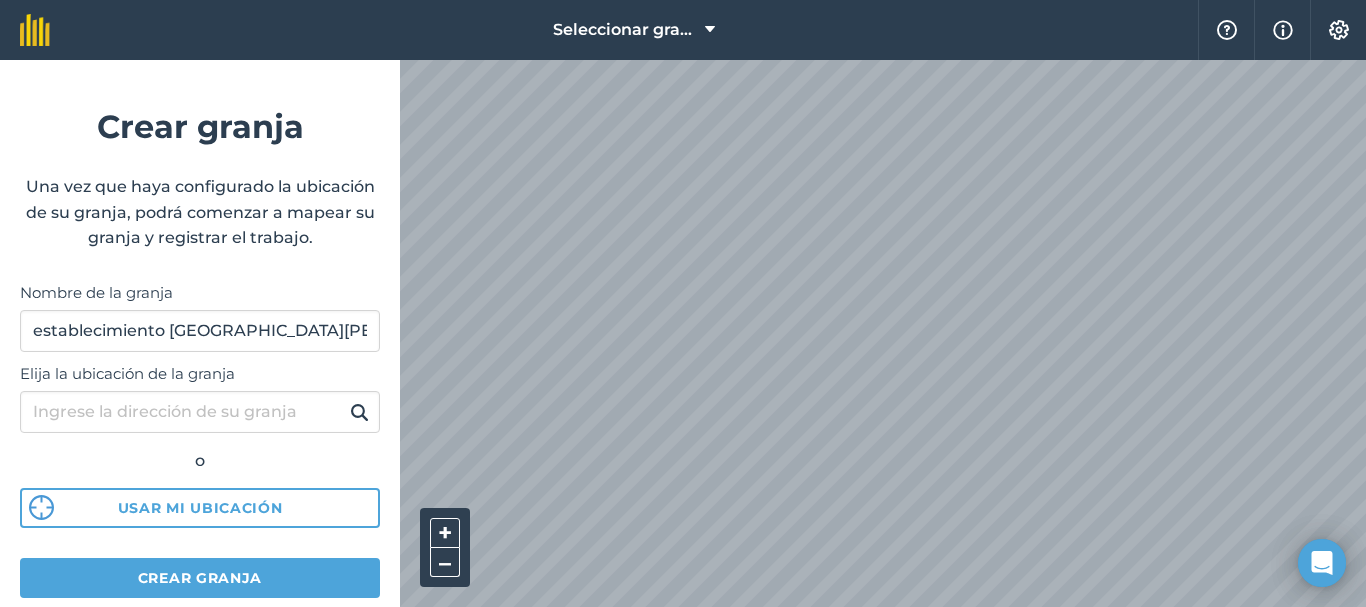 scroll, scrollTop: 0, scrollLeft: 0, axis: both 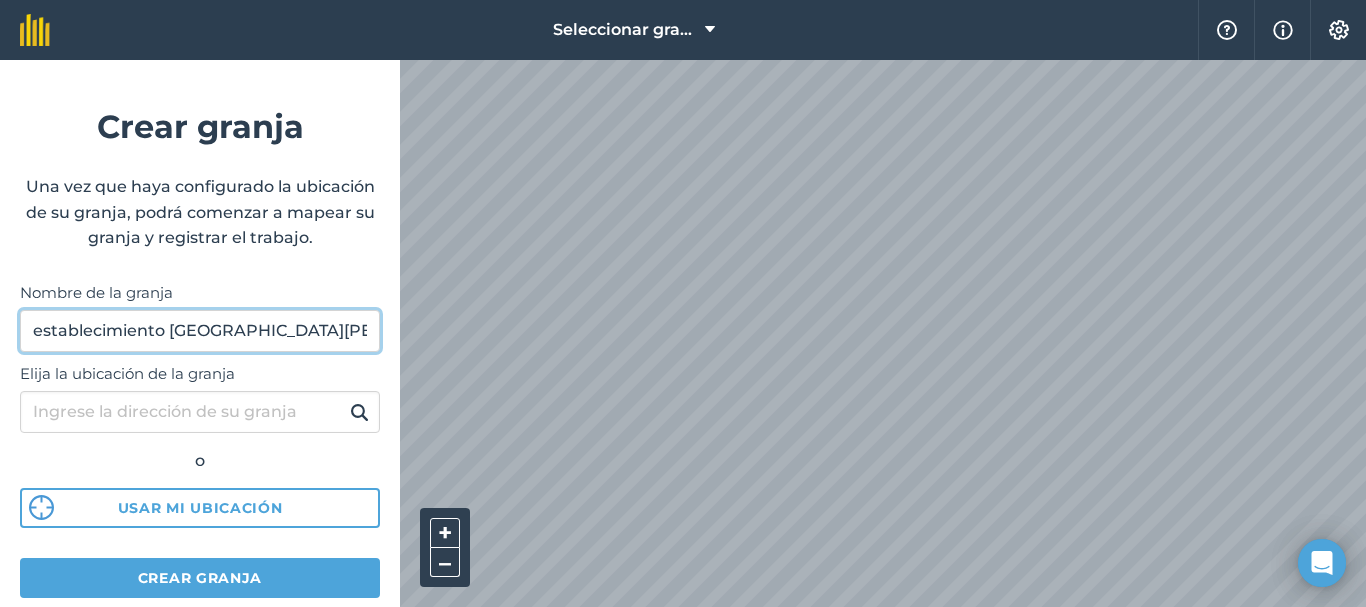 click on "establecimiento [GEOGRAPHIC_DATA][PERSON_NAME]" at bounding box center [200, 331] 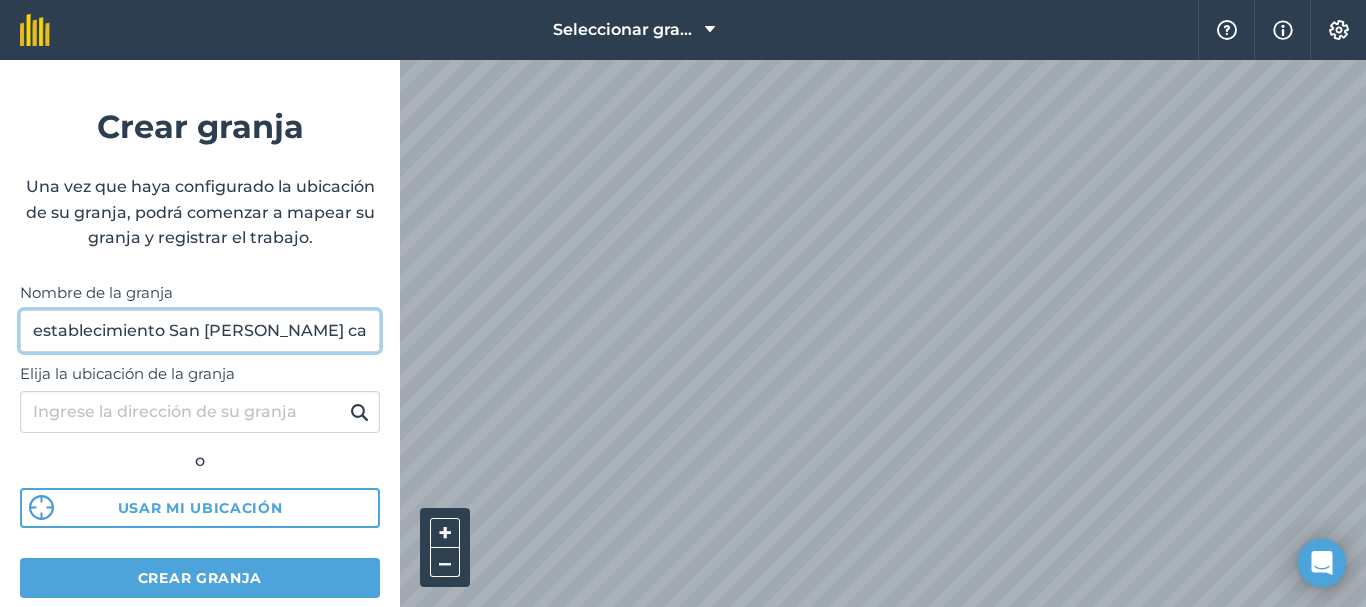 type on "establecimiento San [PERSON_NAME] casa" 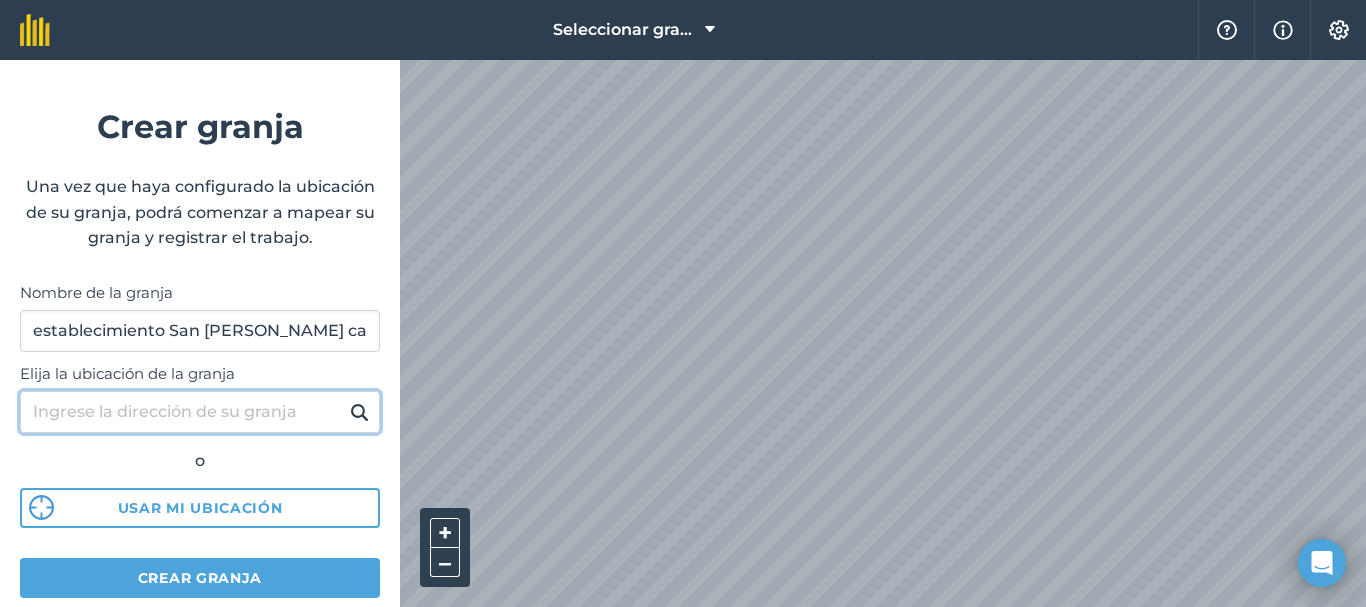 click on "Elija la ubicación de la granja" at bounding box center [200, 412] 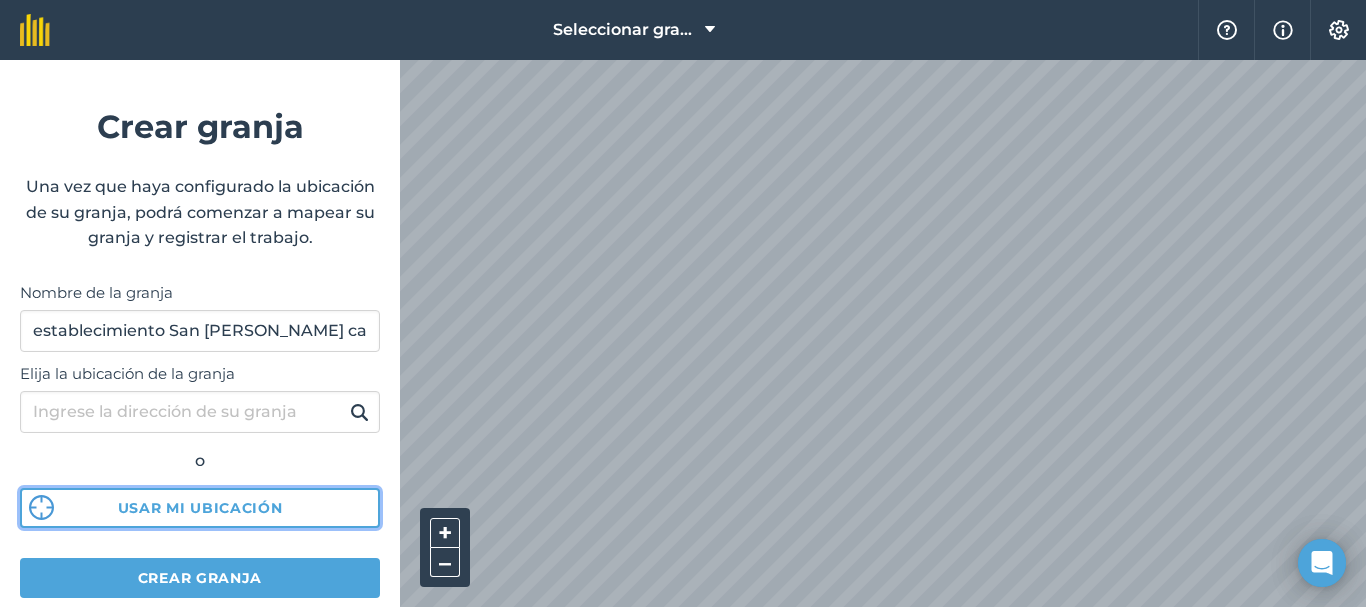 click on "Usar mi ubicación" at bounding box center (200, 508) 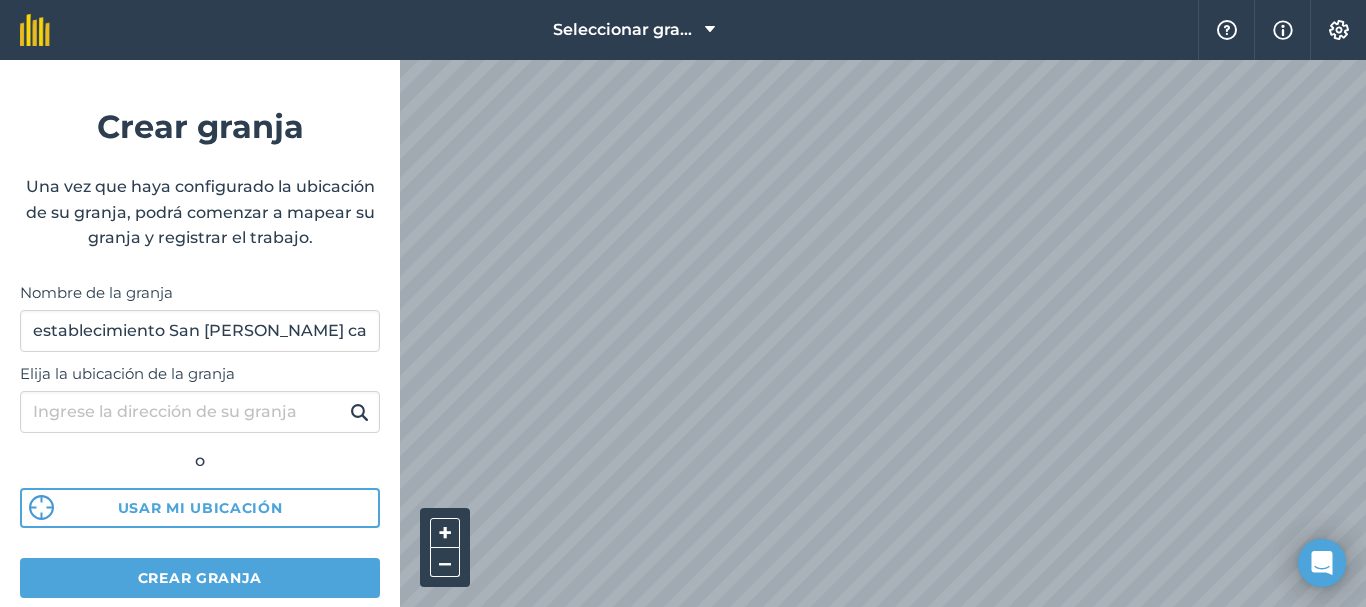 click on "Seleccionar granja Ayuda Información Ajustes Crear granja Una vez que haya configurado la ubicación de [PERSON_NAME], podrá comenzar a mapear [PERSON_NAME] y registrar el trabajo. Nombre de la granja establecimiento [GEOGRAPHIC_DATA][PERSON_NAME] la ubicación de la granja o   Usar mi ubicación Crear granja Consejo Después de configurar la ubicación, puede cargar los límites de [PERSON_NAME] Simplemente vaya a  Configuración > Conexiones + – Satélite (Azure)
Texto original Valora esta traducción Tu opinión servirá para ayudar a mejorar el Traductor de Google" at bounding box center [683, 303] 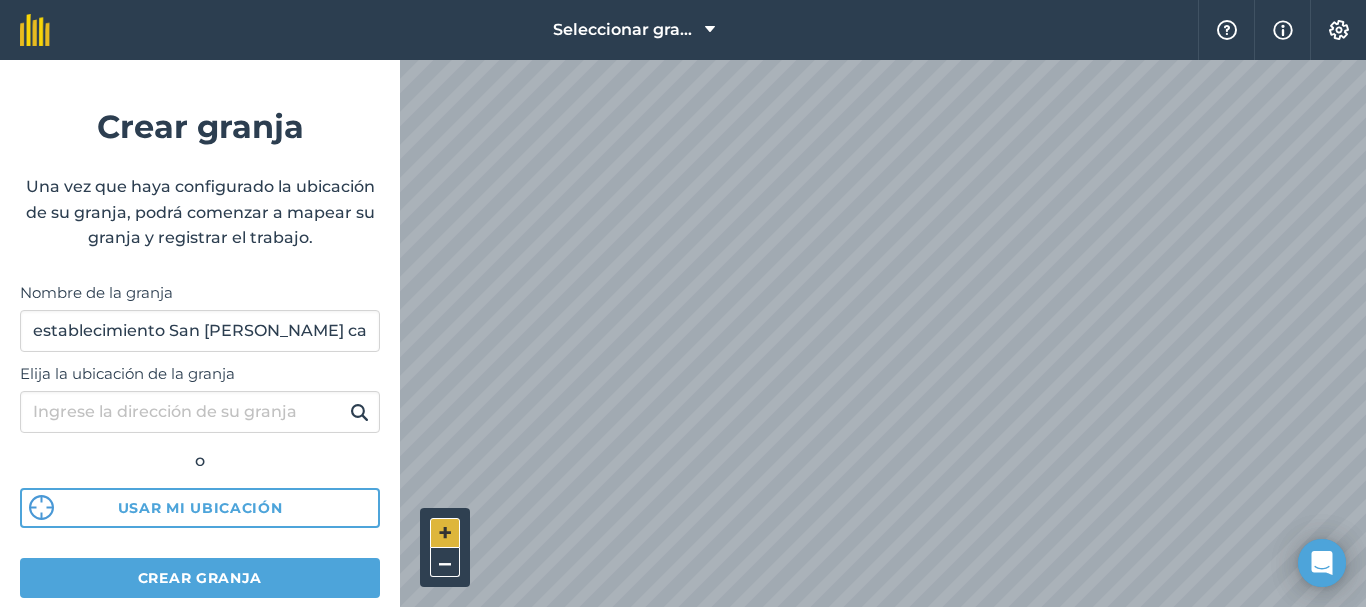 click on "+" at bounding box center (445, 532) 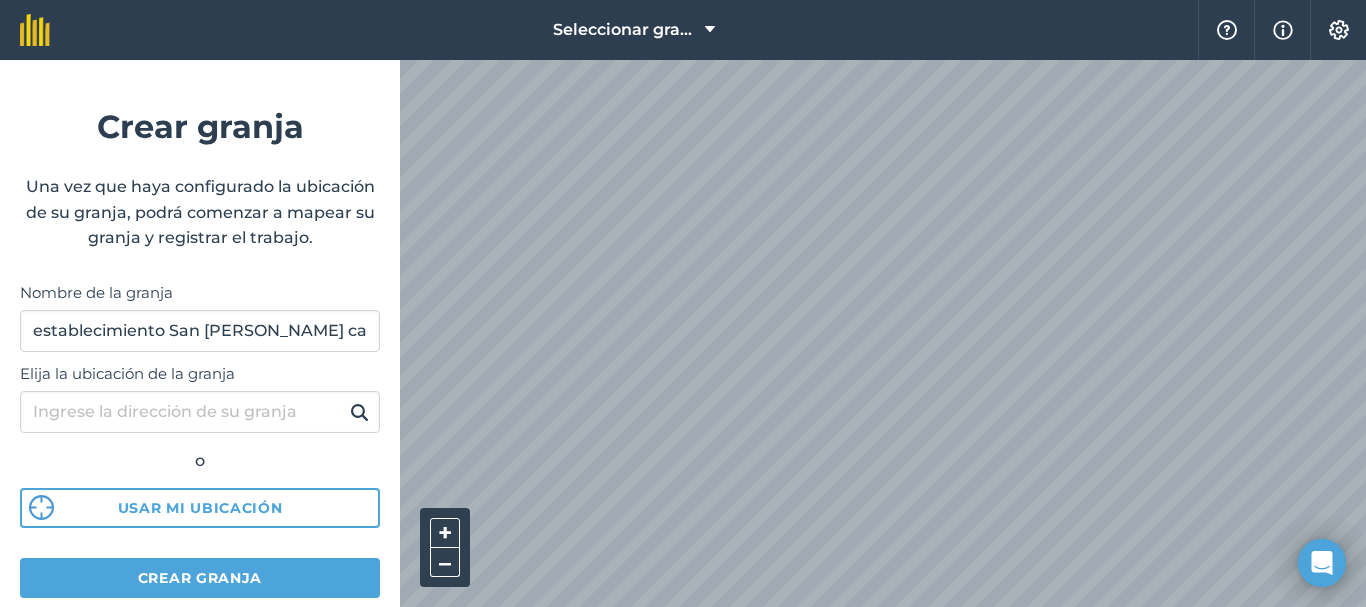 click on "Seleccionar granja Ayuda Información Ajustes Crear granja Una vez que haya configurado la ubicación de [PERSON_NAME], podrá comenzar a mapear [PERSON_NAME] y registrar el trabajo. Nombre de la granja establecimiento [GEOGRAPHIC_DATA][PERSON_NAME] la ubicación de la granja o   Usar mi ubicación Crear granja Consejo Después de configurar la ubicación, puede cargar los límites de [PERSON_NAME] Simplemente vaya a  Configuración > Conexiones + – Satélite (Azure)
Texto original Valora esta traducción Tu opinión servirá para ayudar a mejorar el Traductor de Google" at bounding box center [683, 303] 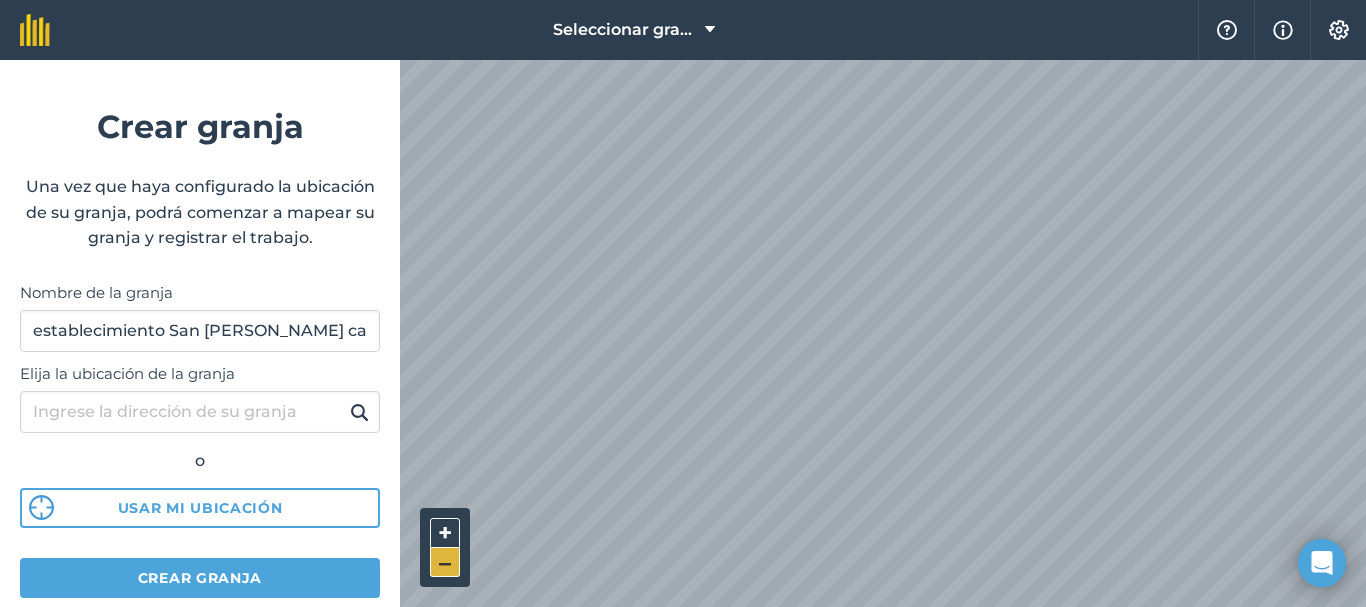 click on "–" at bounding box center [445, 562] 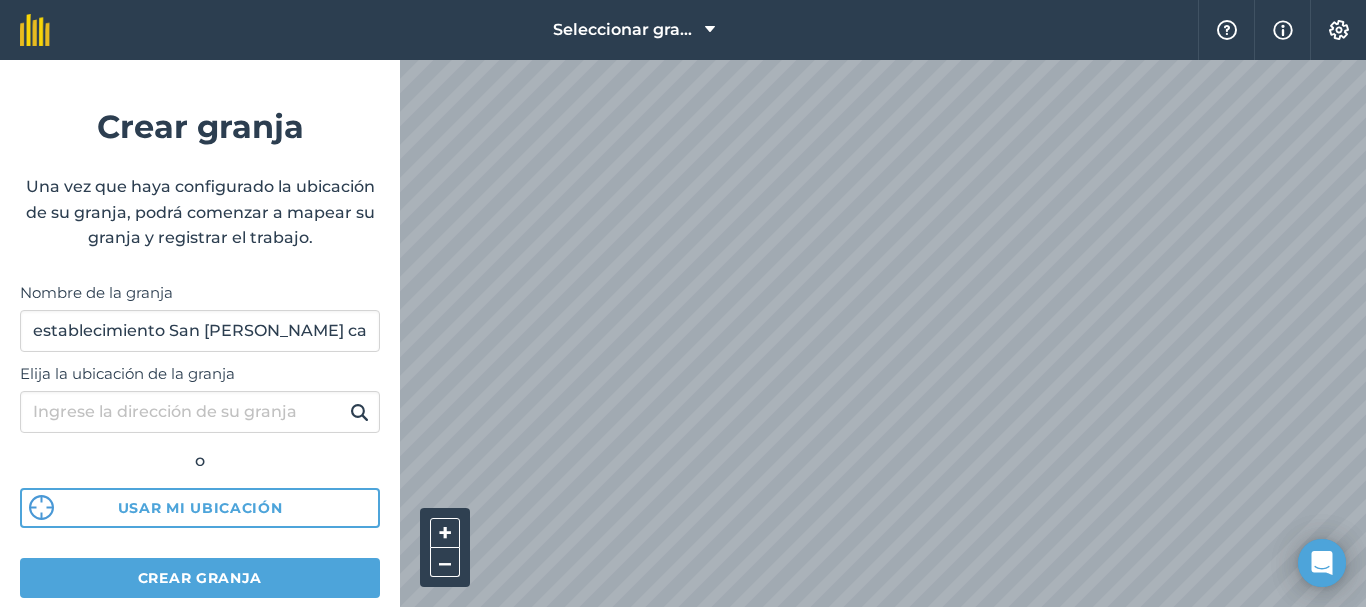 click on "Seleccionar granja Ayuda Información Ajustes Crear granja Una vez que haya configurado la ubicación de [PERSON_NAME], podrá comenzar a mapear [PERSON_NAME] y registrar el trabajo. Nombre de la granja establecimiento [GEOGRAPHIC_DATA][PERSON_NAME] la ubicación de la granja o   Usar mi ubicación Crear granja Consejo Después de configurar la ubicación, puede cargar los límites de [PERSON_NAME] Simplemente vaya a  Configuración > Conexiones + – Satélite (Azure)" at bounding box center [683, 30] 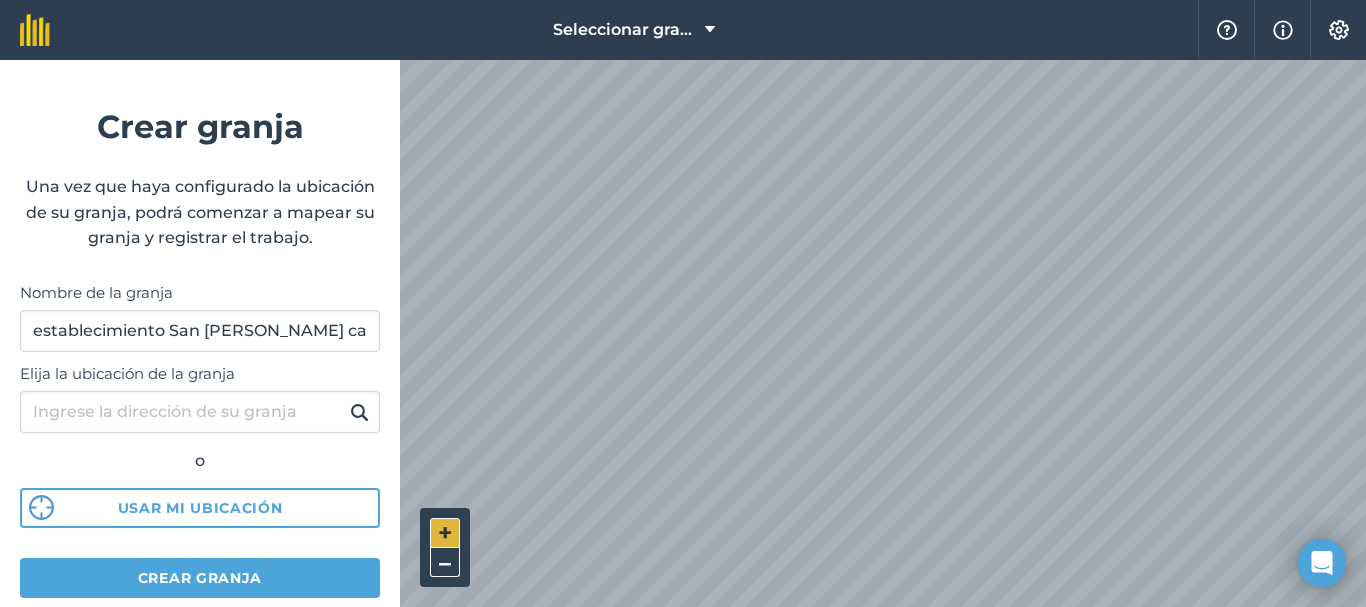 click on "+" at bounding box center (445, 532) 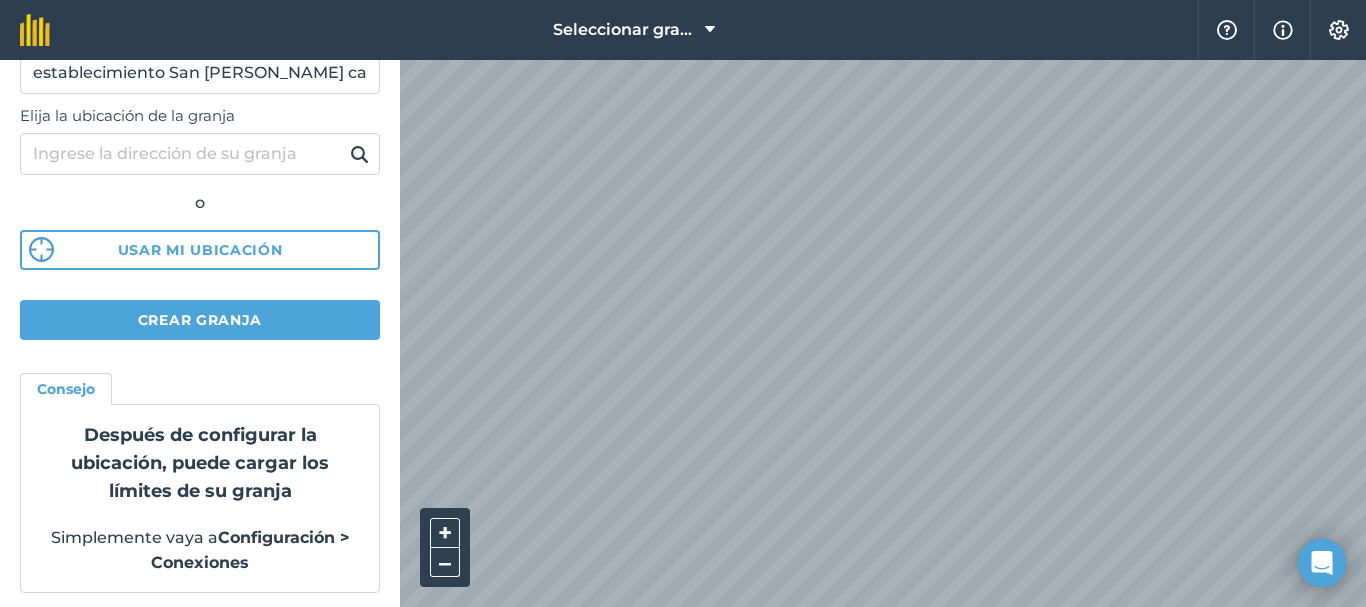 scroll, scrollTop: 259, scrollLeft: 0, axis: vertical 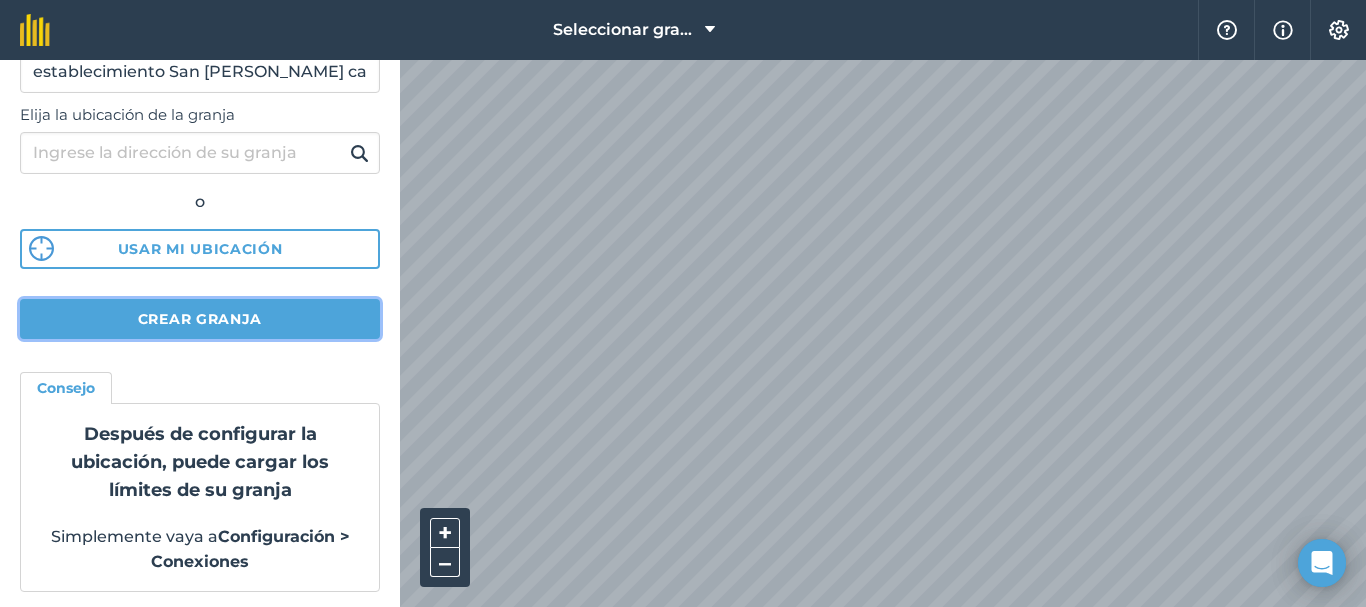 click on "Crear granja" at bounding box center (200, 319) 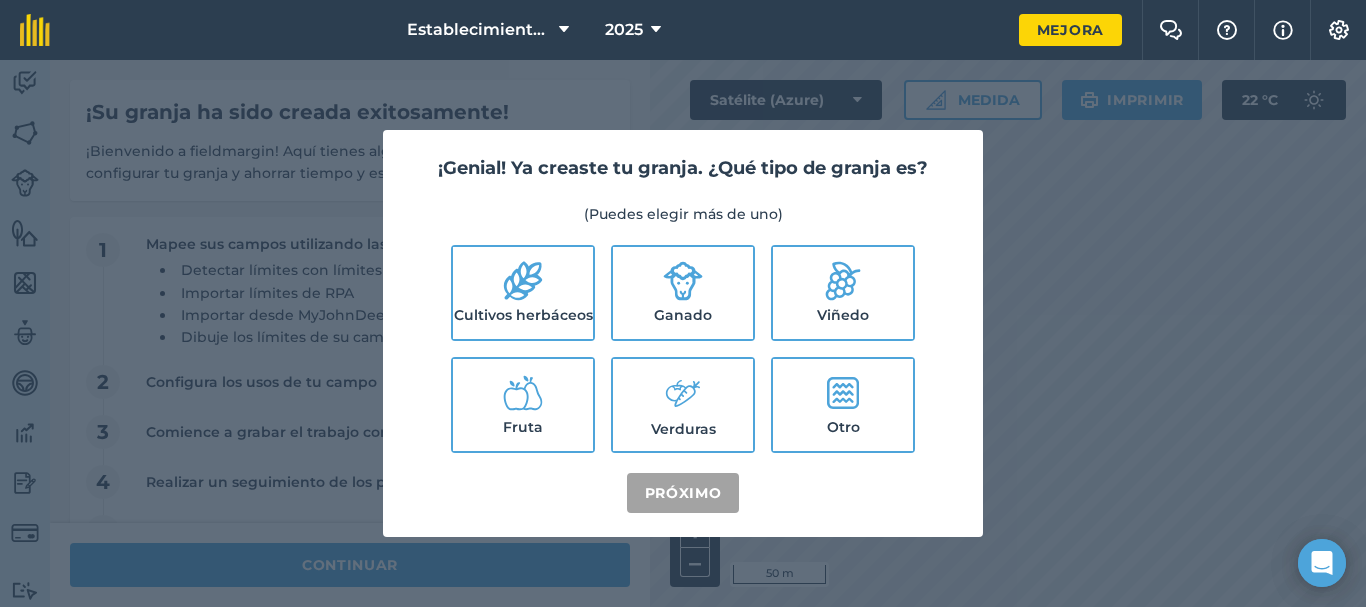 drag, startPoint x: 265, startPoint y: 316, endPoint x: 748, endPoint y: 192, distance: 498.6632 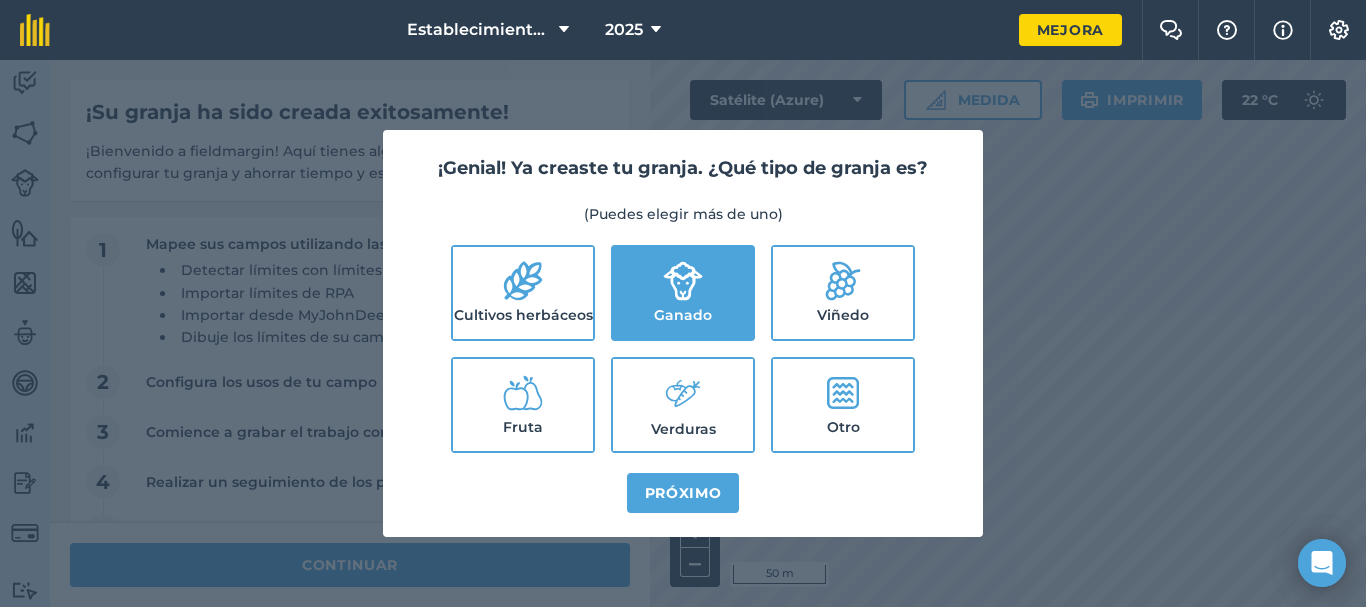 click on "Otro" at bounding box center [843, 405] 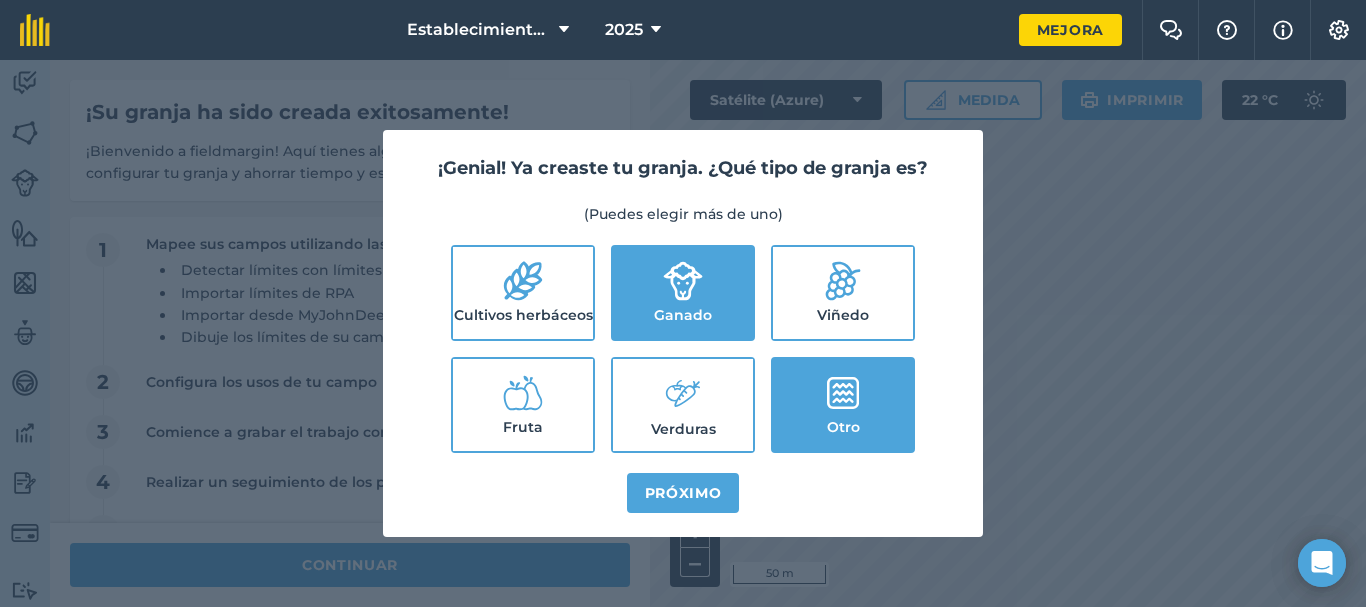 click on "Fruta" at bounding box center [523, 405] 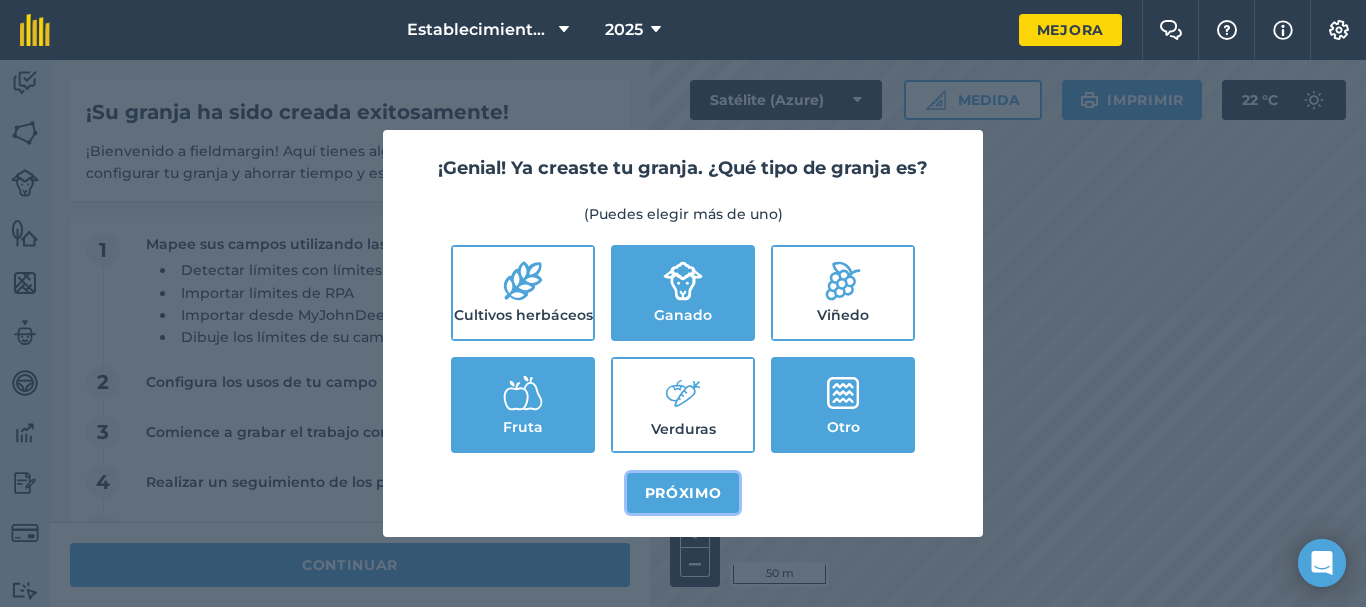 click on "Próximo" at bounding box center (683, 493) 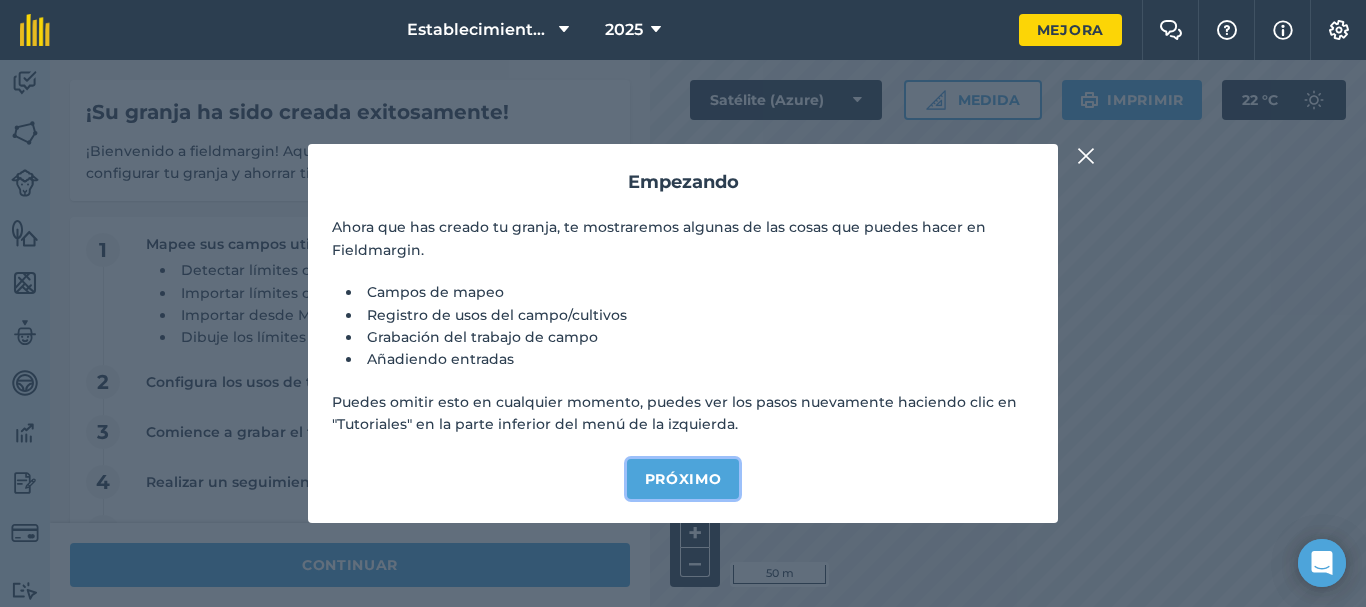click on "Próximo" at bounding box center (683, 479) 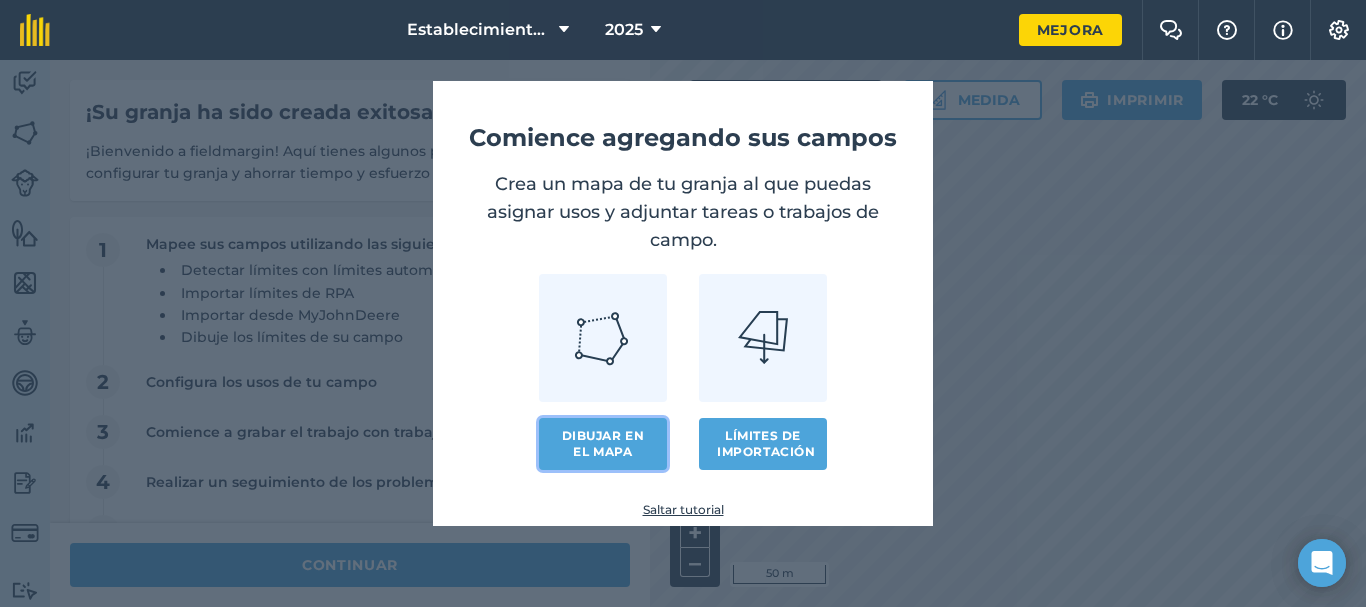 click on "Dibujar en el mapa" at bounding box center [603, 443] 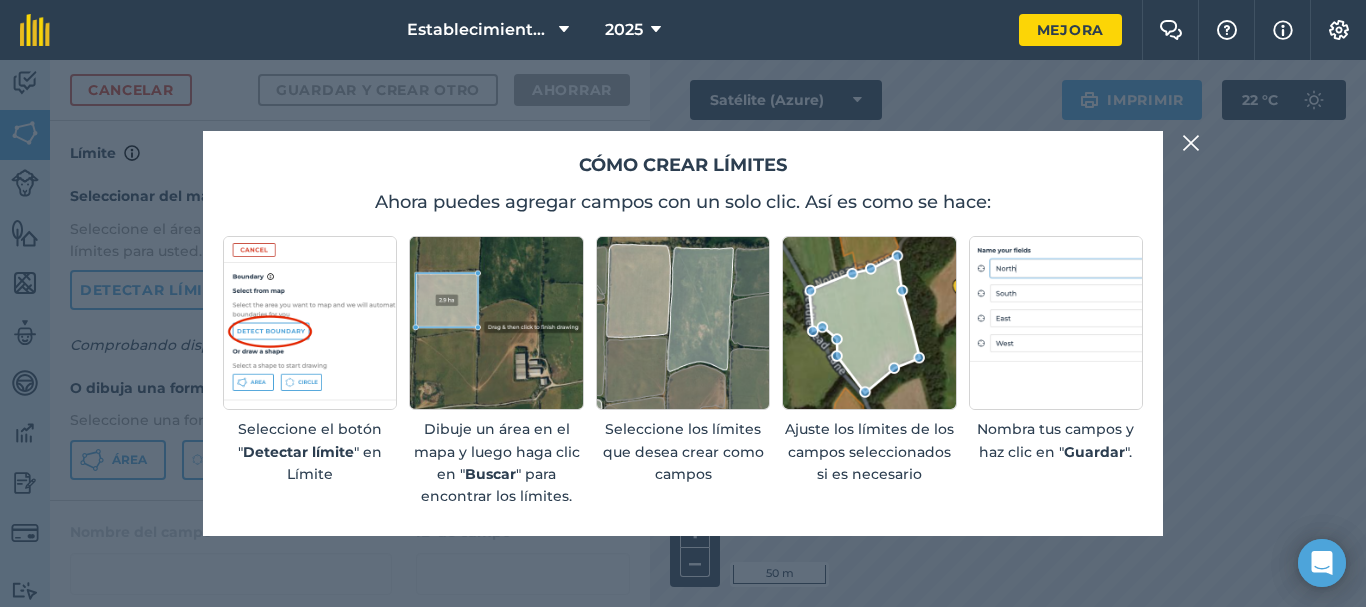 click at bounding box center [1191, 143] 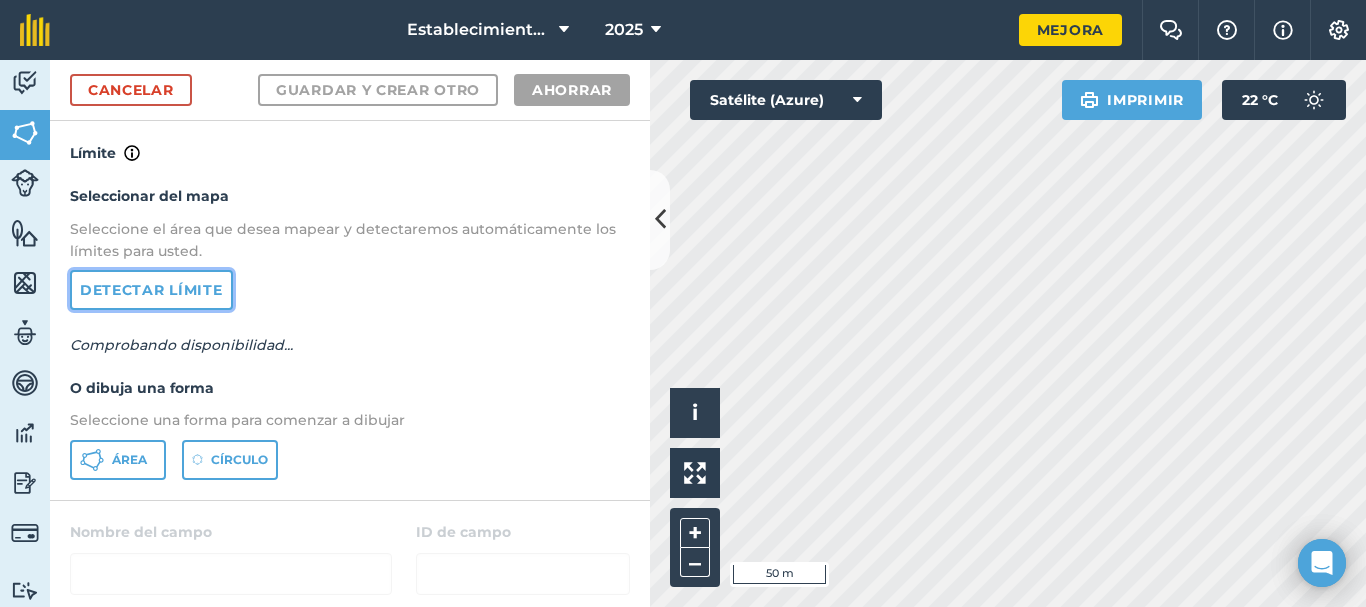 click on "Detectar límite" at bounding box center (151, 290) 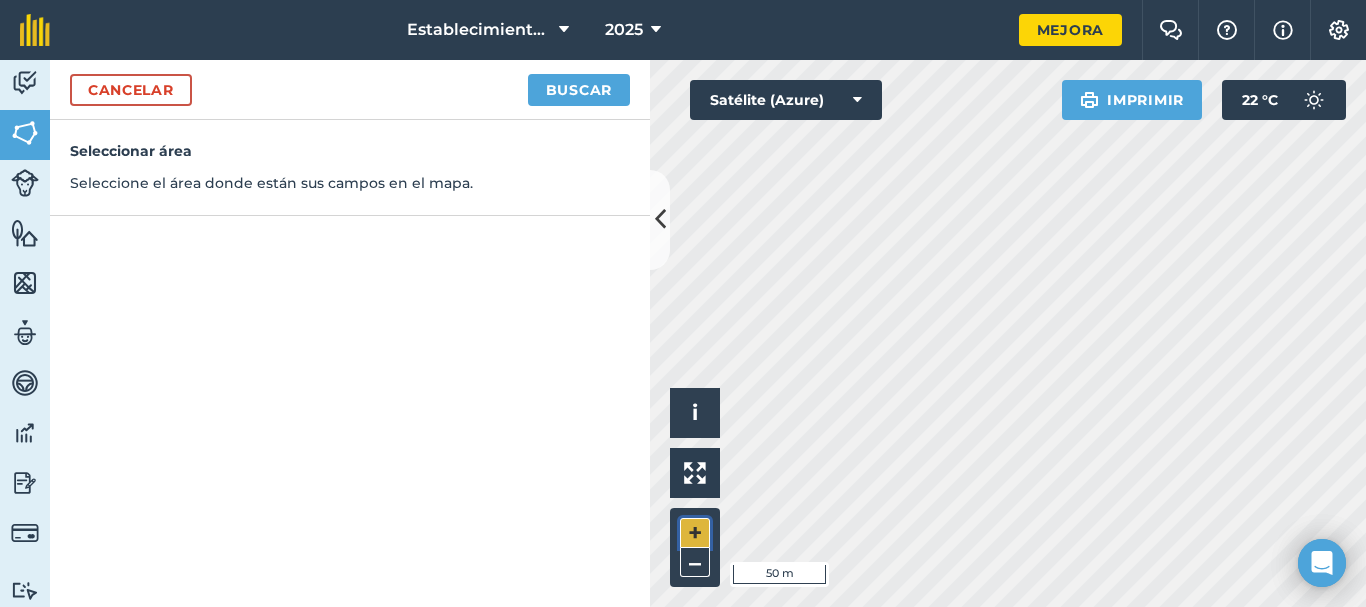 click on "+" at bounding box center [695, 533] 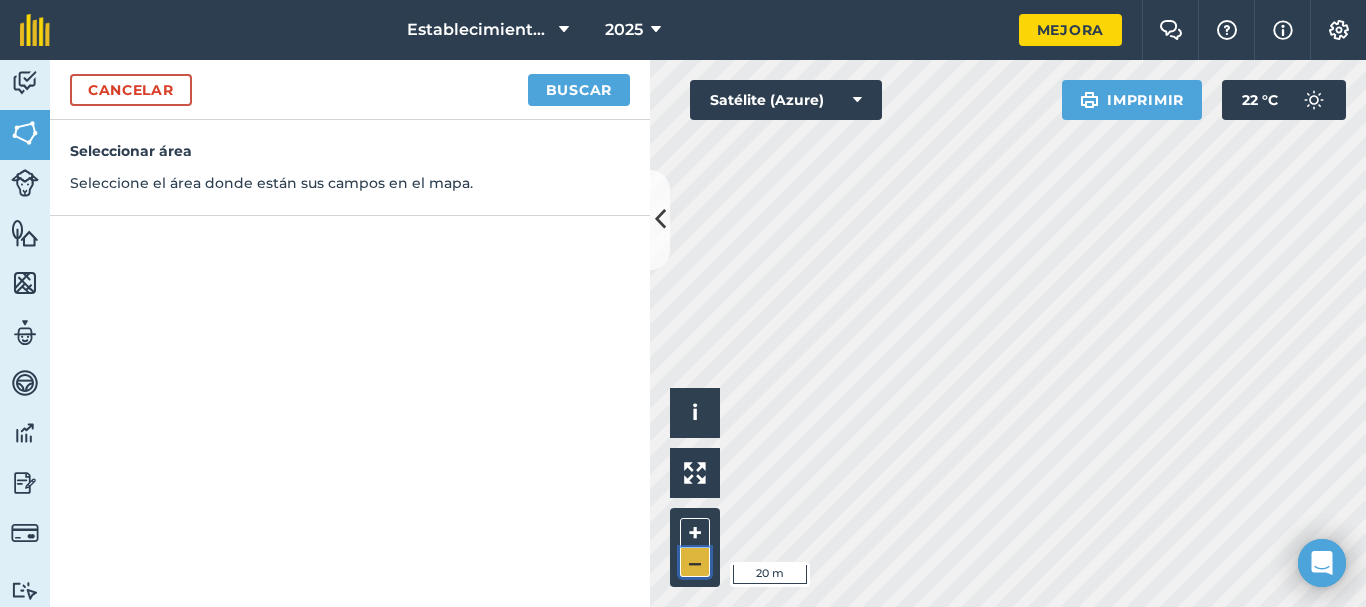 click on "–" at bounding box center [695, 562] 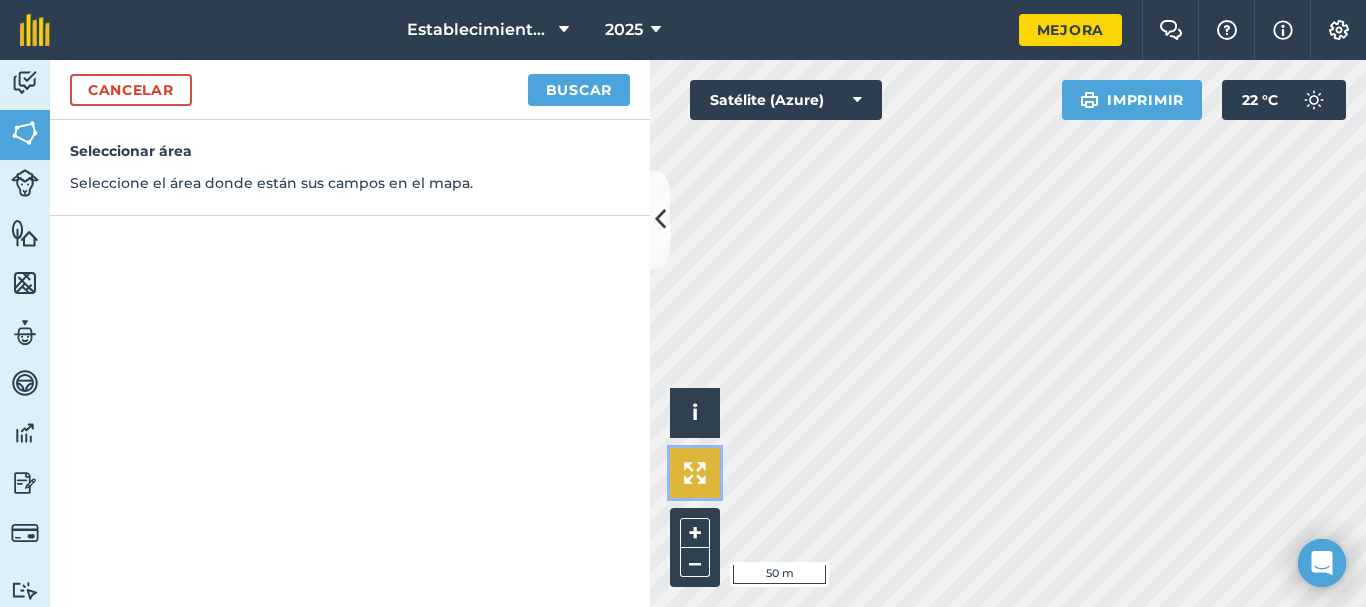 click at bounding box center [695, 473] 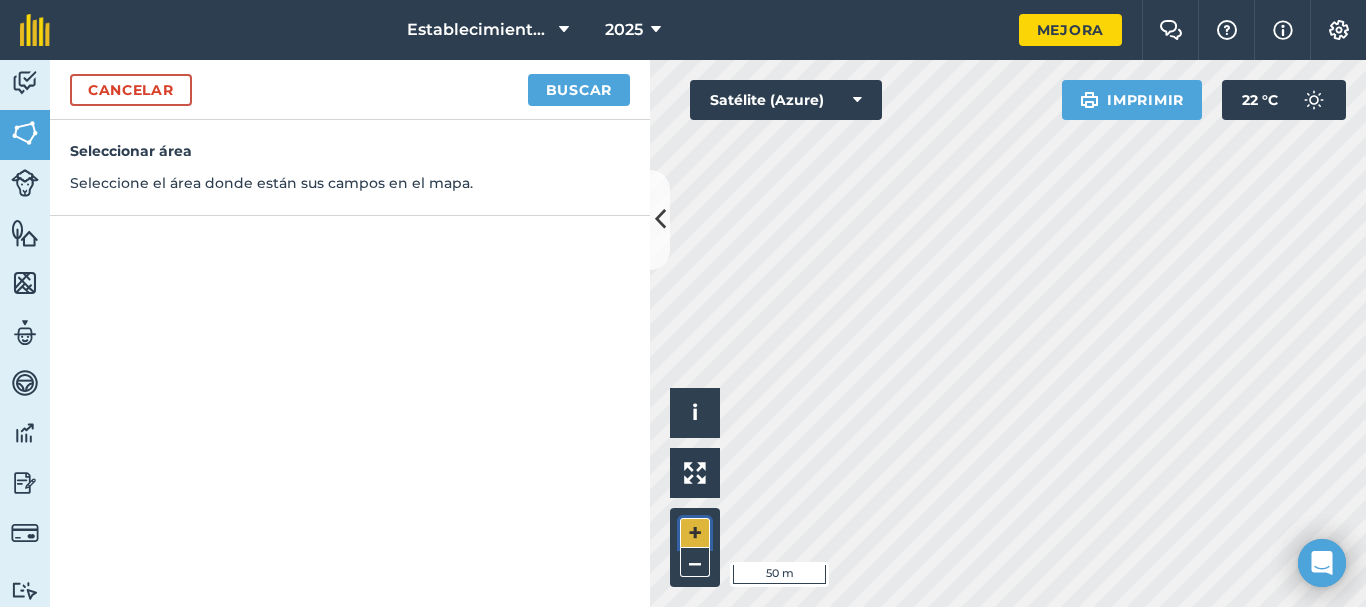 click on "+" at bounding box center [695, 533] 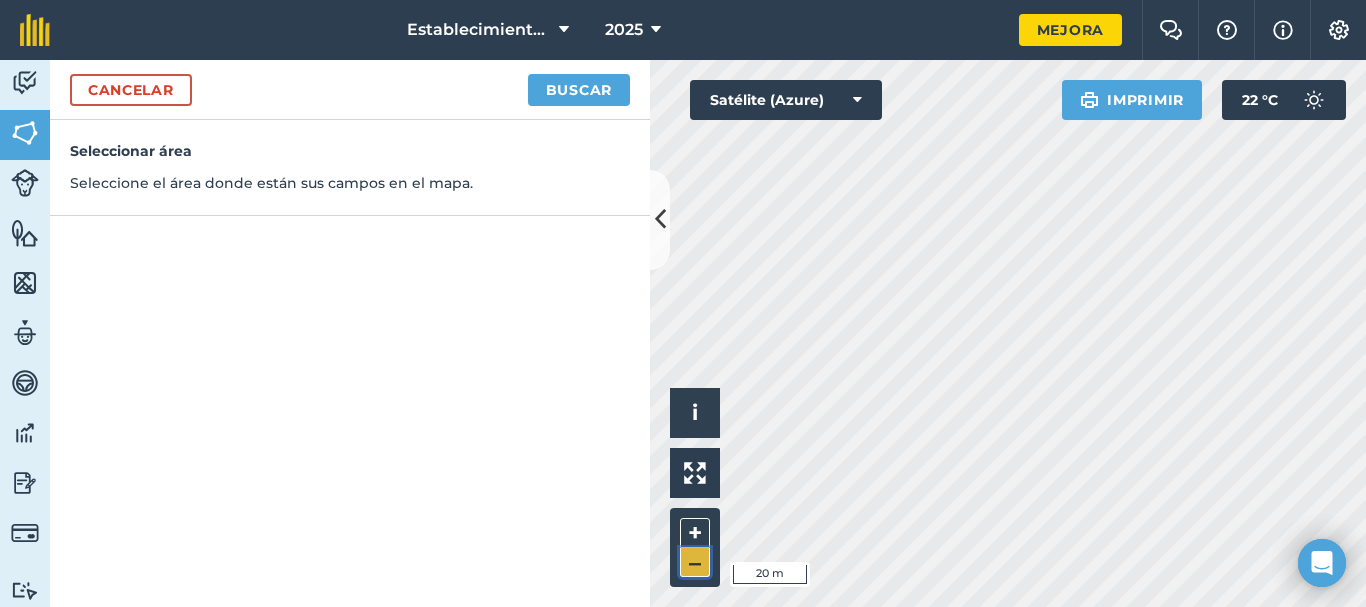 click on "–" at bounding box center [695, 562] 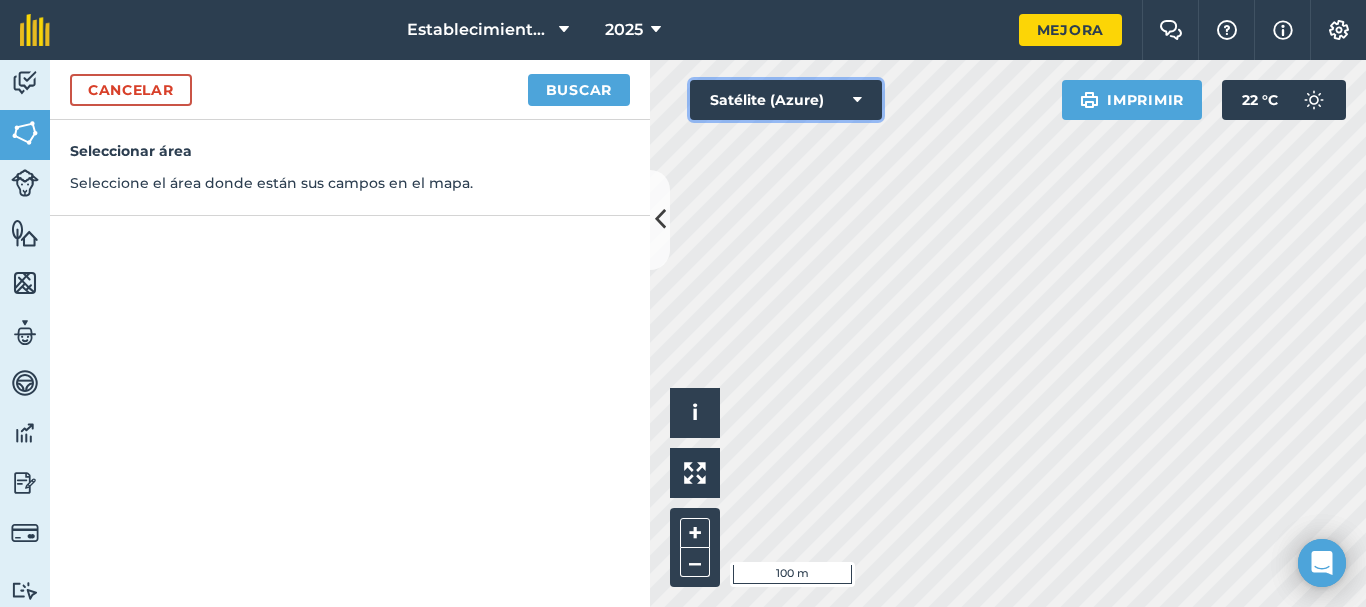 click on "Satélite (Azure)" at bounding box center (786, 100) 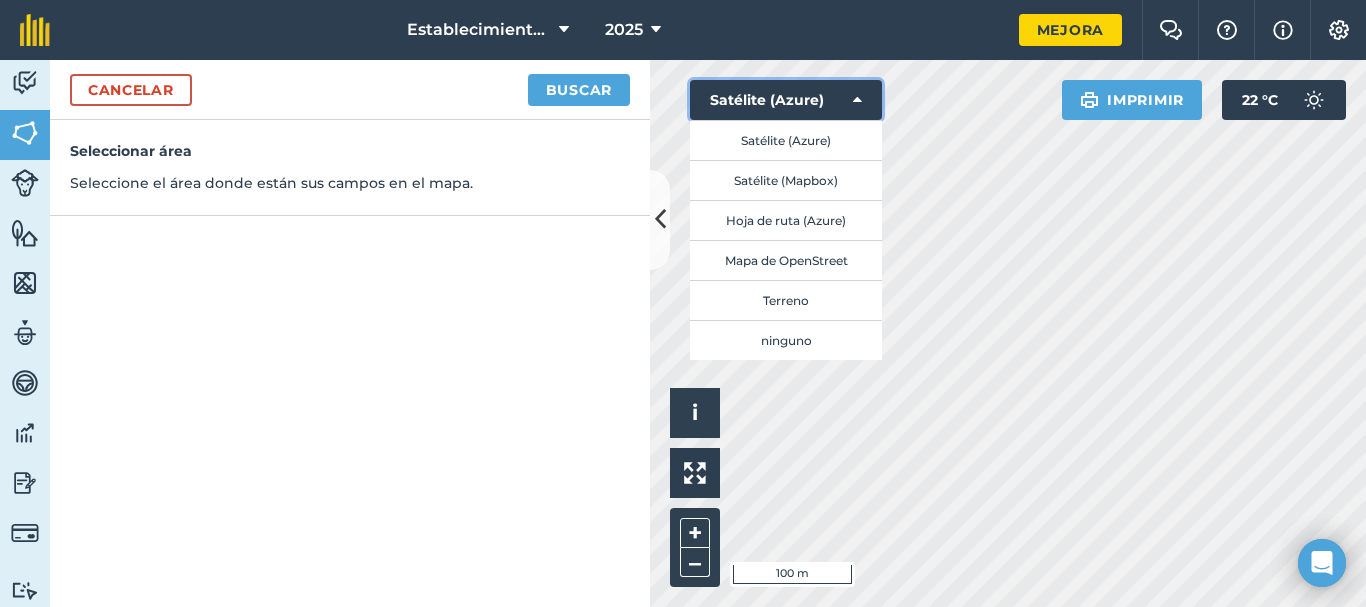 click on "Satélite (Azure)" at bounding box center (786, 100) 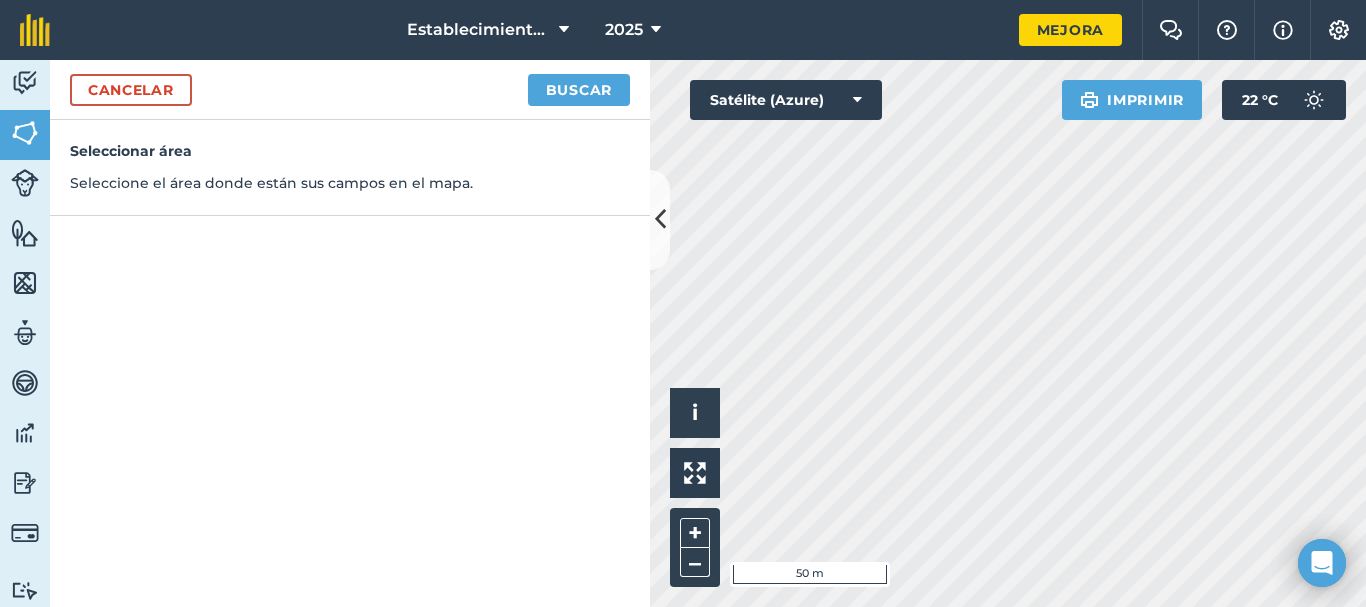 click on "Seleccionar área Seleccione el área donde están sus [PERSON_NAME] en el mapa." at bounding box center (350, 168) 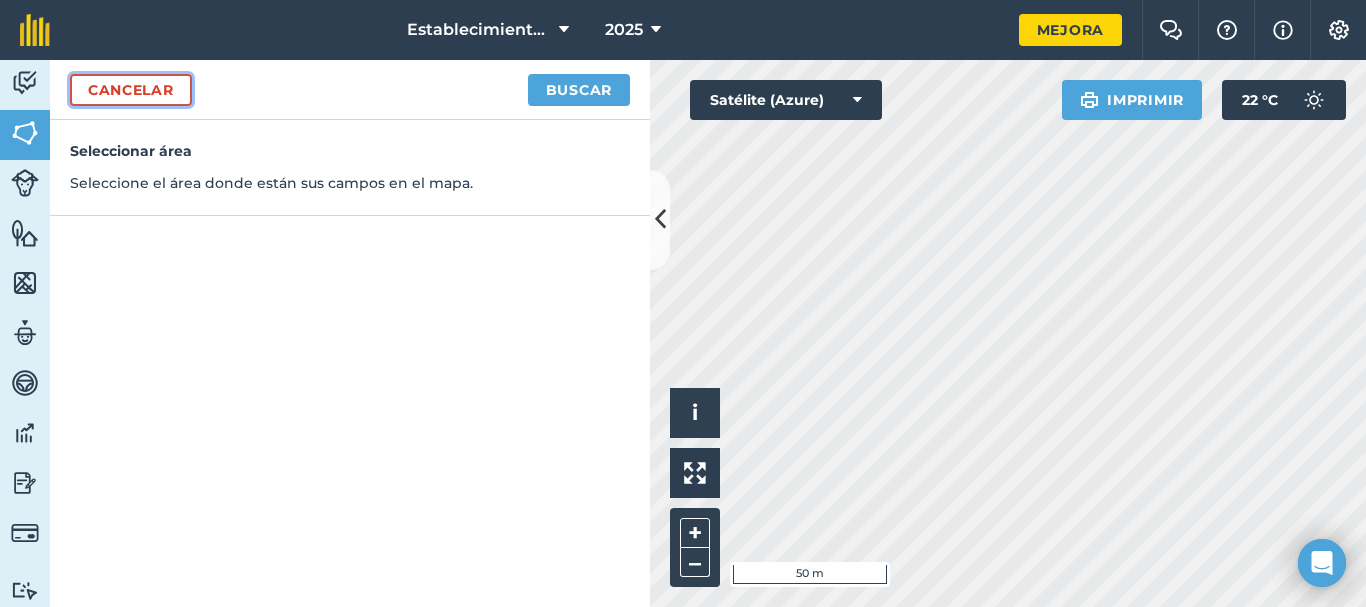click on "Cancelar" at bounding box center [131, 90] 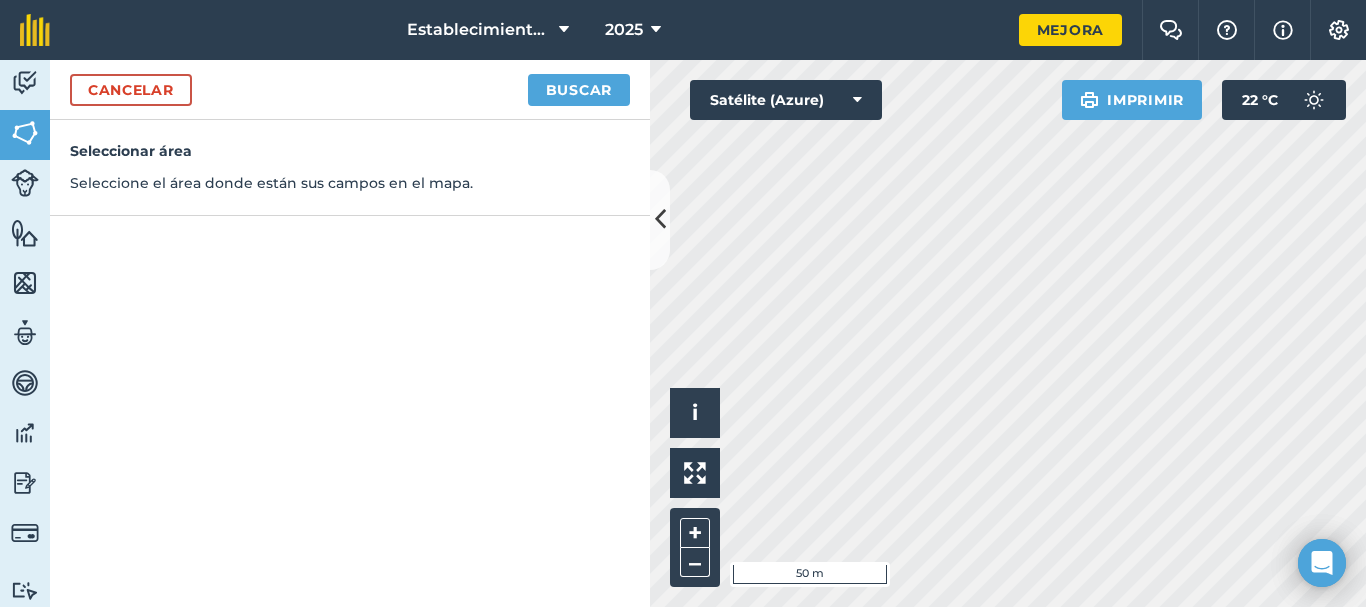 click on "Establecimiento San [PERSON_NAME] casa 2025 Mejora Chat de la granja Ayuda Información Ajustes La impresión de mapas no está disponible en nuestro plan gratuito Actualice a nuestro plan Essentials, Plus o Pro para acceder a esta función. Actividad [PERSON_NAME] Ganado Características Mapas Equipo Vehículos Datos Informes Facturación Tutoriales Tutoriales Cancelar Buscar Seleccionar área Seleccione el área donde están sus [PERSON_NAME] en el mapa. Click to start drawing i © 2025 TomTom, Microsoft 50 m + – Satélite (Azure) Imprimir 22    °  C" at bounding box center (683, 303) 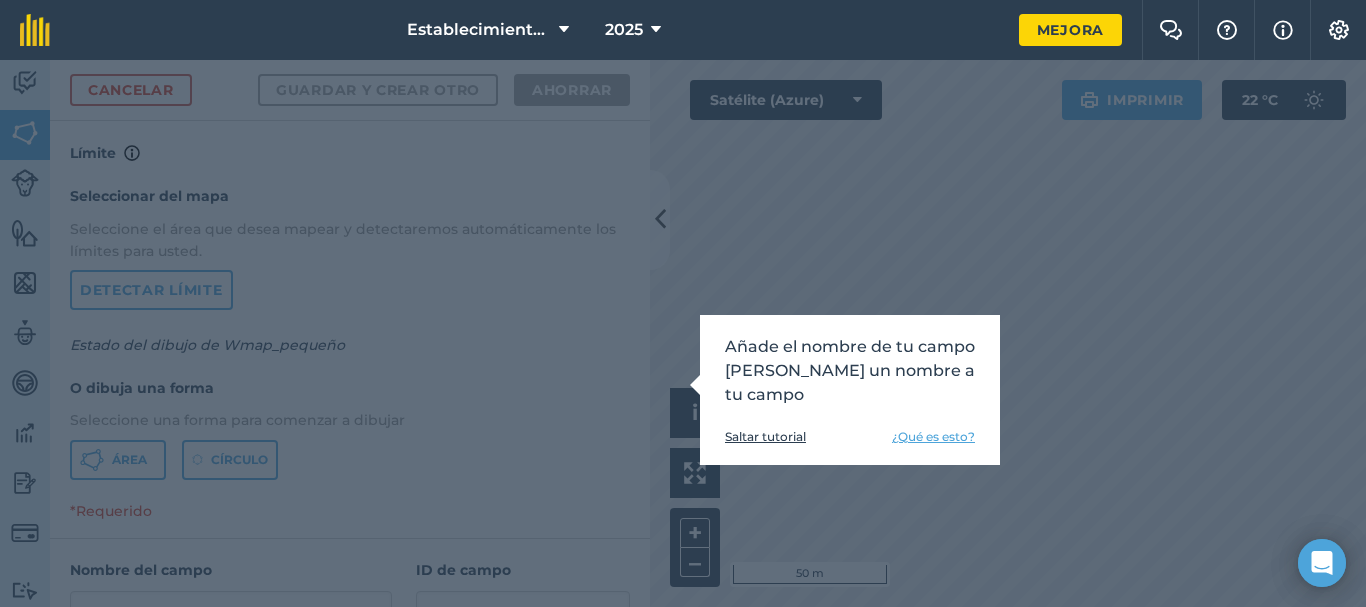 click on "¿Qué es esto?" at bounding box center [933, 436] 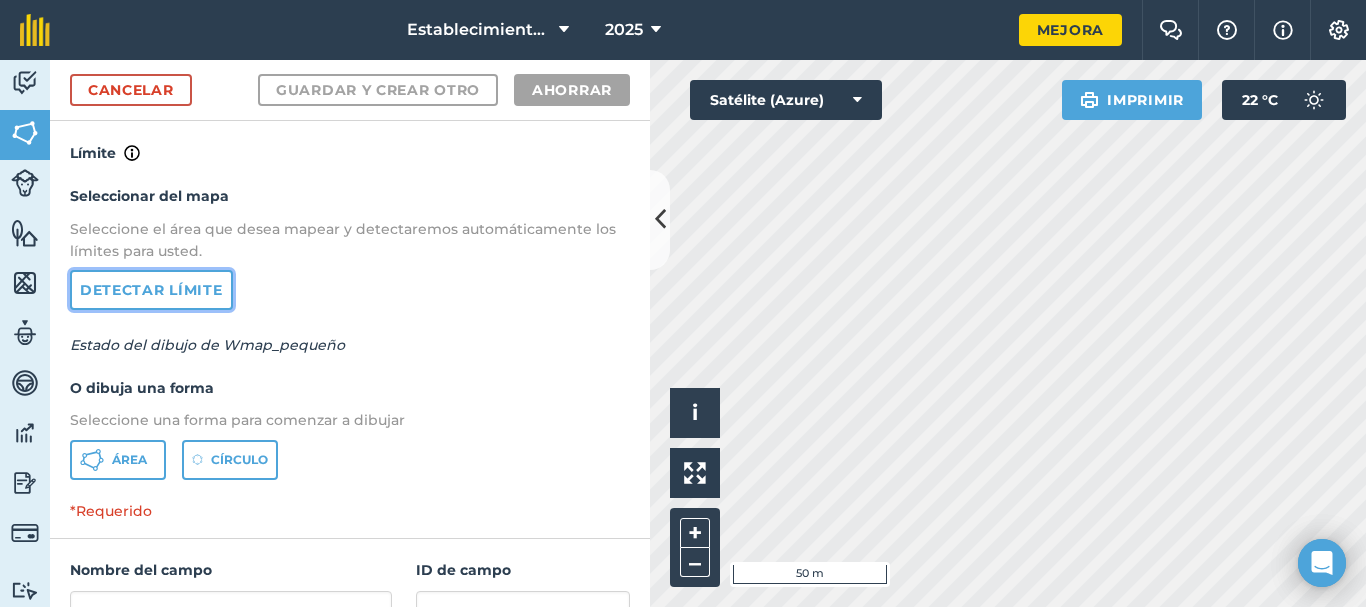 click on "Detectar límite" at bounding box center [151, 290] 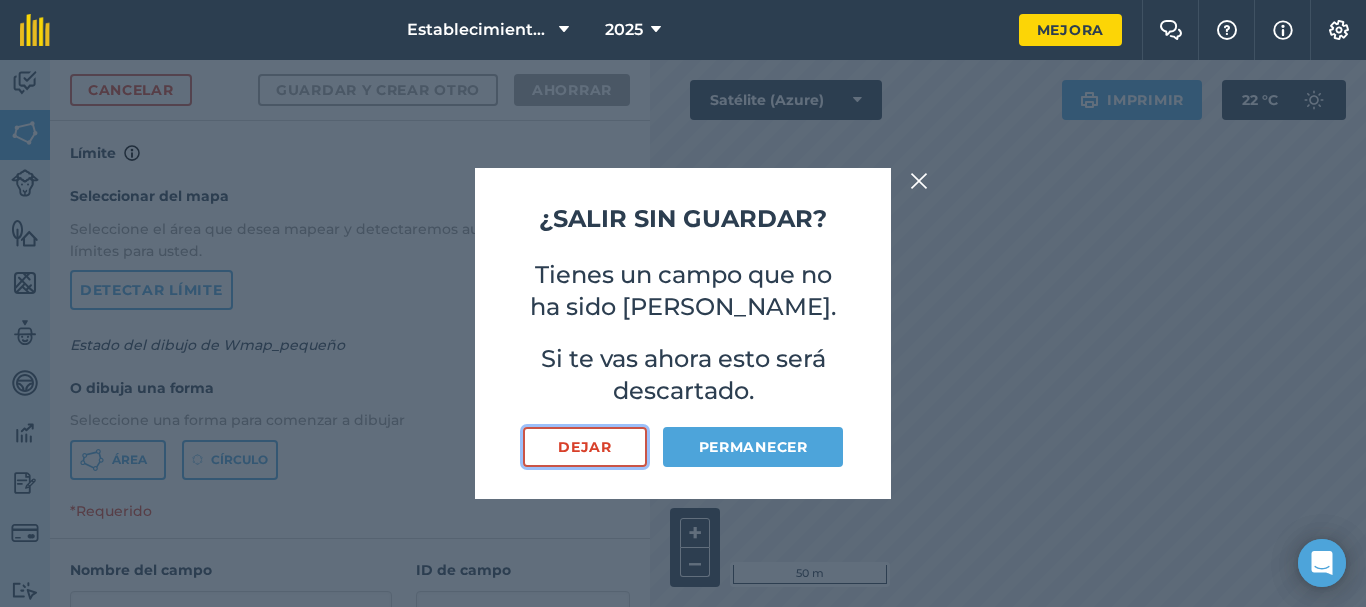 click on "Dejar" at bounding box center [585, 447] 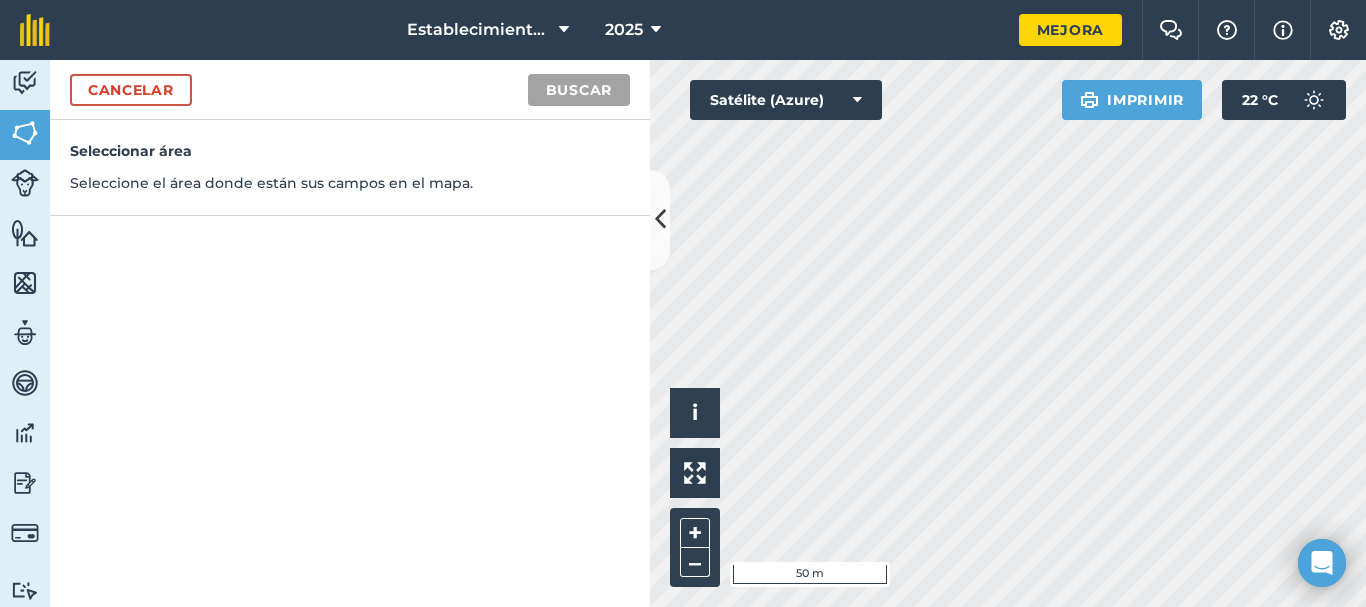 click on "Seleccionar área Seleccione el área donde están sus [PERSON_NAME] en el mapa." at bounding box center [350, 168] 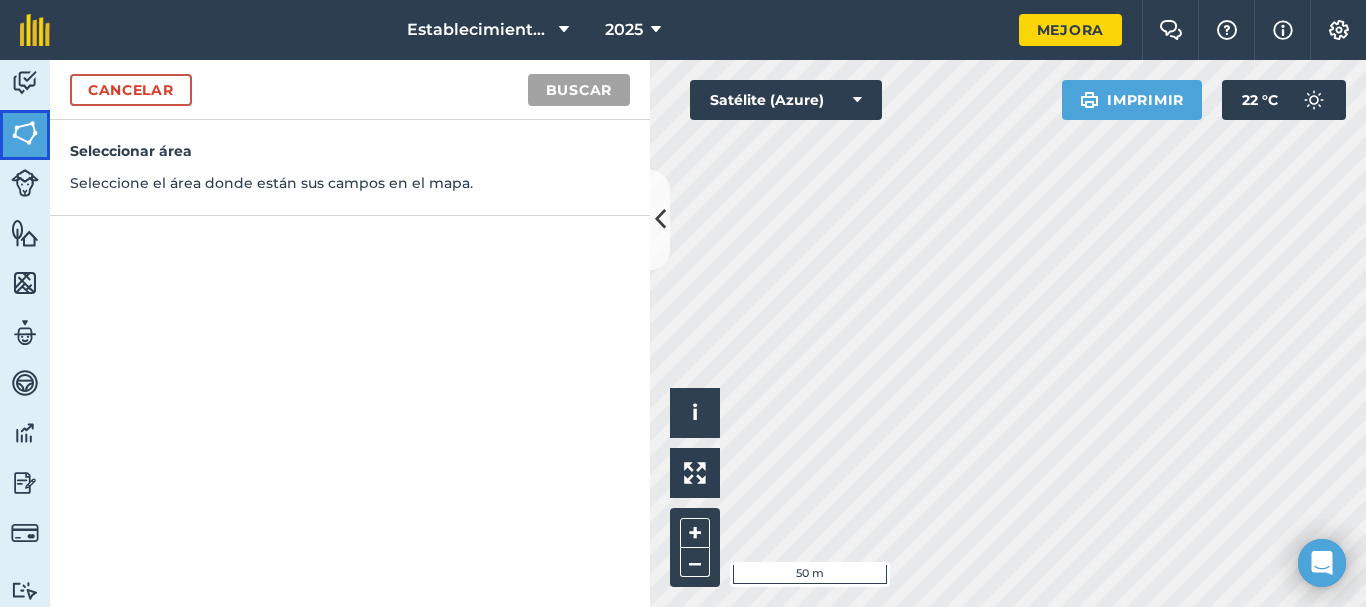 click at bounding box center [25, 133] 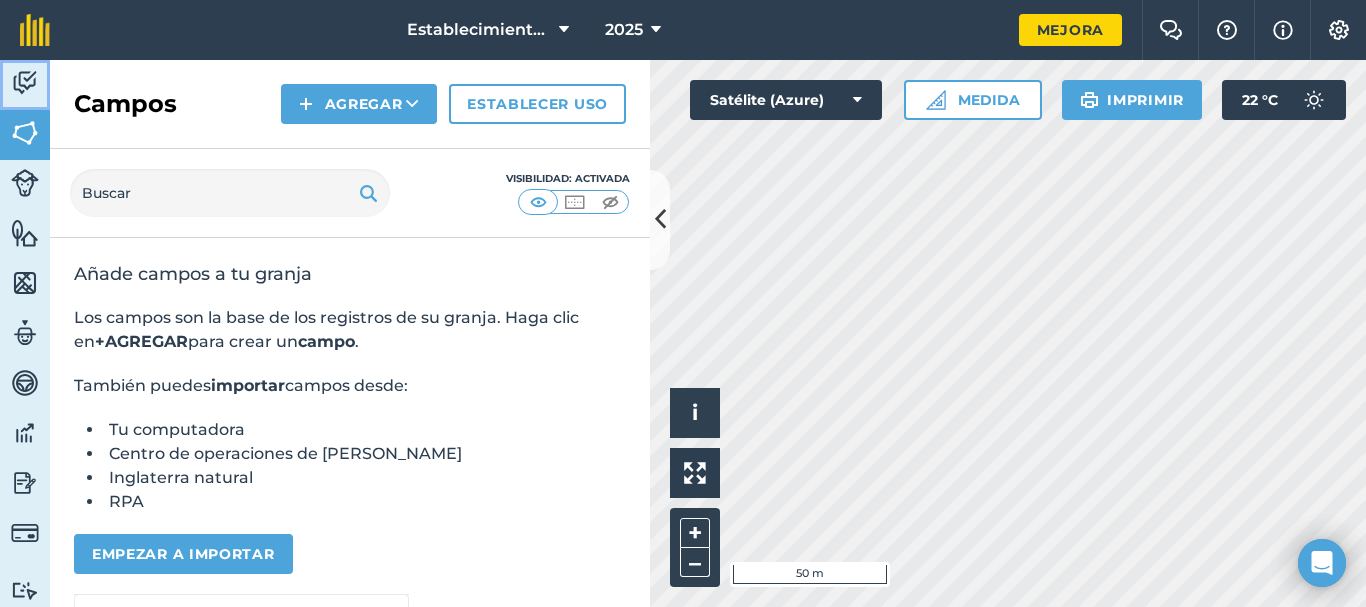 click at bounding box center (25, 83) 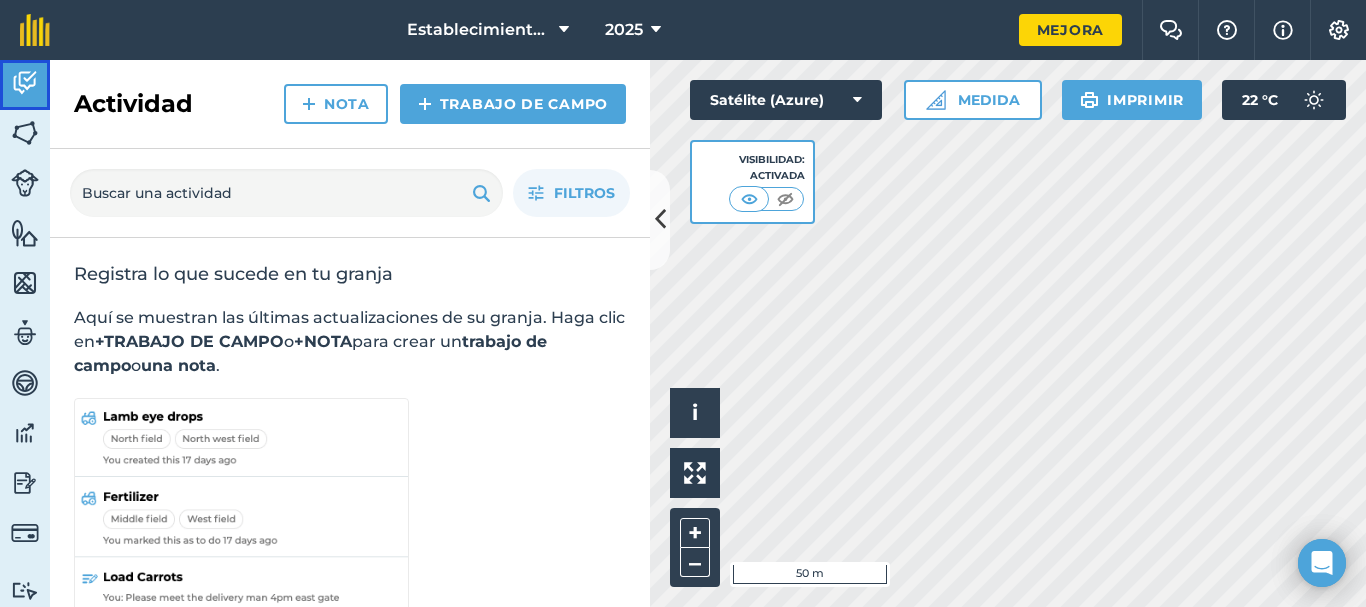click at bounding box center (25, 83) 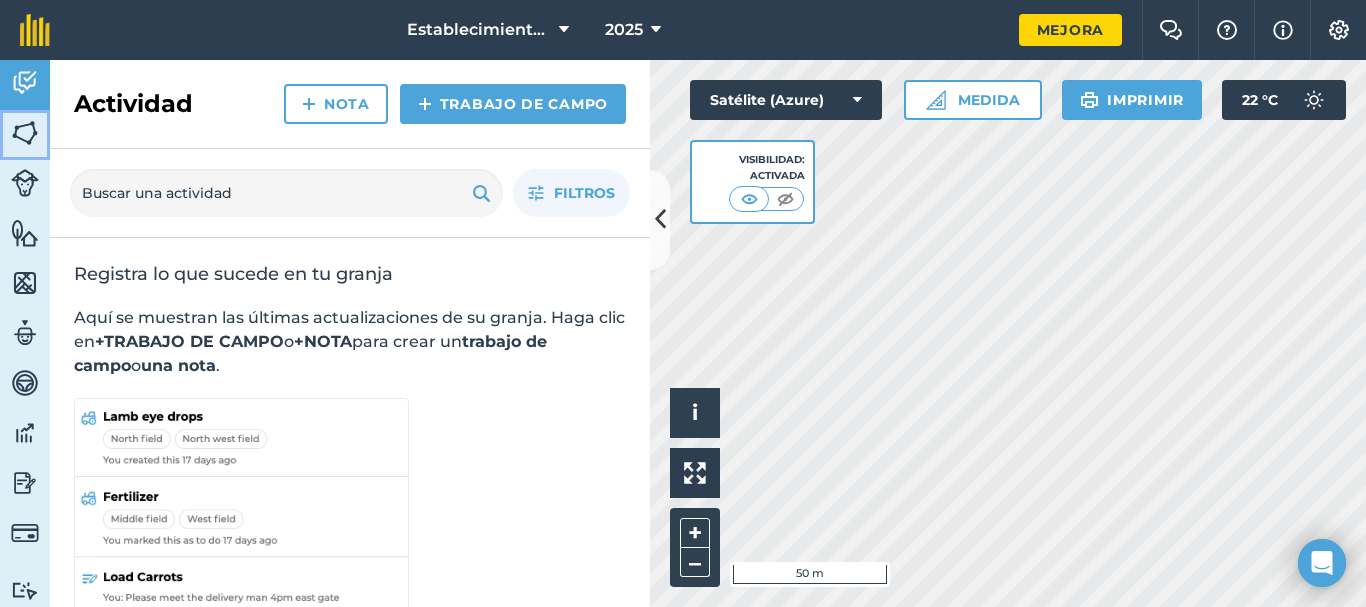 click at bounding box center (25, 133) 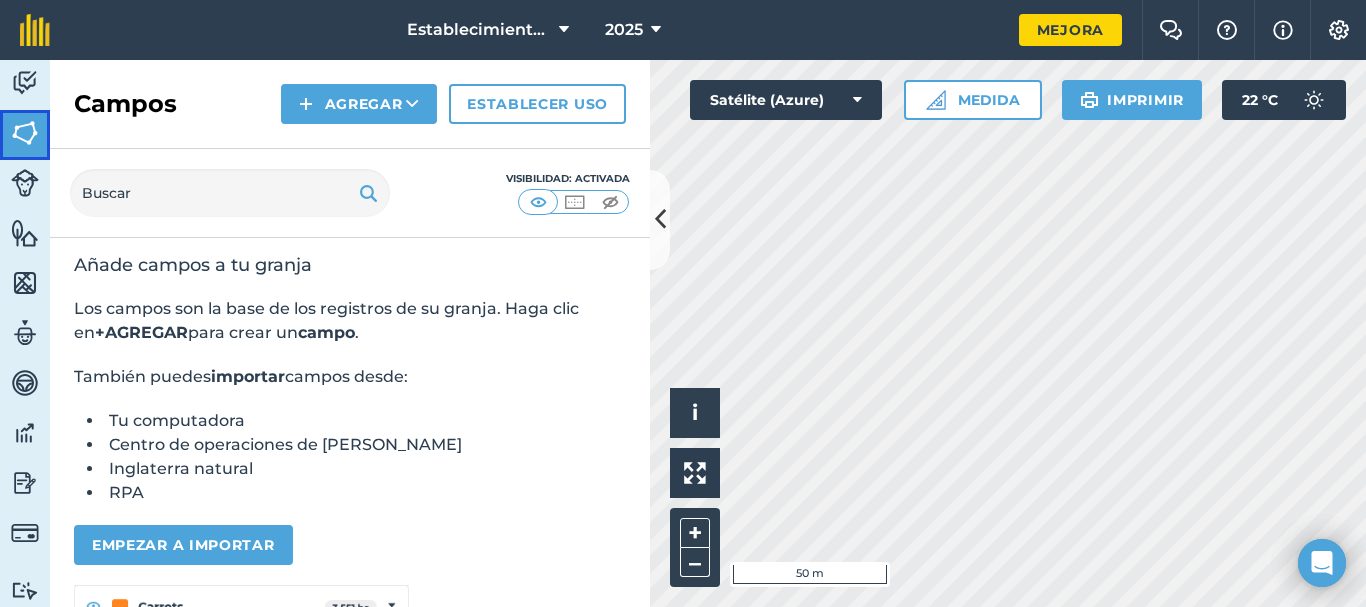 scroll, scrollTop: 0, scrollLeft: 0, axis: both 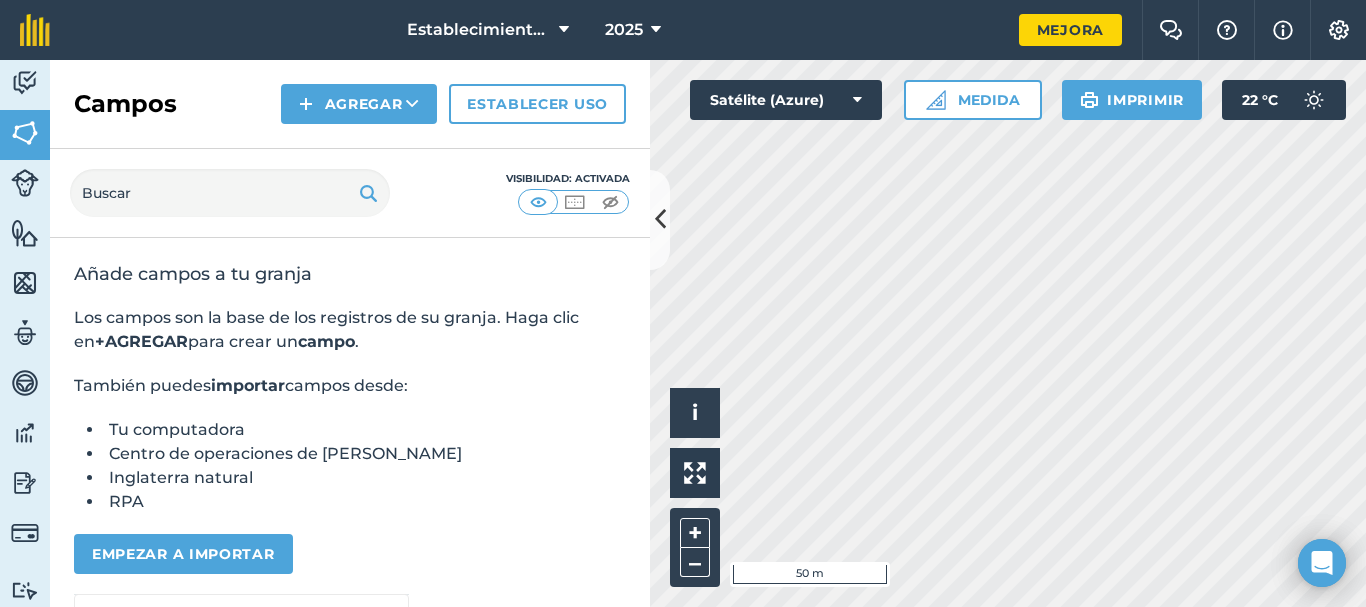 click on "+AGREGAR" at bounding box center (141, 341) 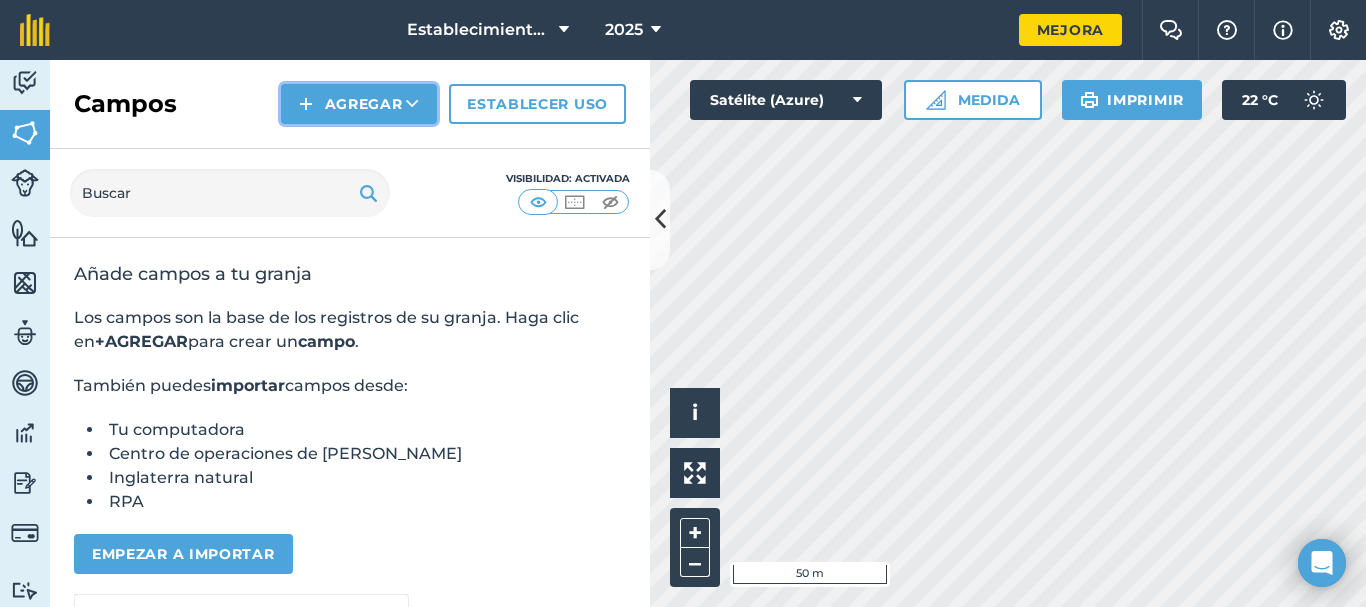 click on "Agregar" at bounding box center (364, 104) 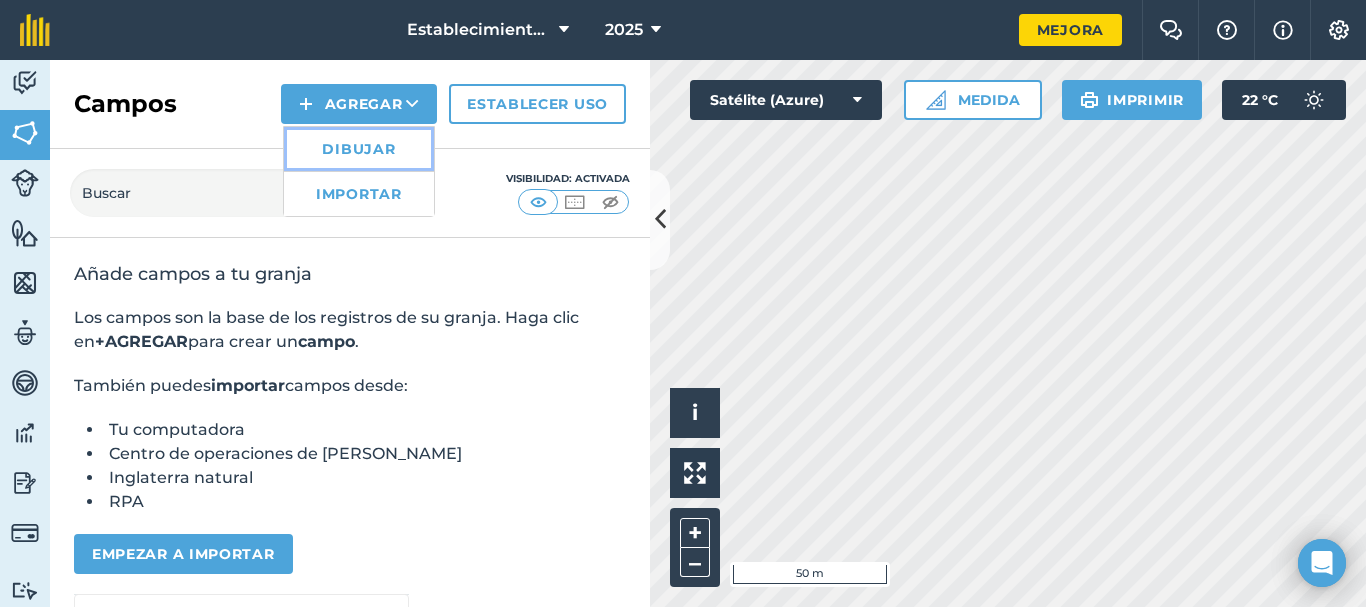 click on "Dibujar" at bounding box center (358, 149) 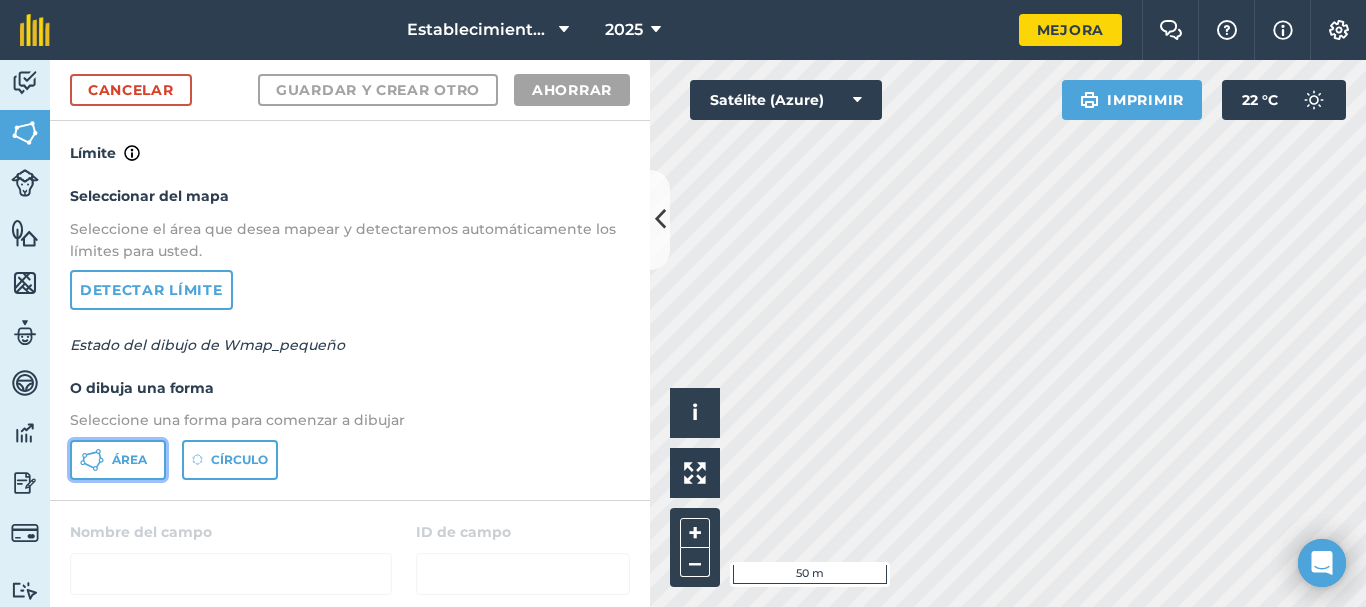 click on "Área" at bounding box center (129, 459) 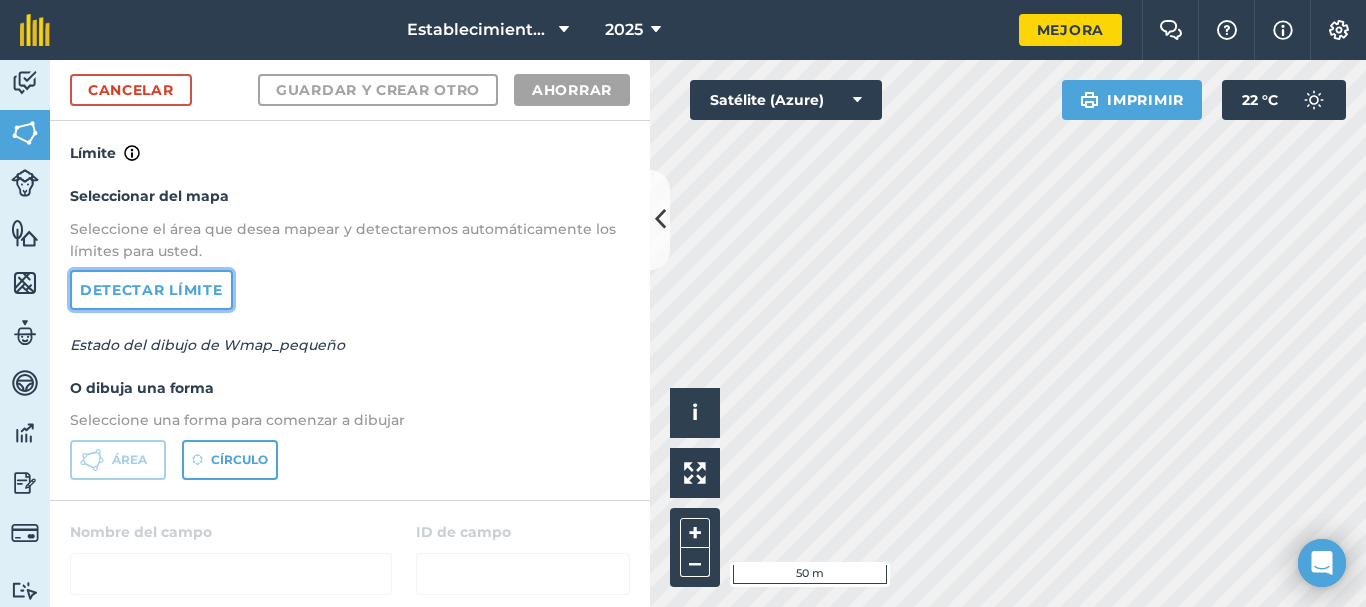 click on "Detectar límite" at bounding box center (151, 290) 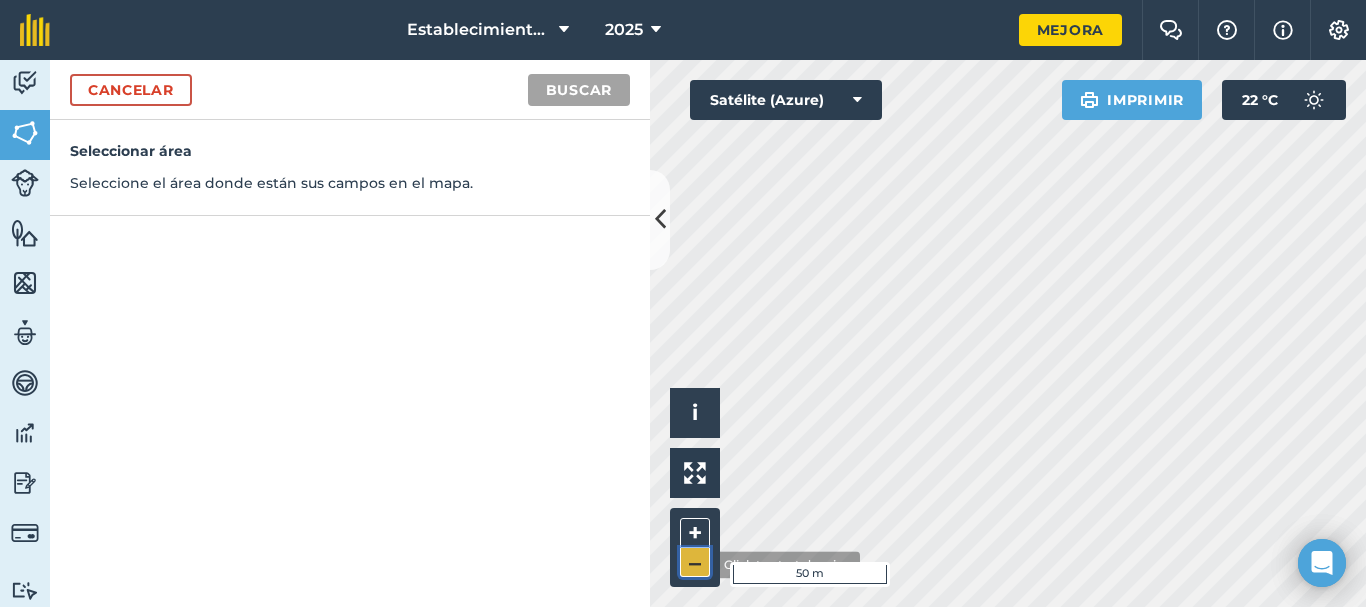 click on "–" at bounding box center (695, 562) 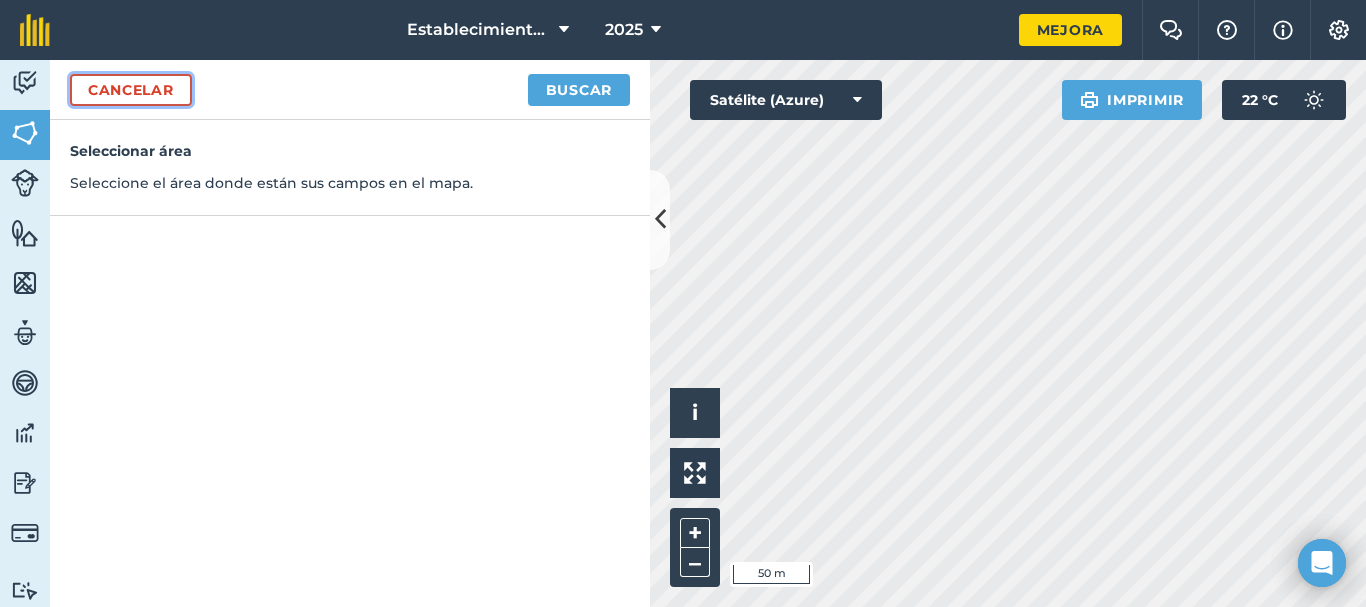 click on "Cancelar" at bounding box center (131, 90) 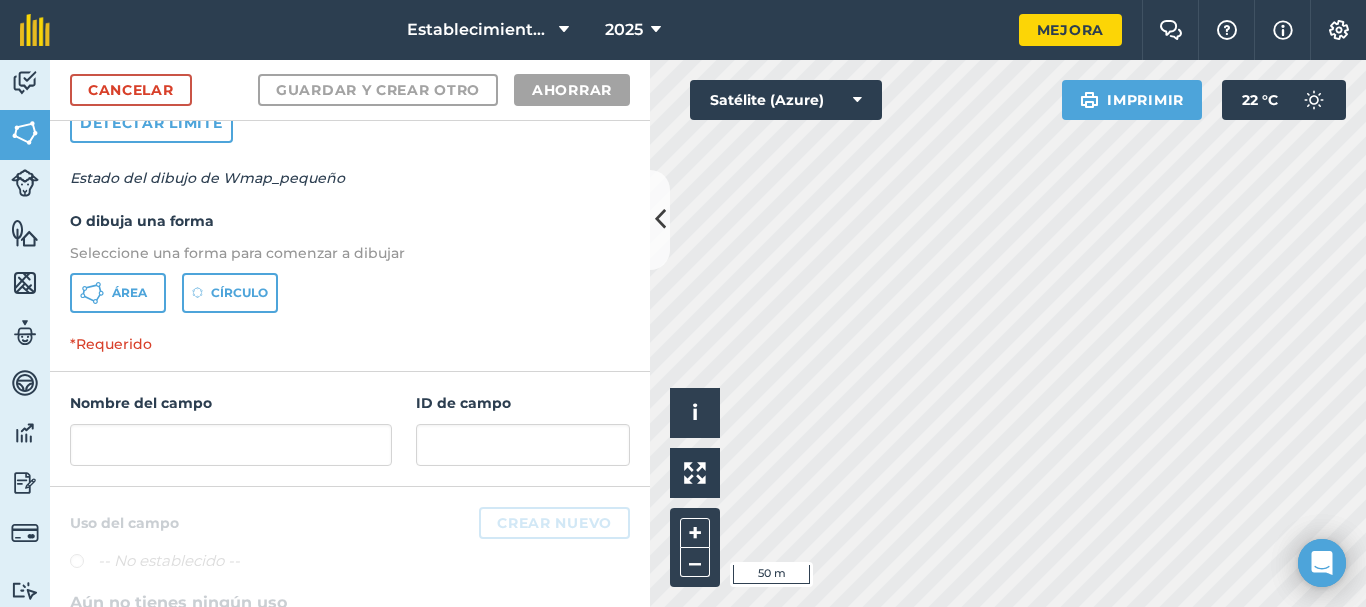 scroll, scrollTop: 160, scrollLeft: 0, axis: vertical 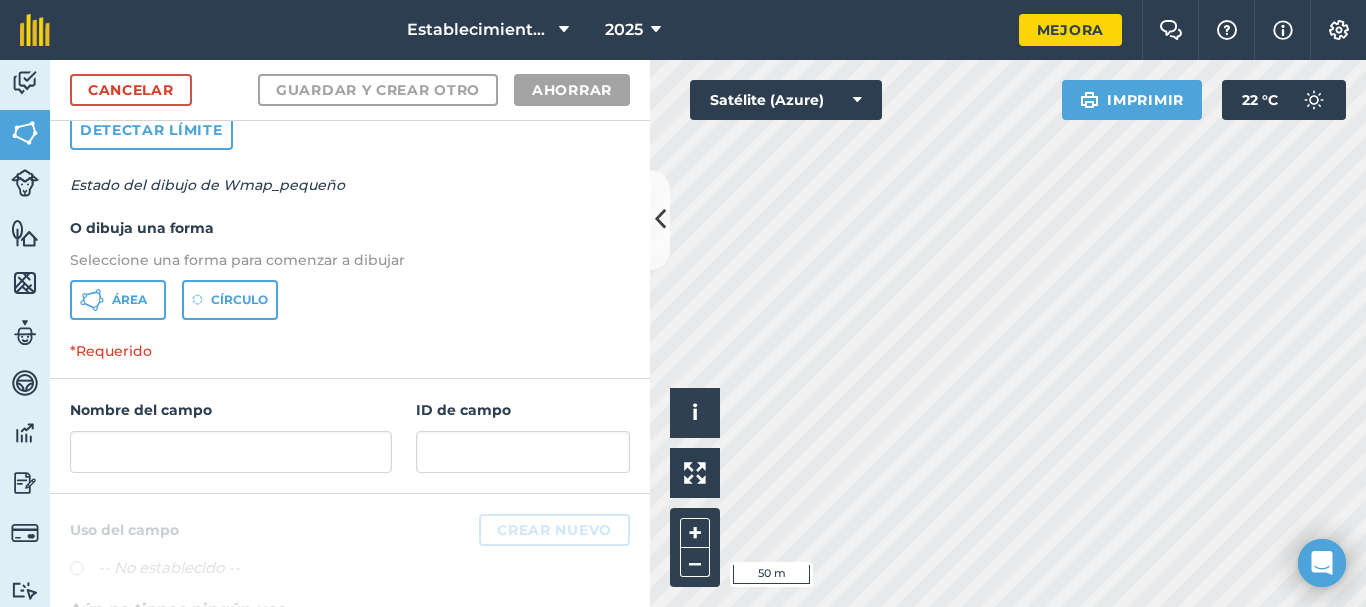 click on "Seleccionar del mapa Seleccione el área que desea mapear y detectaremos automáticamente los límites para usted. Detectar límite Estado del dibujo de Wmap_pequeño O dibuja una forma Seleccione una forma para comenzar a dibujar Área Círculo" at bounding box center [350, 172] 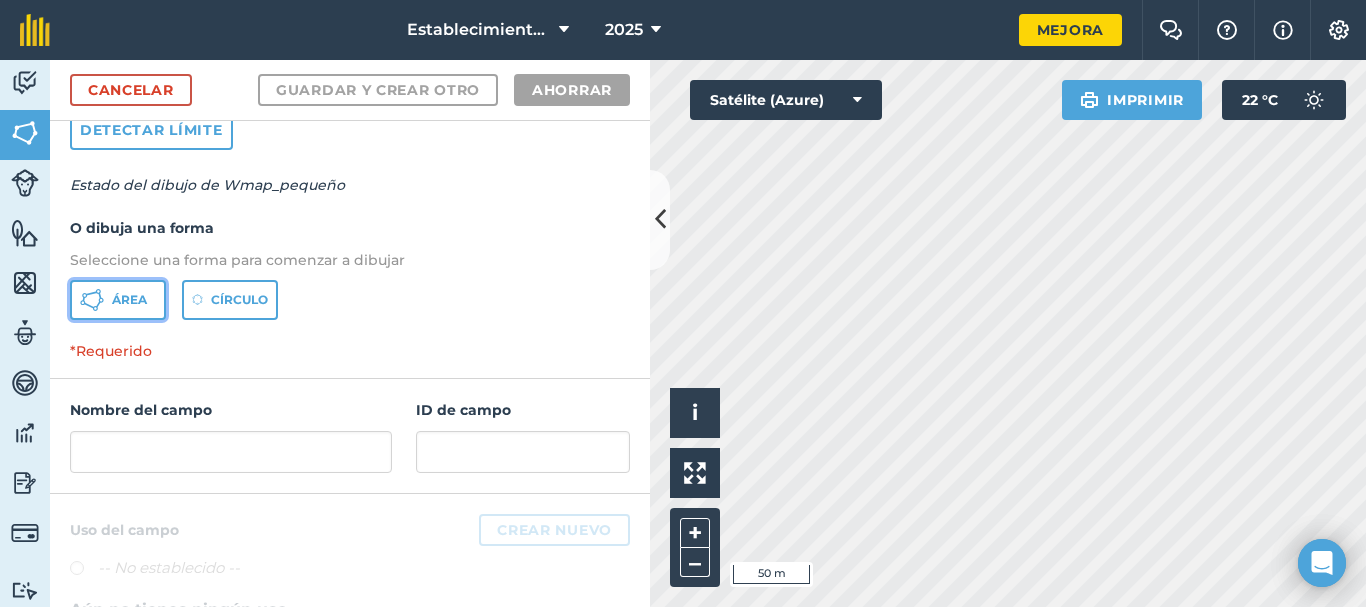 click 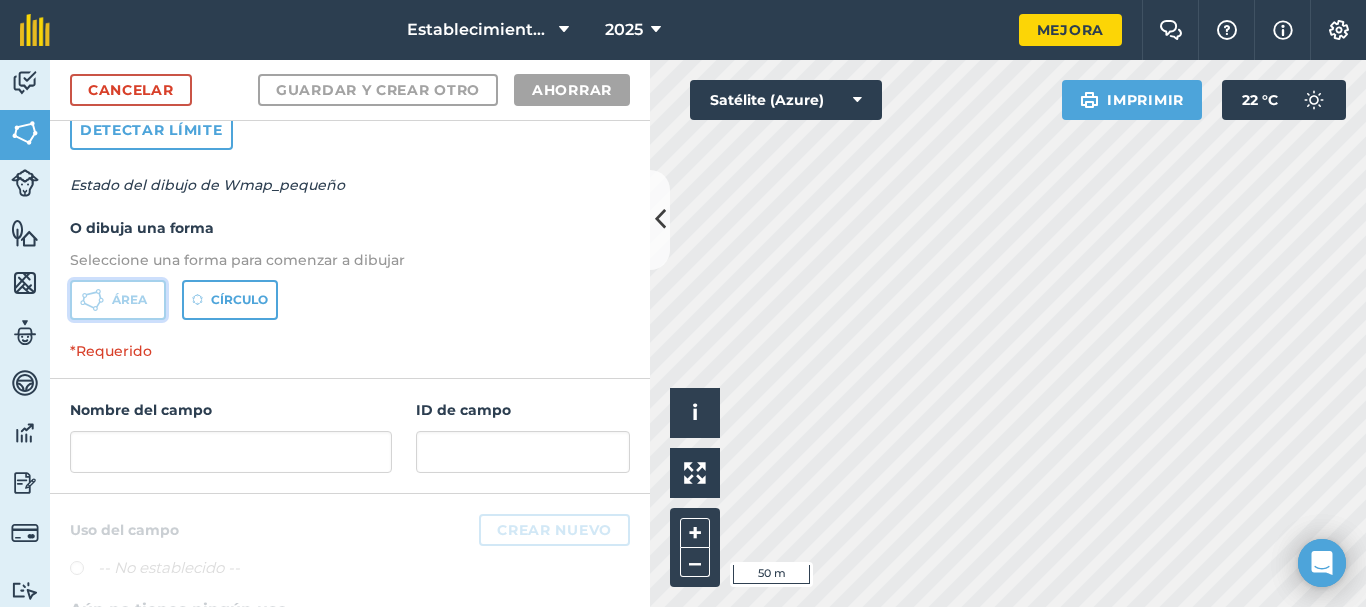 click 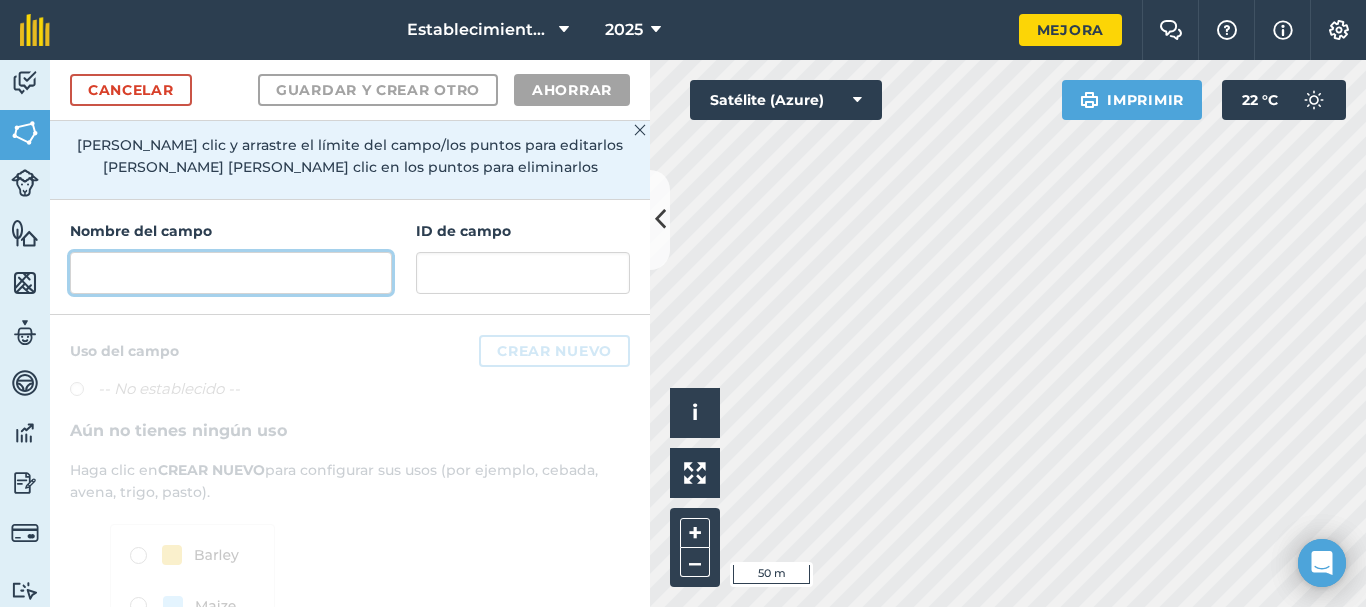 click at bounding box center [231, 273] 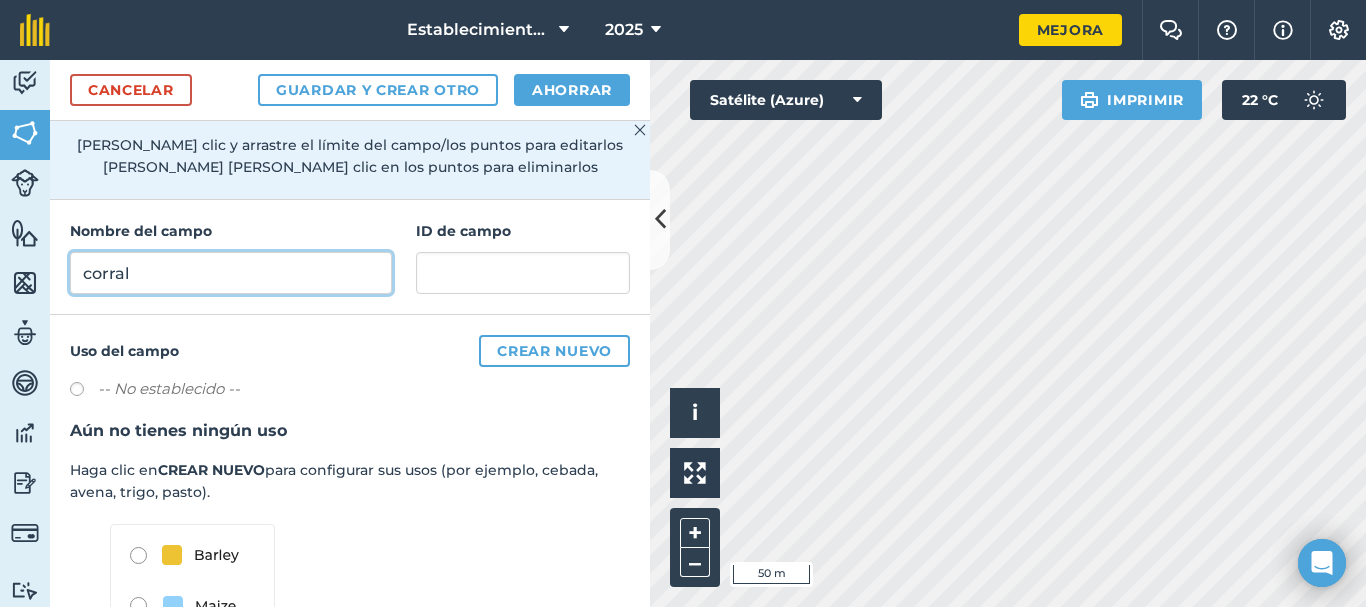 type on "corral" 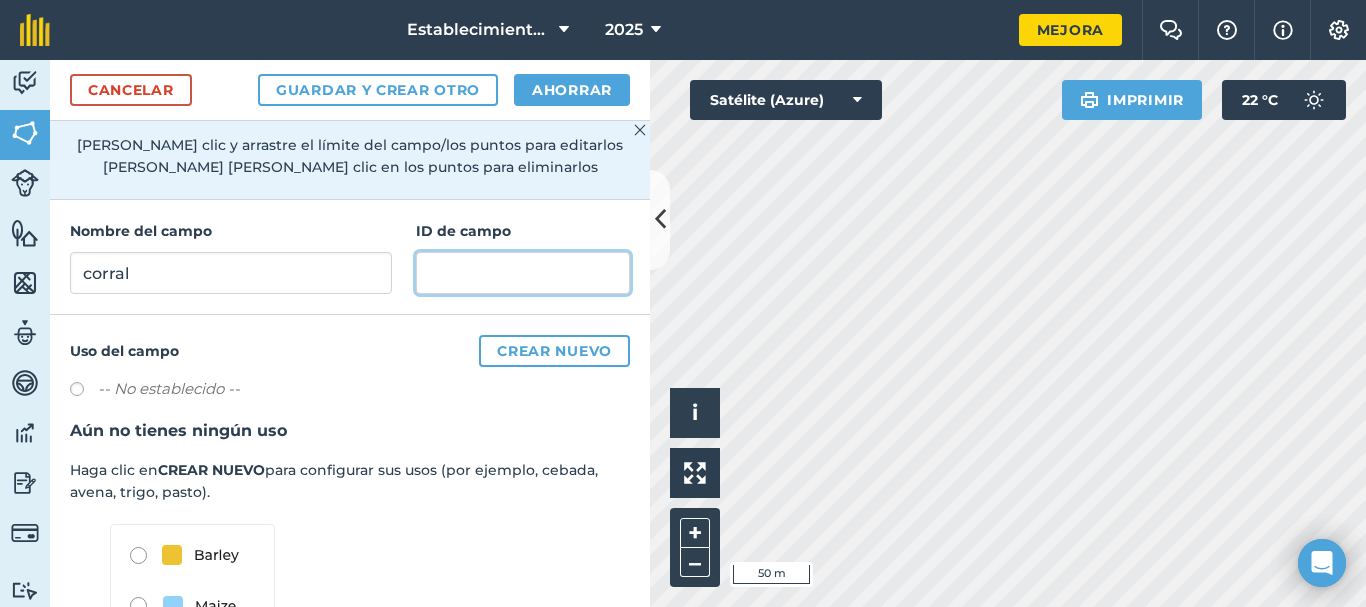 click at bounding box center [523, 273] 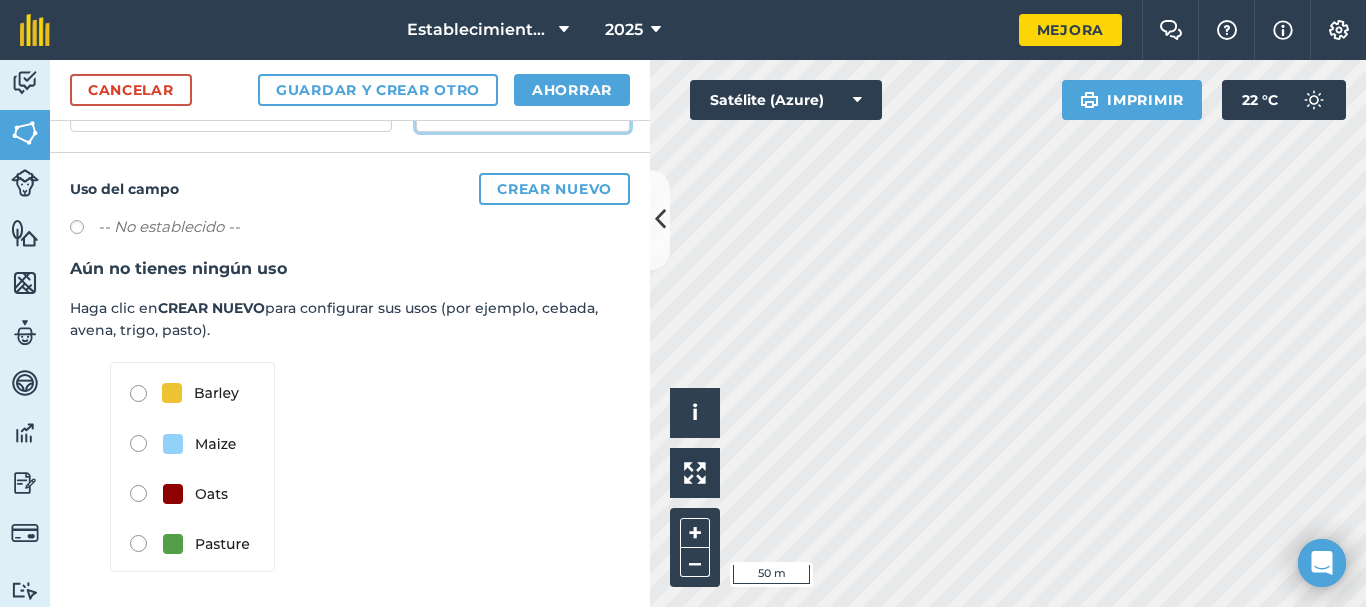 scroll, scrollTop: 324, scrollLeft: 0, axis: vertical 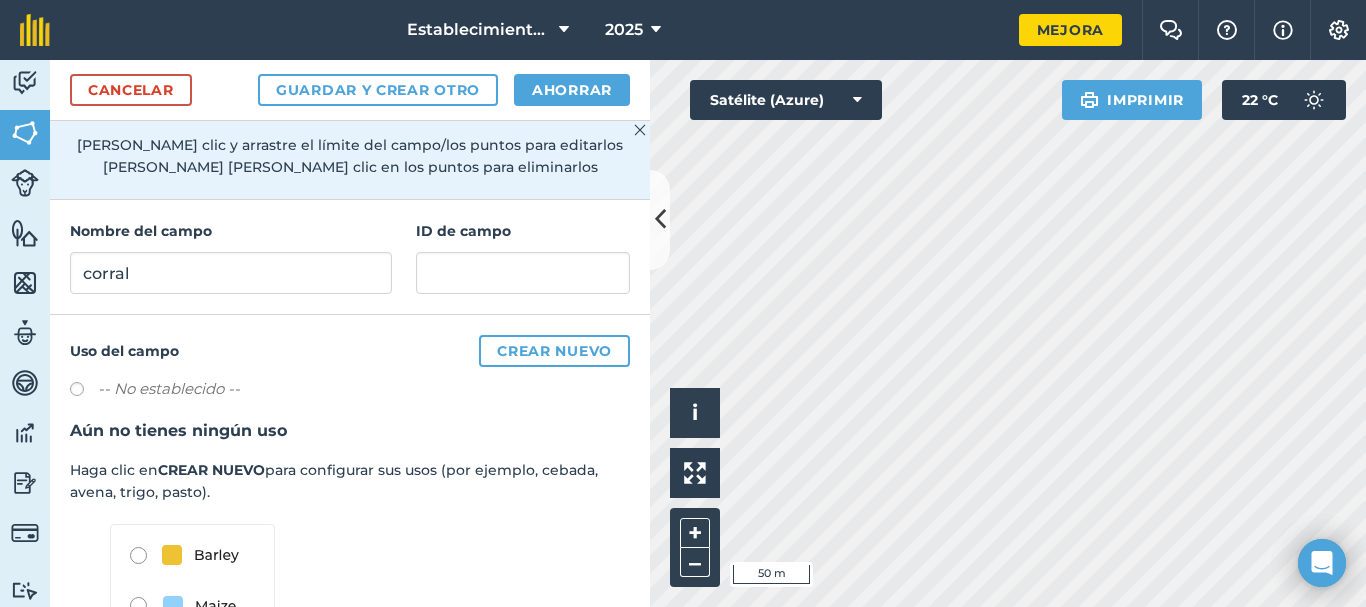 click at bounding box center [84, 392] 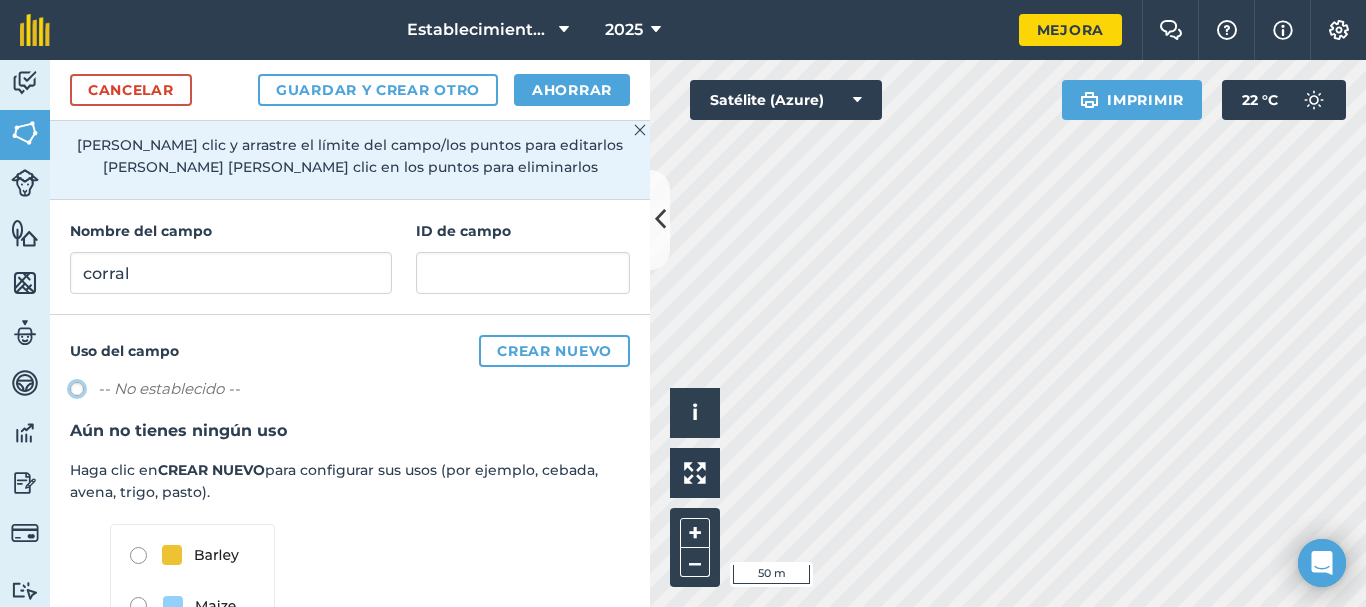 click on "-- No establecido --" at bounding box center (-9923, 388) 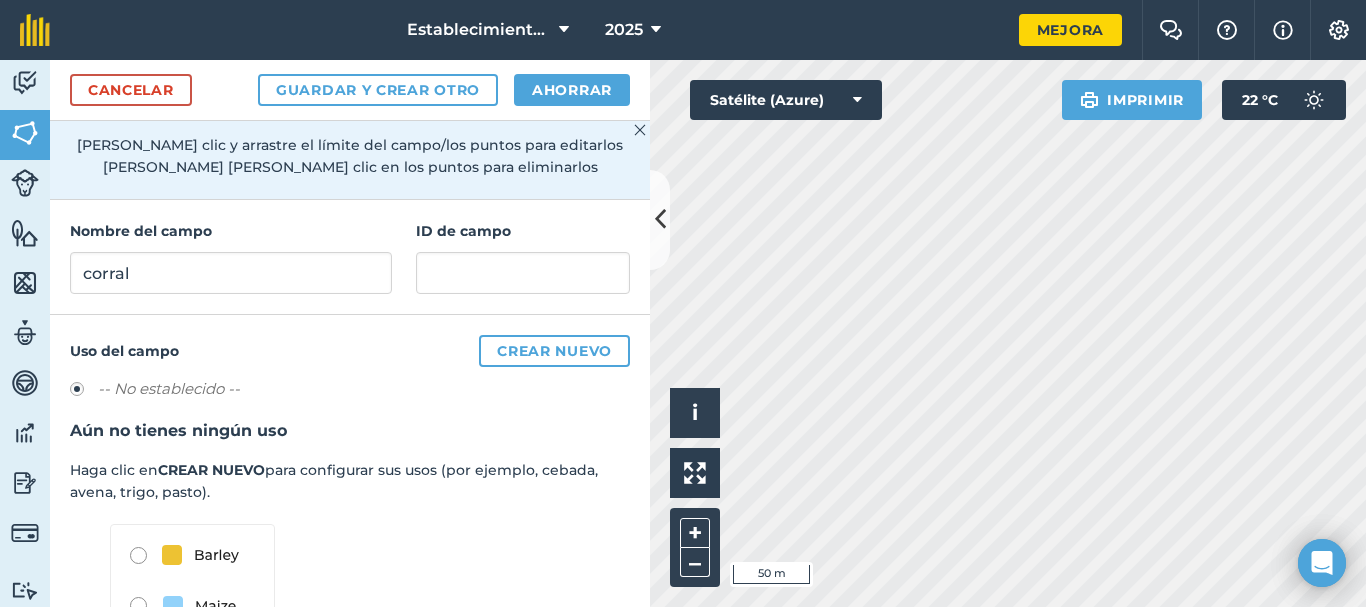 click on "-- No establecido --" at bounding box center (169, 388) 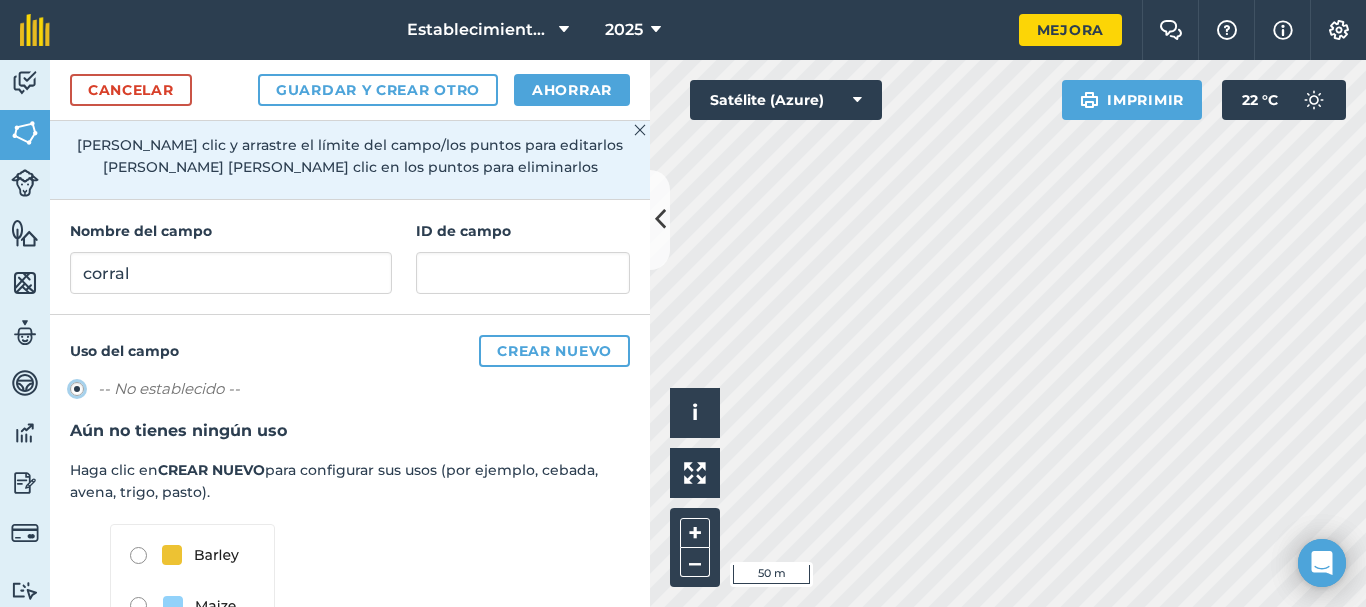 click on "-- No establecido --" at bounding box center (-9923, 388) 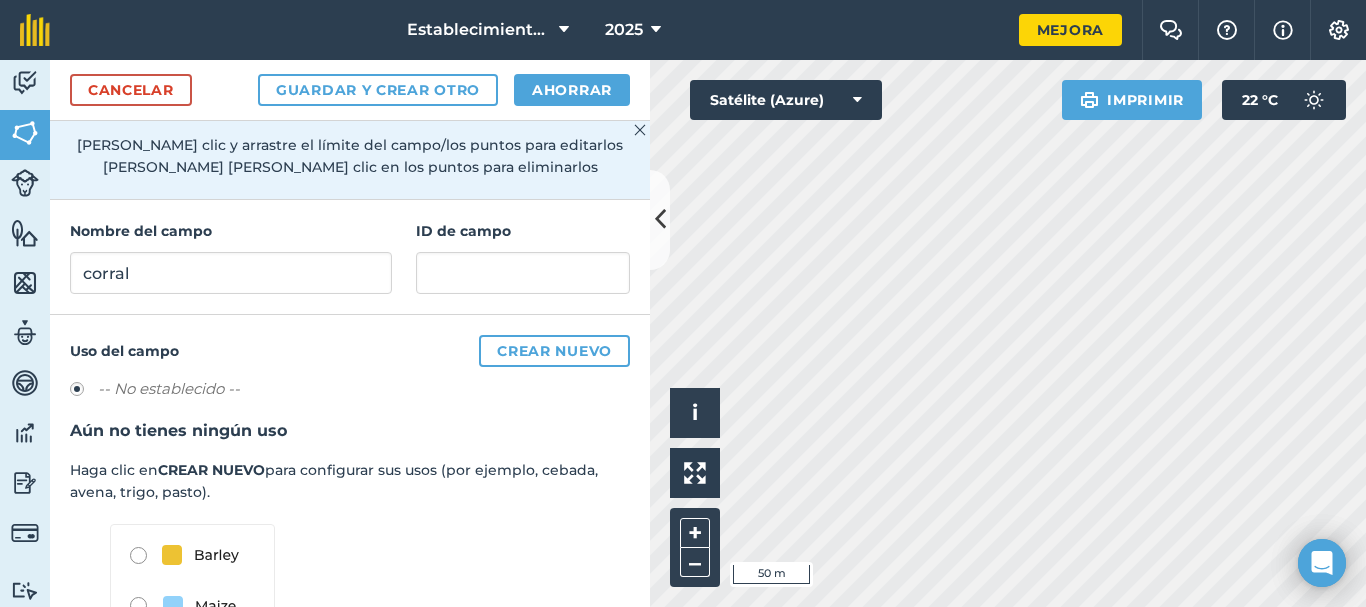 click on "Aún no tienes ningún uso" at bounding box center (178, 430) 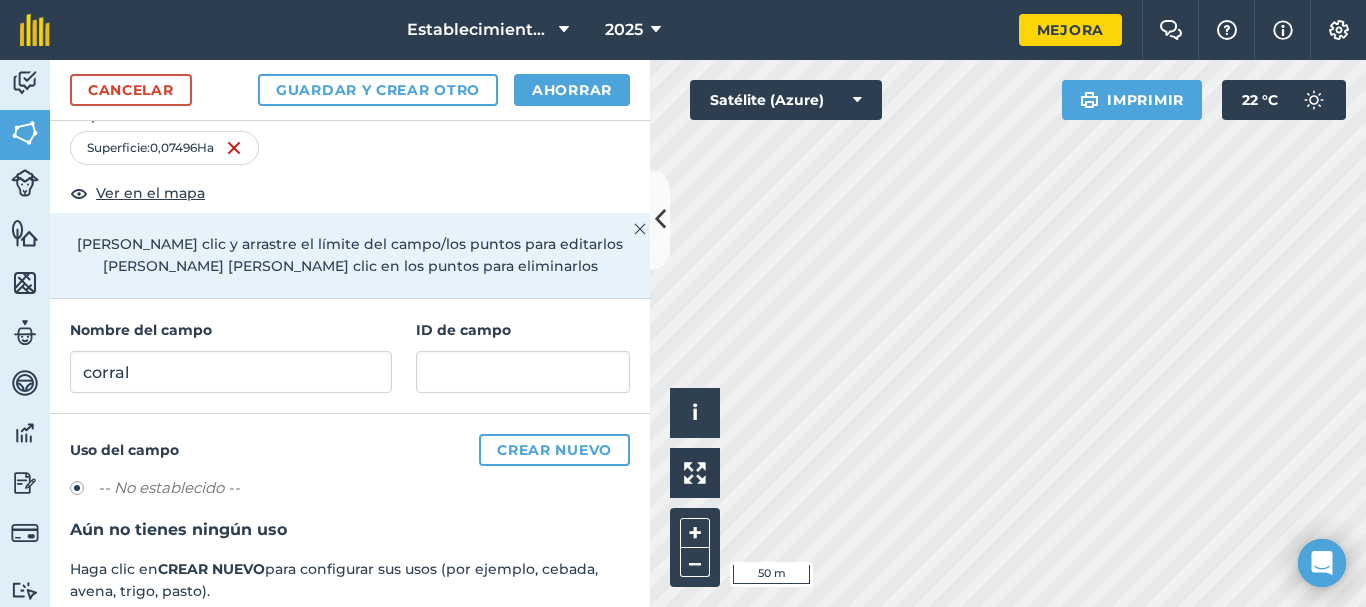 scroll, scrollTop: 0, scrollLeft: 0, axis: both 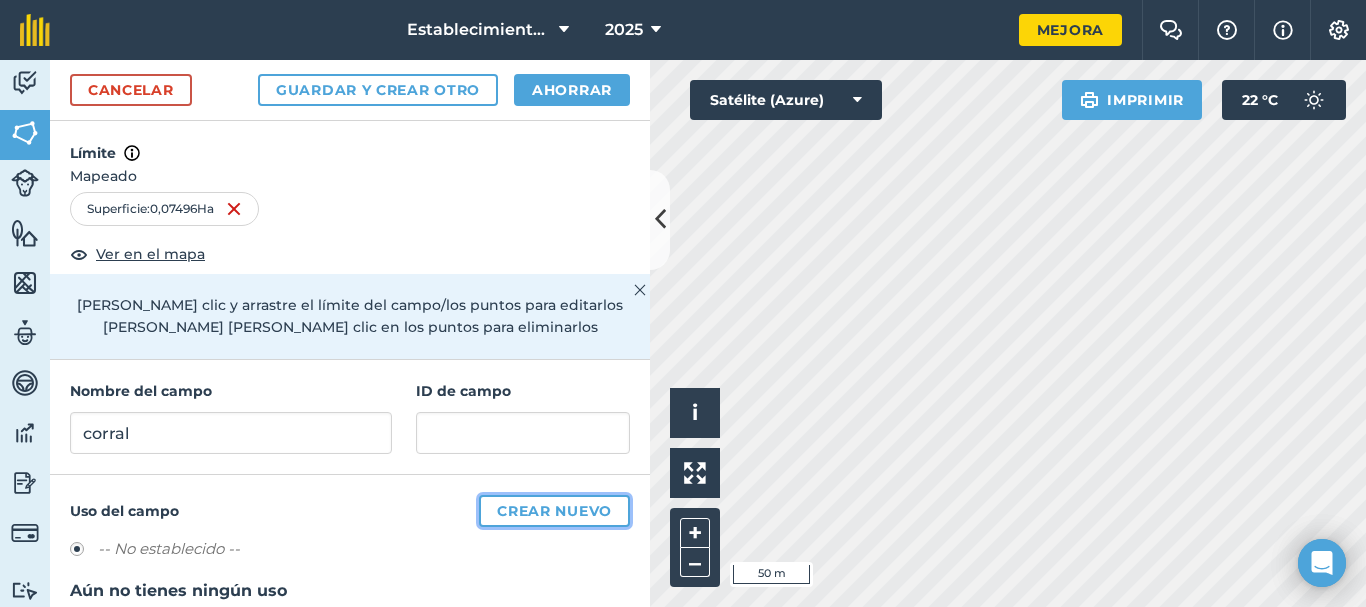 click on "Crear nuevo" at bounding box center [554, 511] 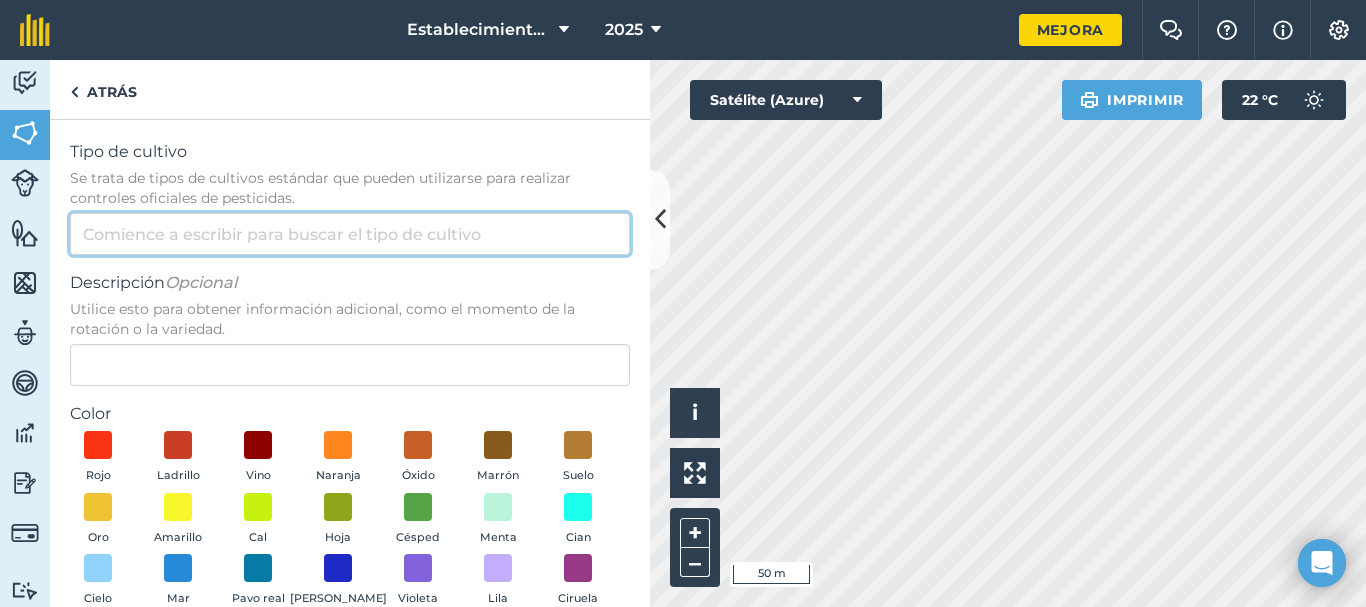 click on "Tipo de cultivo Se trata de tipos de cultivos estándar que pueden utilizarse para realizar controles oficiales de pesticidas." at bounding box center [350, 234] 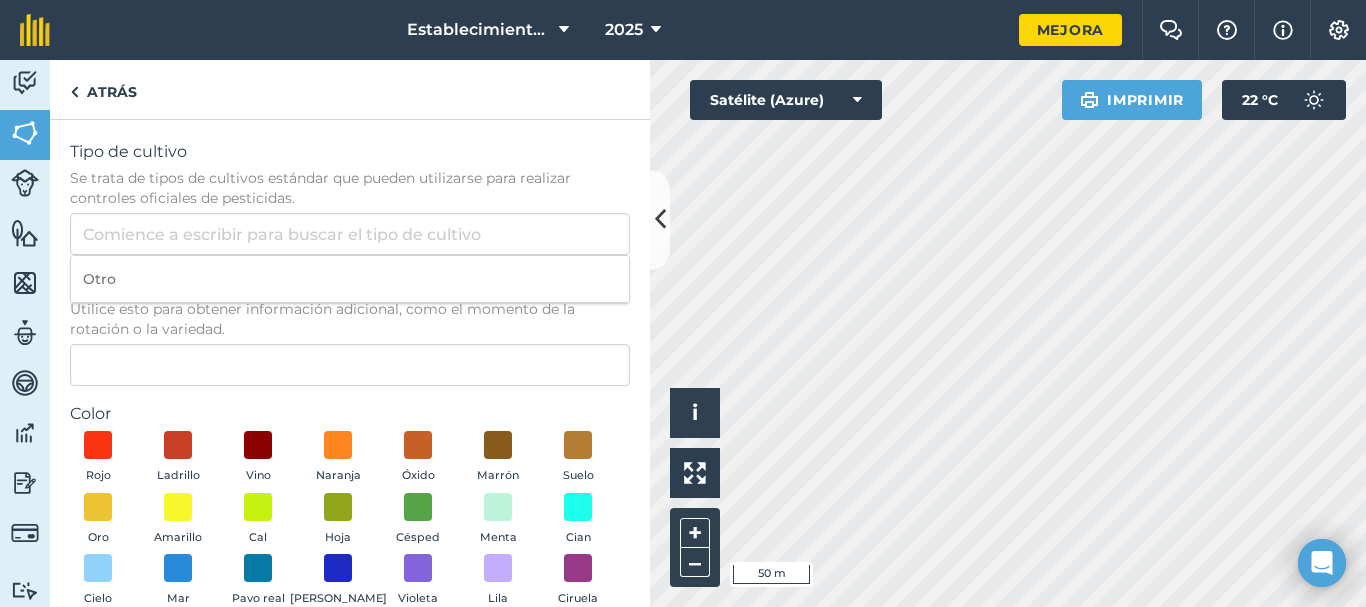 click on "Utilice esto para obtener información adicional, como el momento de la rotación o la variedad." at bounding box center [322, 319] 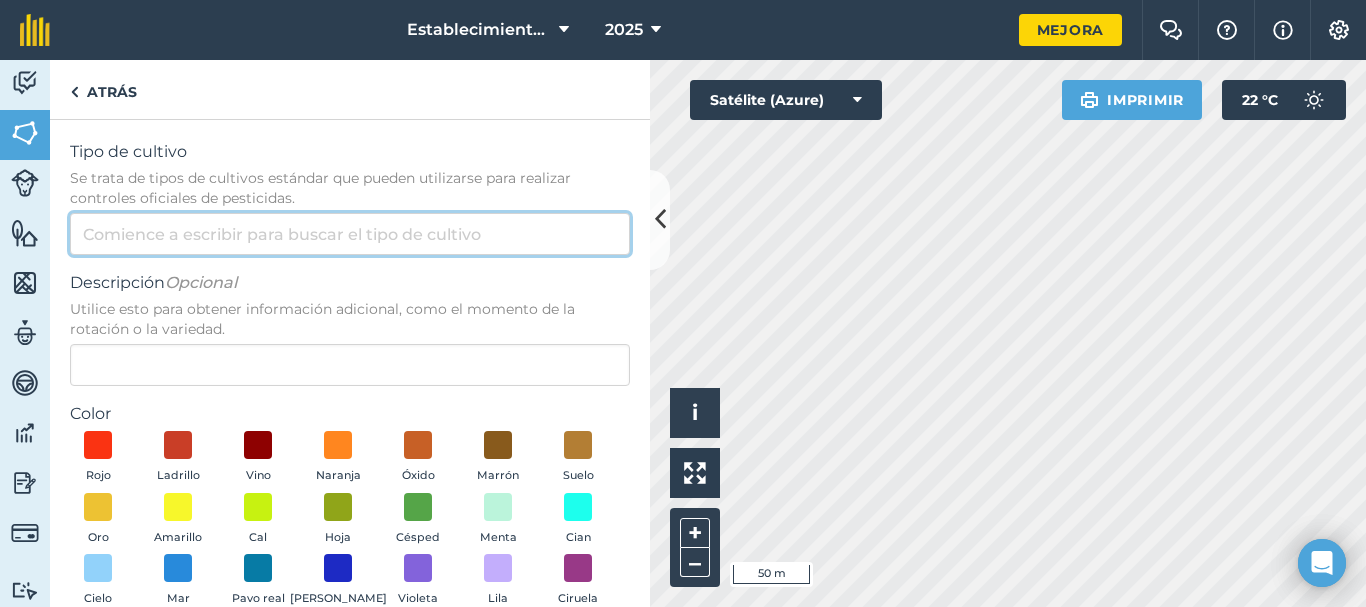 click on "Tipo de cultivo Se trata de tipos de cultivos estándar que pueden utilizarse para realizar controles oficiales de pesticidas." at bounding box center [350, 234] 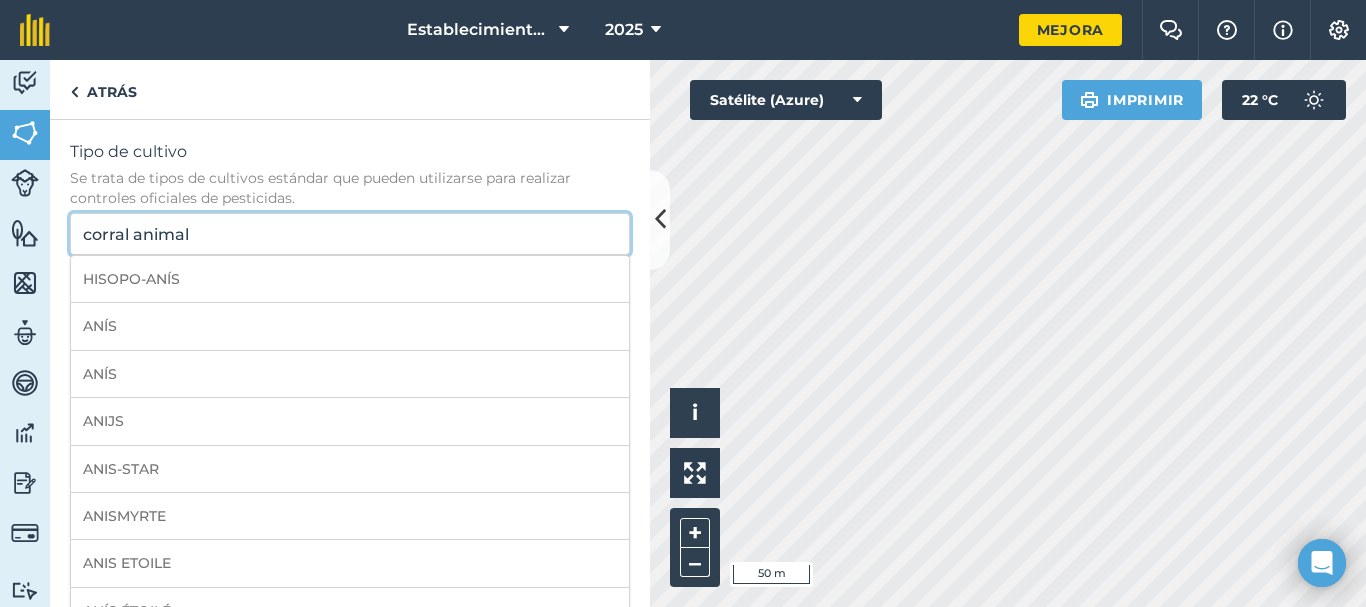 click on "corral animal" at bounding box center (350, 234) 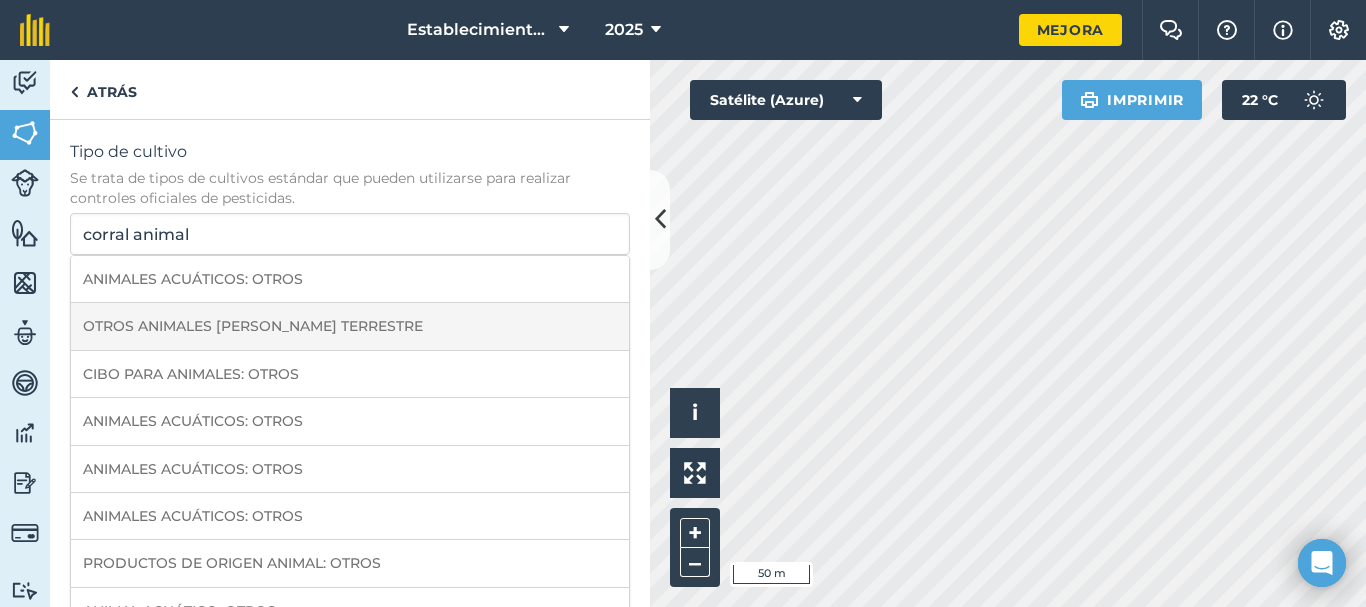 click on "OTROS ANIMALES [PERSON_NAME] TERRESTRE" at bounding box center (350, 326) 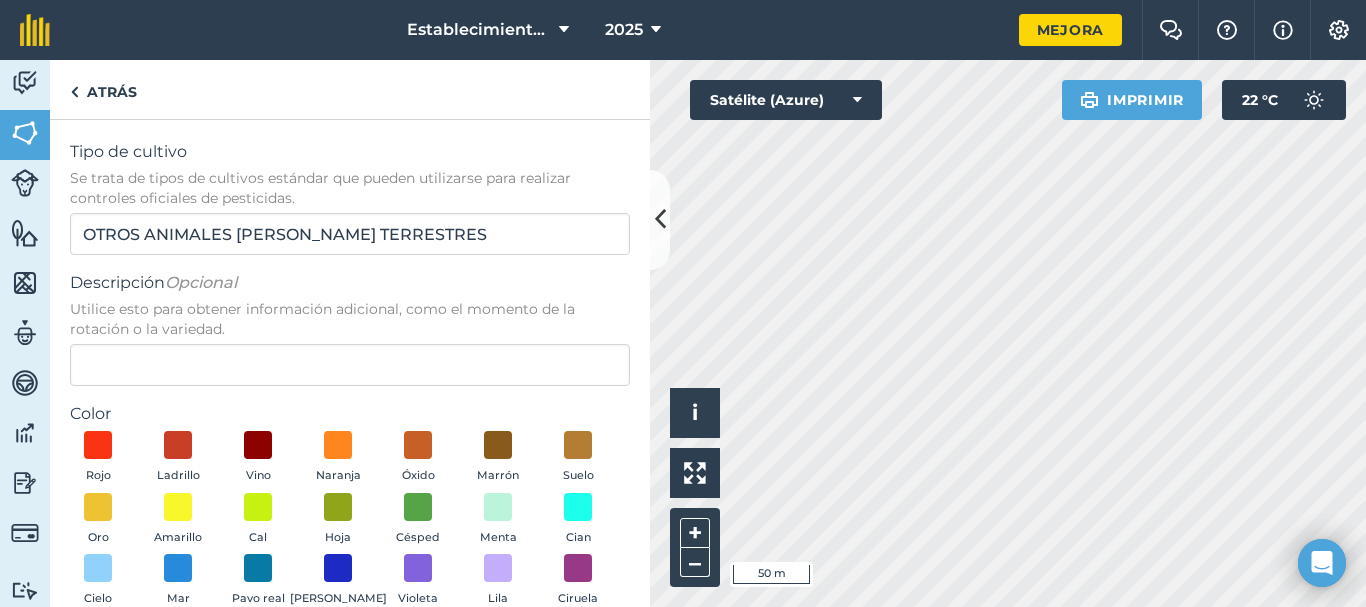 click on "Utilice esto para obtener información adicional, como el momento de la rotación o la variedad." at bounding box center [322, 319] 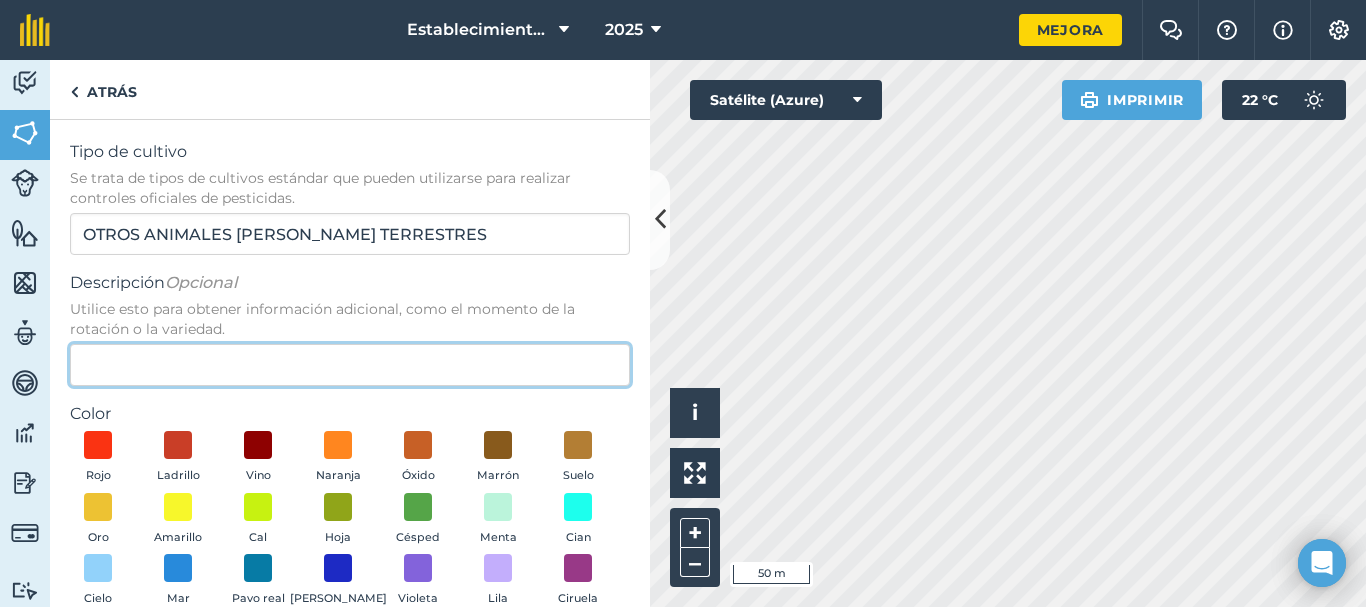 click on "Descripción  Opcional   Utilice esto para obtener información adicional, como el momento de la rotación o la variedad." at bounding box center [350, 365] 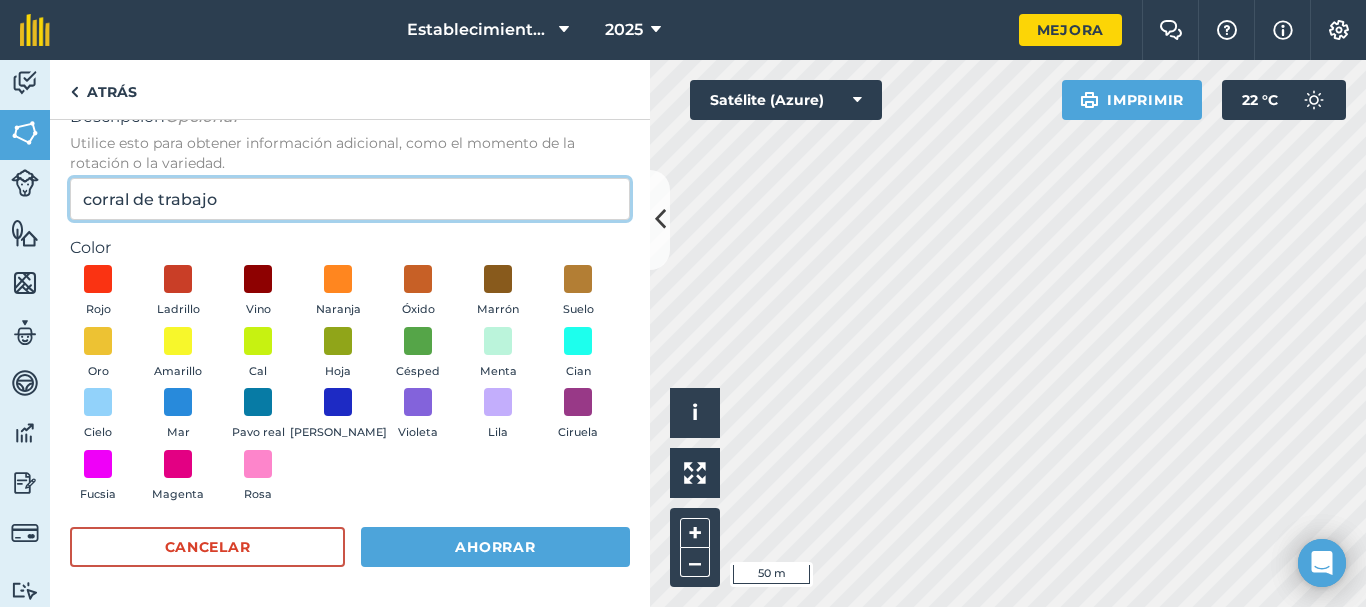 scroll, scrollTop: 167, scrollLeft: 0, axis: vertical 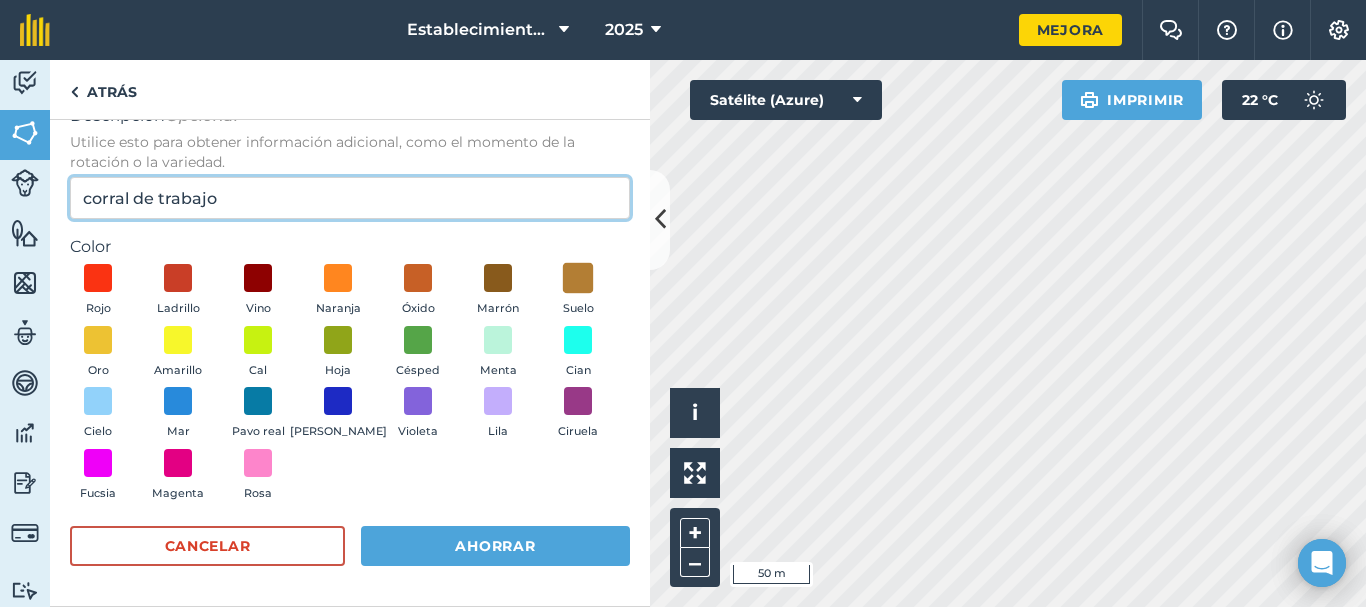 type on "corral de trabajo" 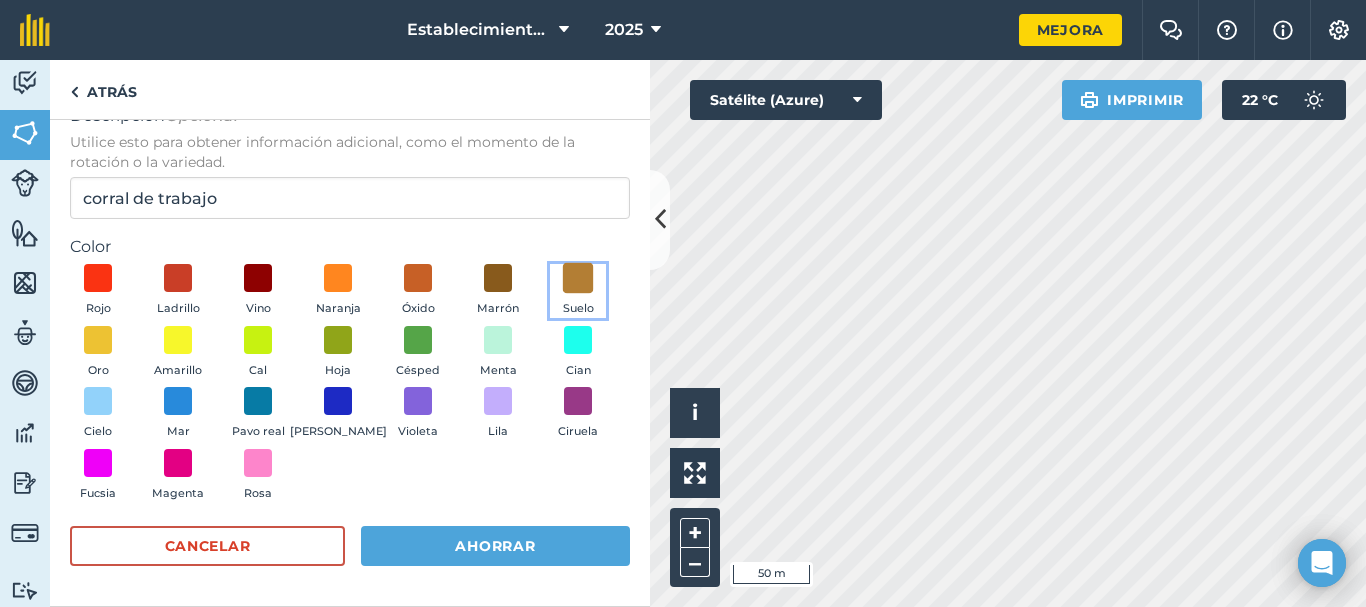 click at bounding box center [578, 278] 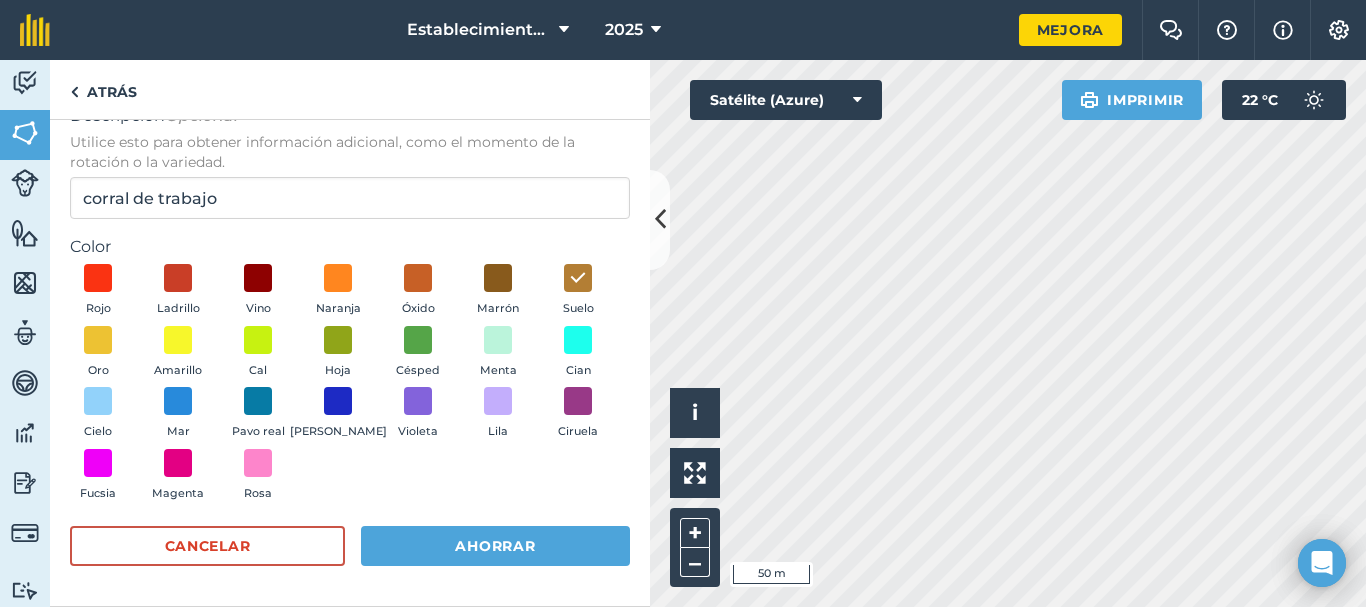 click on "Actividad [PERSON_NAME] Ganado Características Mapas Equipo Vehículos Datos Informes Facturación Tutoriales Tutoriales   Atrás Tipo de cultivo Se trata de tipos de cultivos estándar que pueden utilizarse para realizar controles oficiales de pesticidas. OTROS ANIMALES [PERSON_NAME] TERRESTRES Descripción  Opcional   Utilice esto para obtener información adicional, como el momento de la rotación o la variedad. corral de trabajo Color Rojo Ladrillo Vino Naranja Óxido [PERSON_NAME] Suelo Oro Amarillo Cal Hoja Césped Menta Cian Cielo Mar Pavo real [PERSON_NAME] [PERSON_NAME] Fucsia Magenta [PERSON_NAME] Cancelar Ahorrar Cancelar Guardar y crear otro Ahorrar Límite   Mapeado Superficie  :  0,07496    Ha   Ver en el mapa [PERSON_NAME] clic y arrastre el límite del campo/los puntos para editarlos [PERSON_NAME] [PERSON_NAME] clic en los puntos para eliminarlos Nombre del campo corral ID de [GEOGRAPHIC_DATA] -- No establecido -- Aún no tienes ningún uso [PERSON_NAME] clic en  CREAR NUEVO Click to start drawing i © 2025 TomTom, Microsoft" at bounding box center [683, 333] 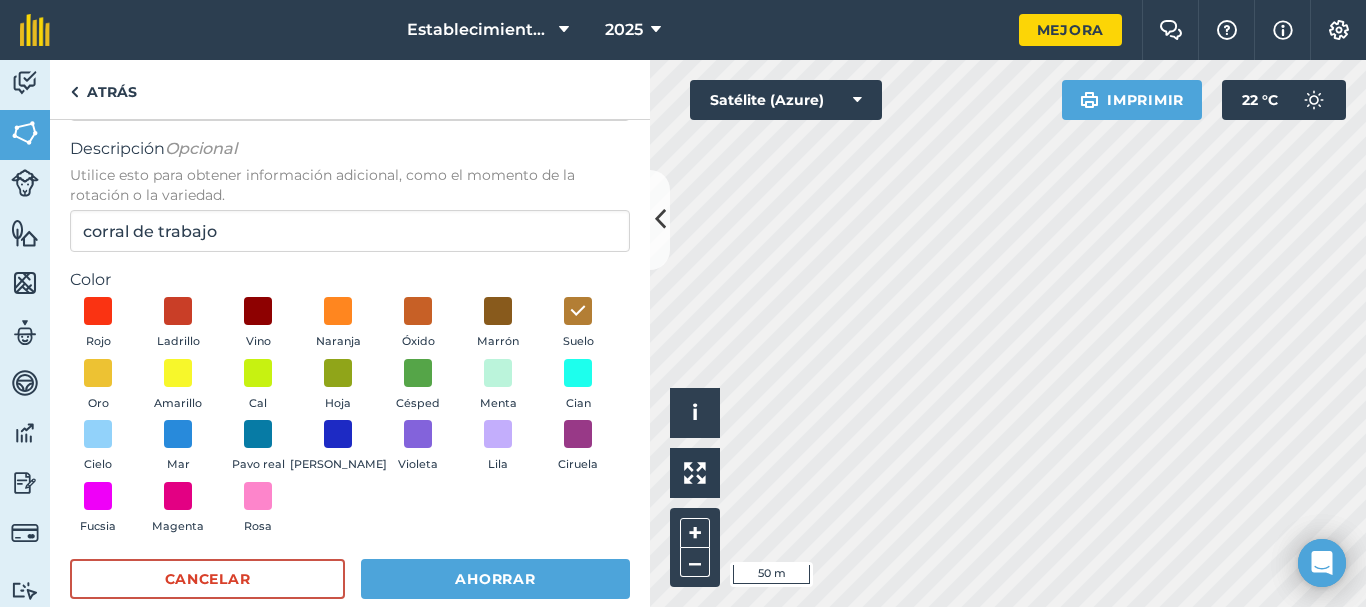 scroll, scrollTop: 167, scrollLeft: 0, axis: vertical 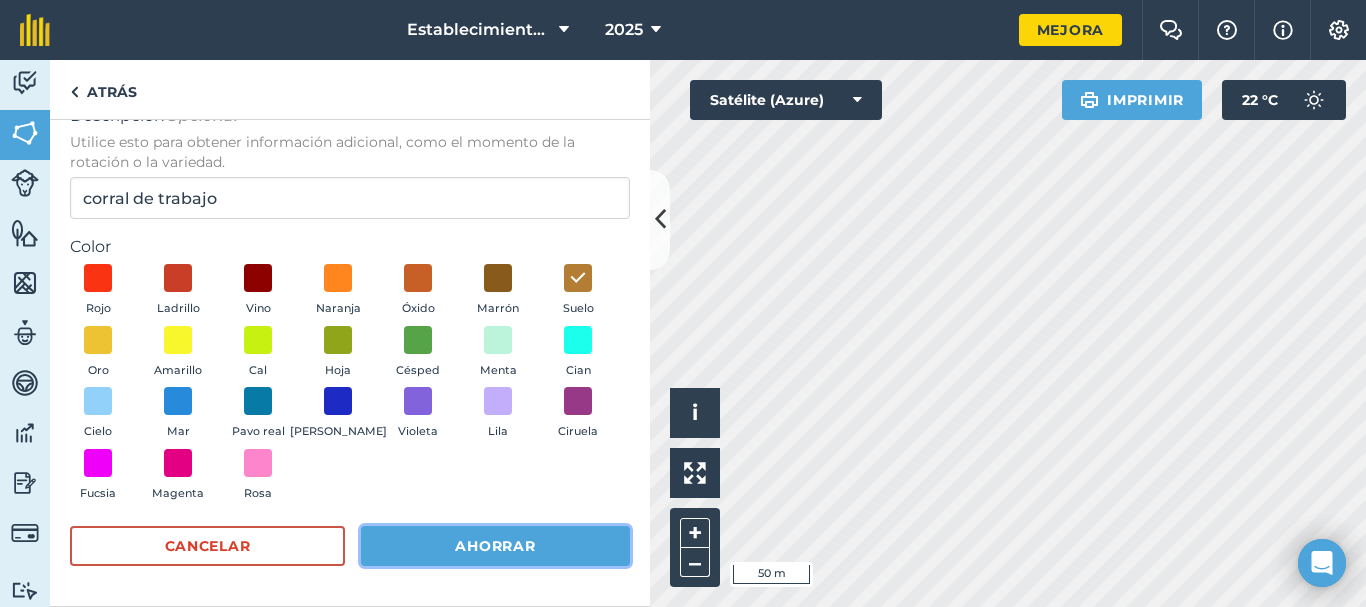 click on "Ahorrar" at bounding box center (495, 546) 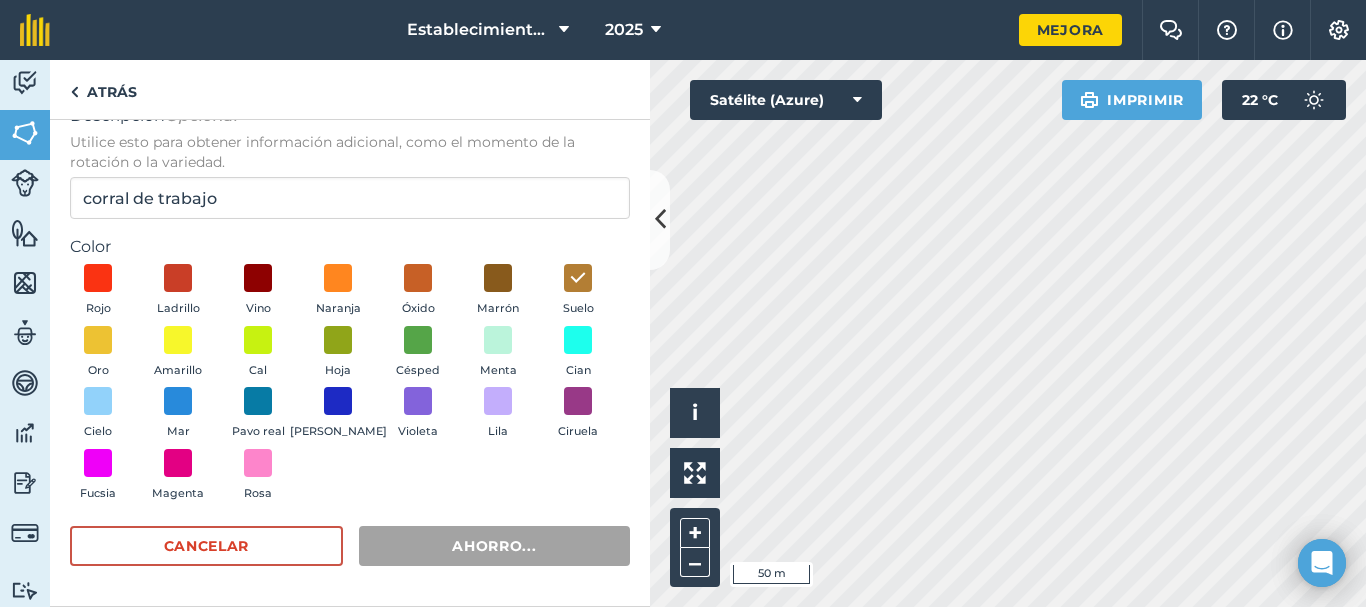 radio on "false" 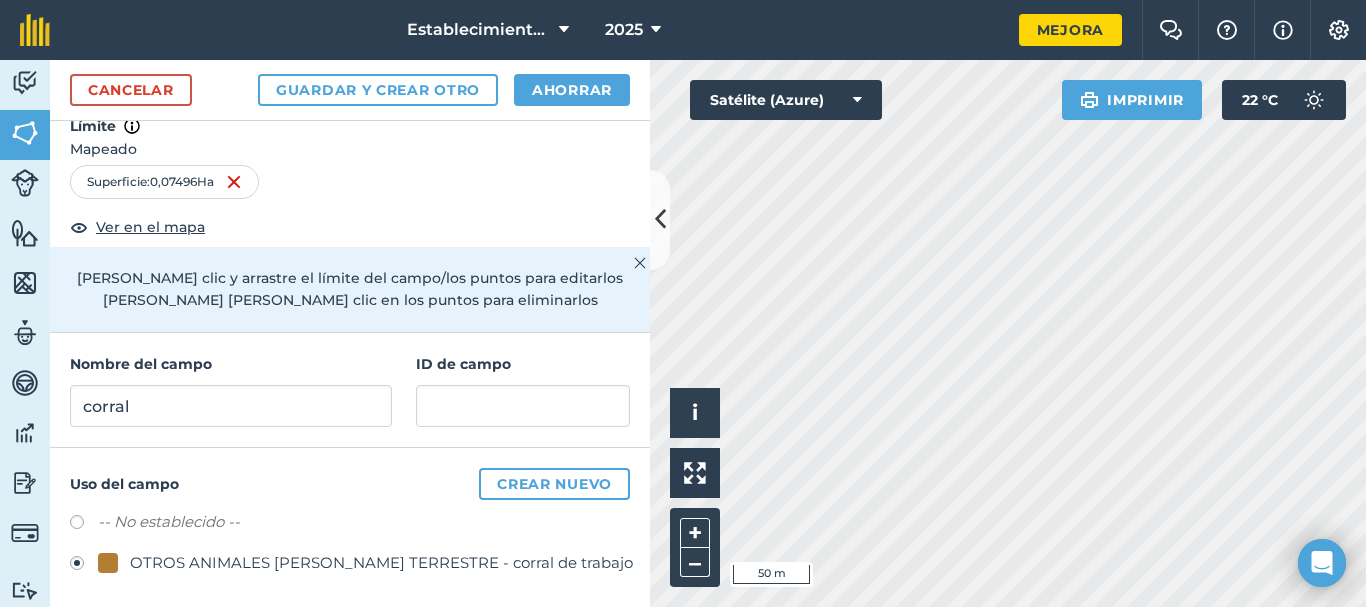 scroll, scrollTop: 33, scrollLeft: 0, axis: vertical 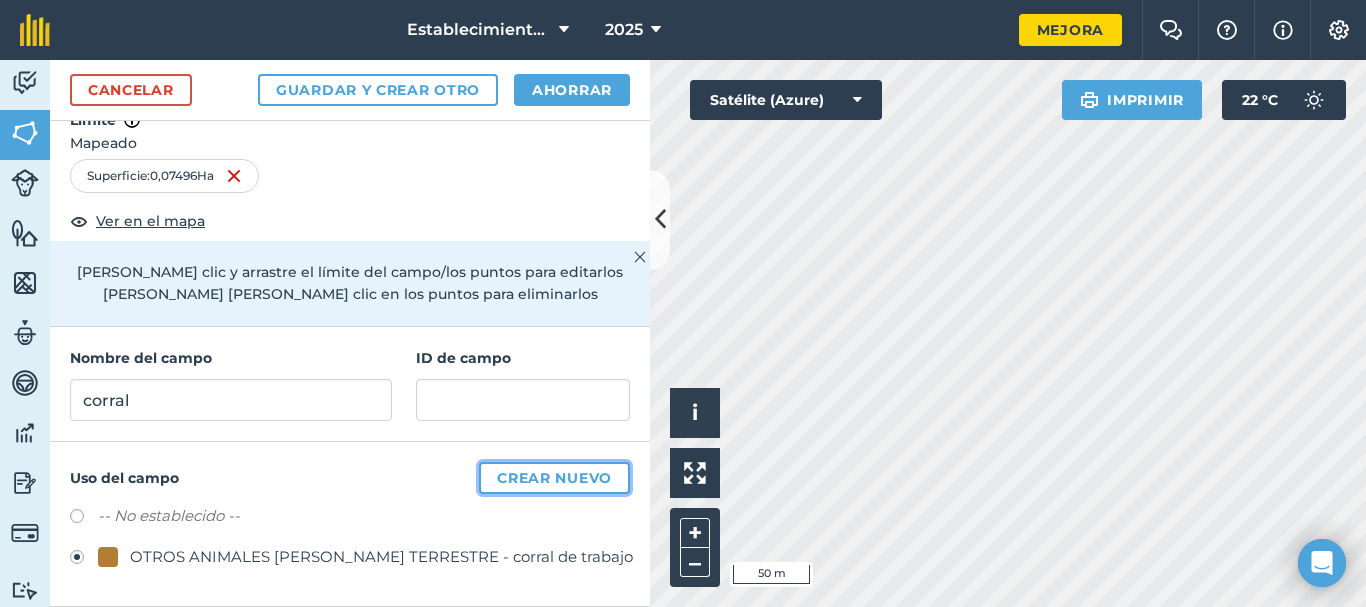 click on "Crear nuevo" at bounding box center (554, 478) 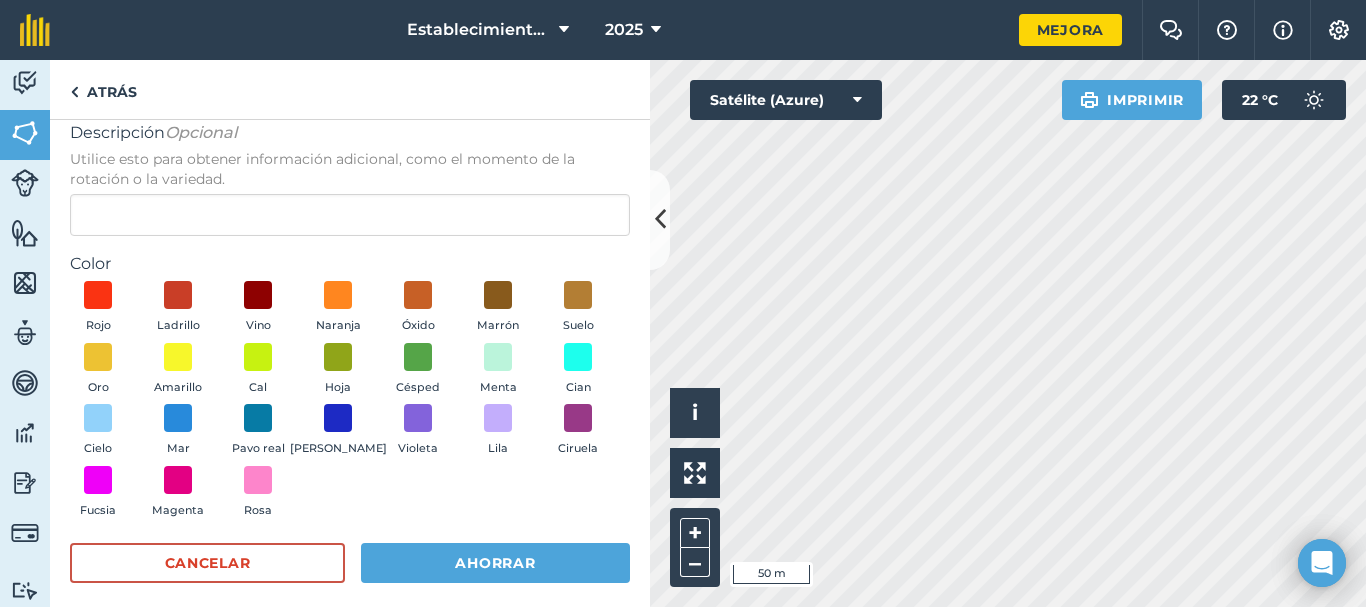 scroll, scrollTop: 167, scrollLeft: 0, axis: vertical 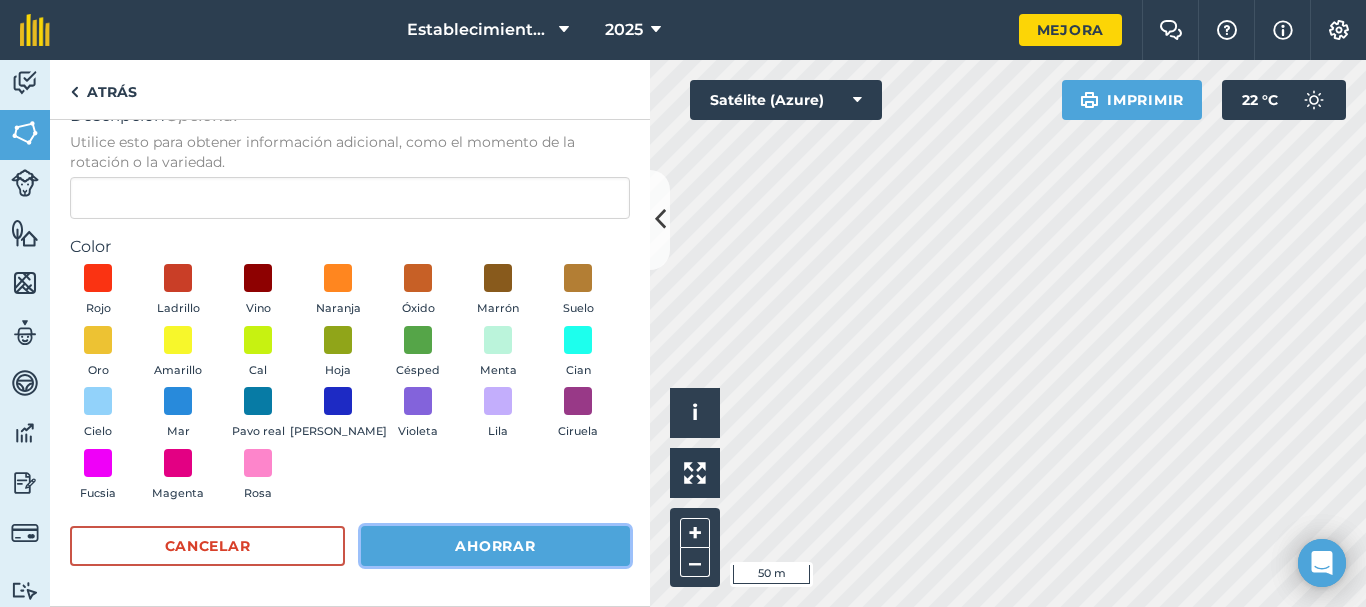 click on "Ahorrar" at bounding box center (495, 546) 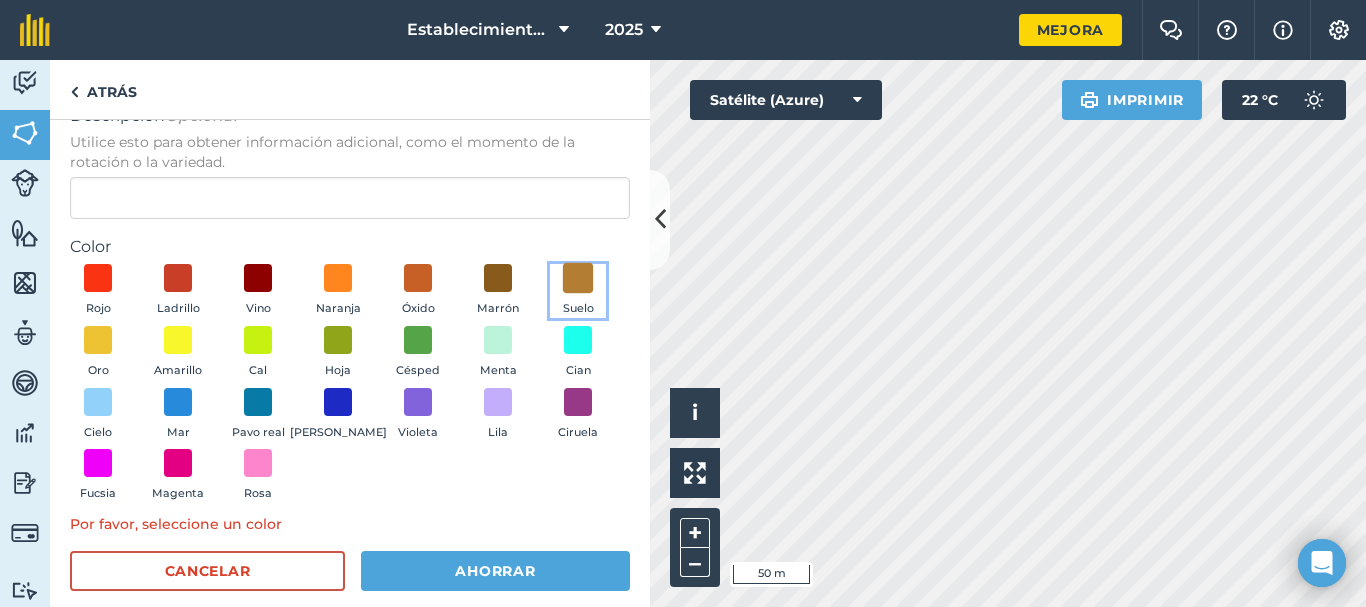 click at bounding box center [578, 278] 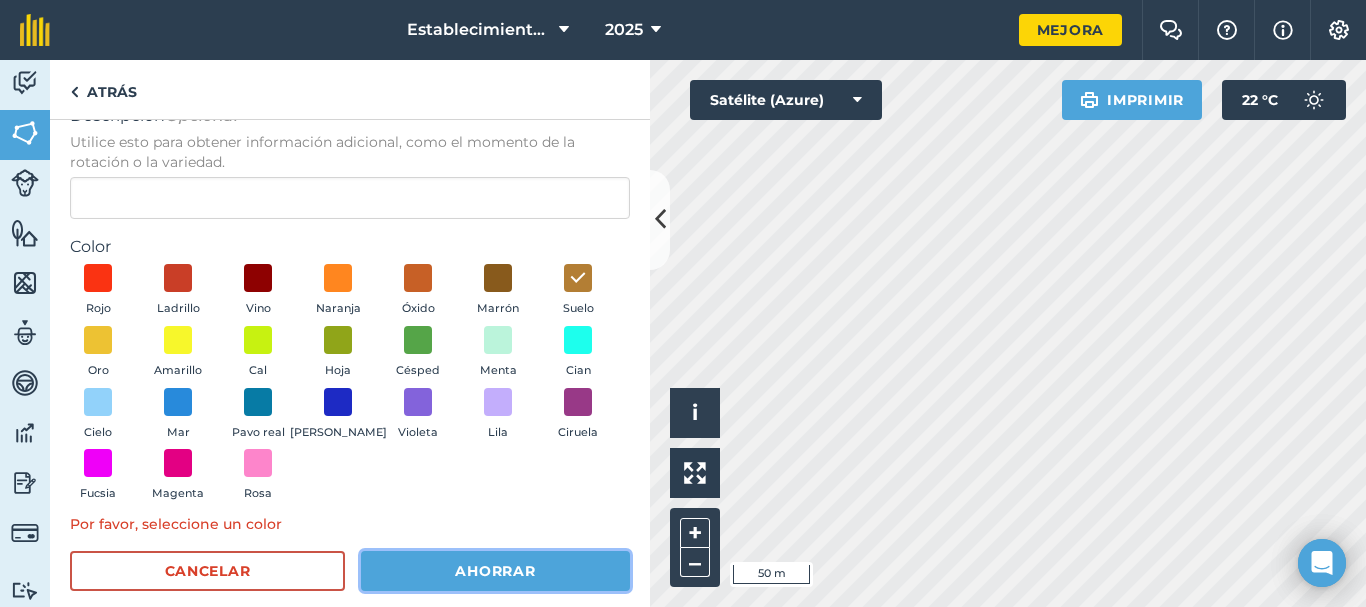 click on "Ahorrar" at bounding box center [495, 571] 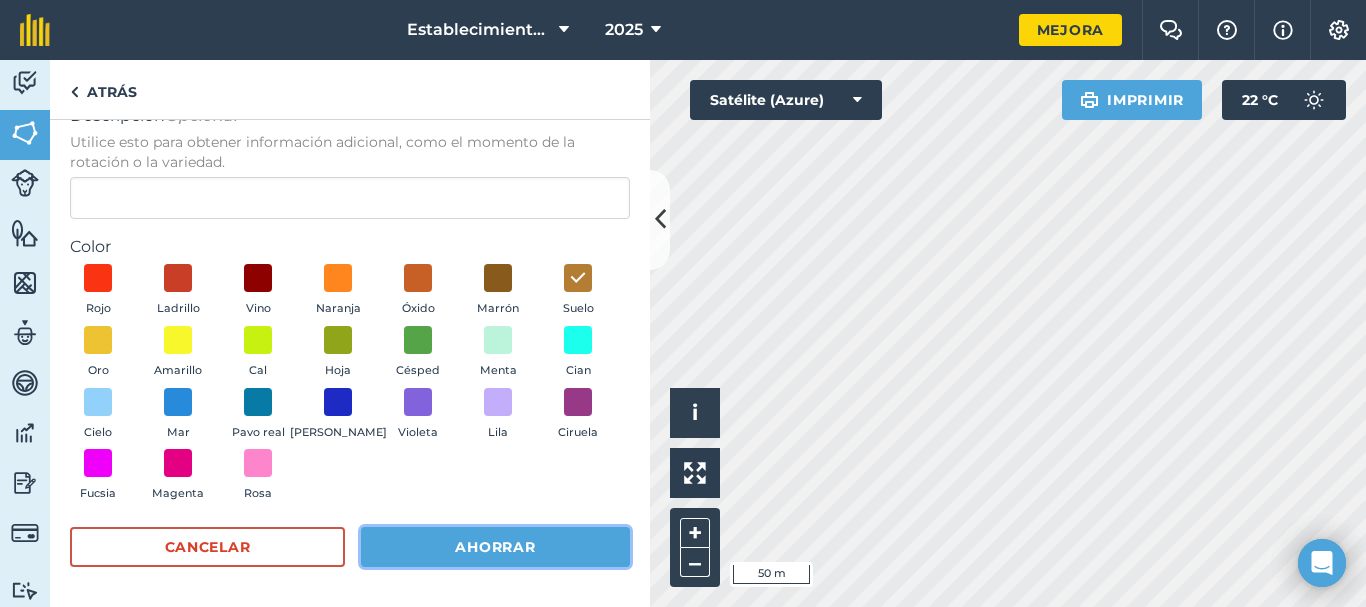 click on "Ahorrar" at bounding box center [495, 547] 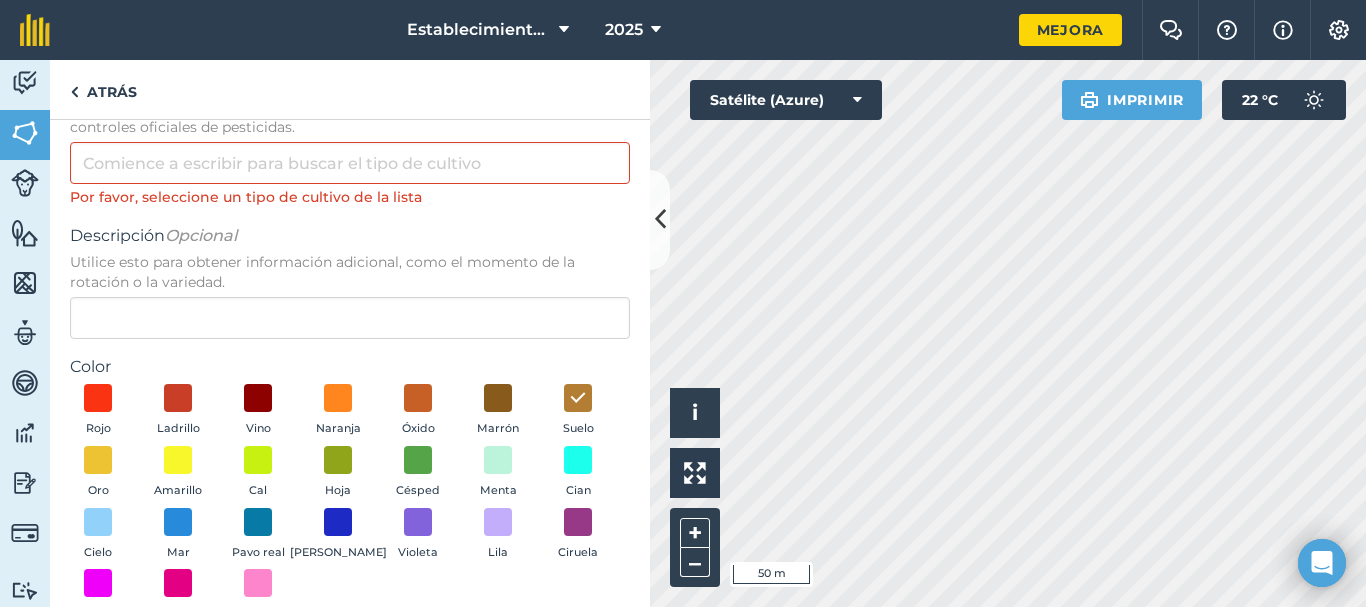 scroll, scrollTop: 0, scrollLeft: 0, axis: both 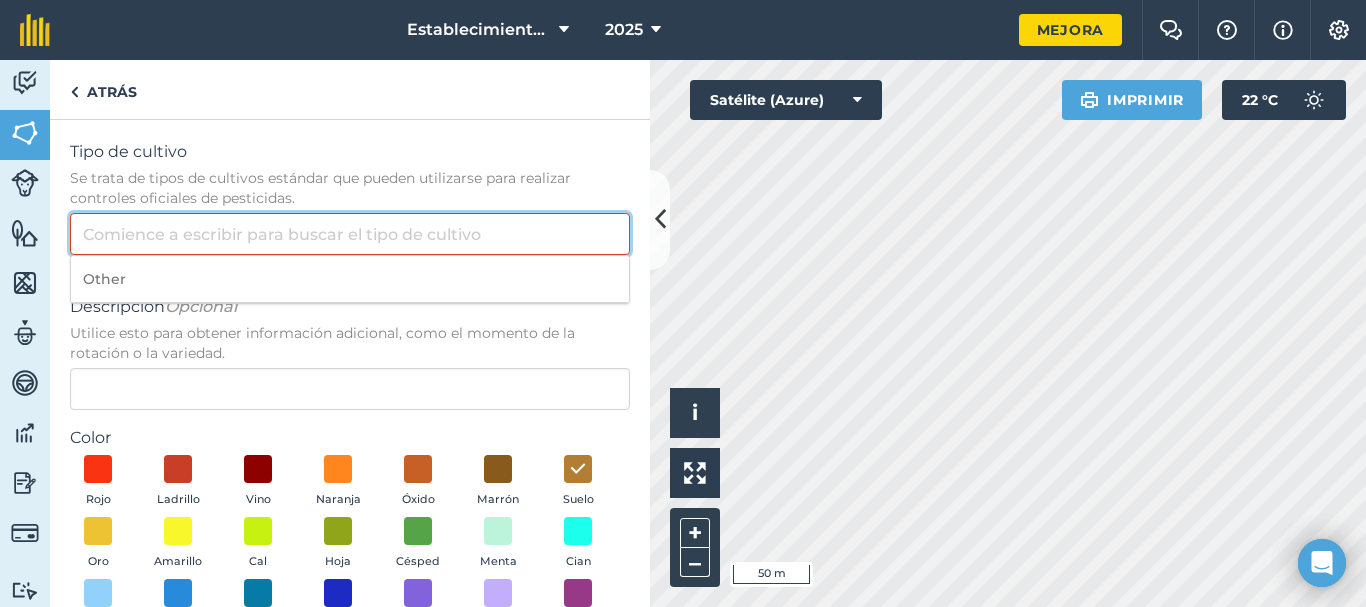 click on "Tipo de cultivo Se trata de tipos de cultivos estándar que pueden utilizarse para realizar controles oficiales de pesticidas." at bounding box center (350, 234) 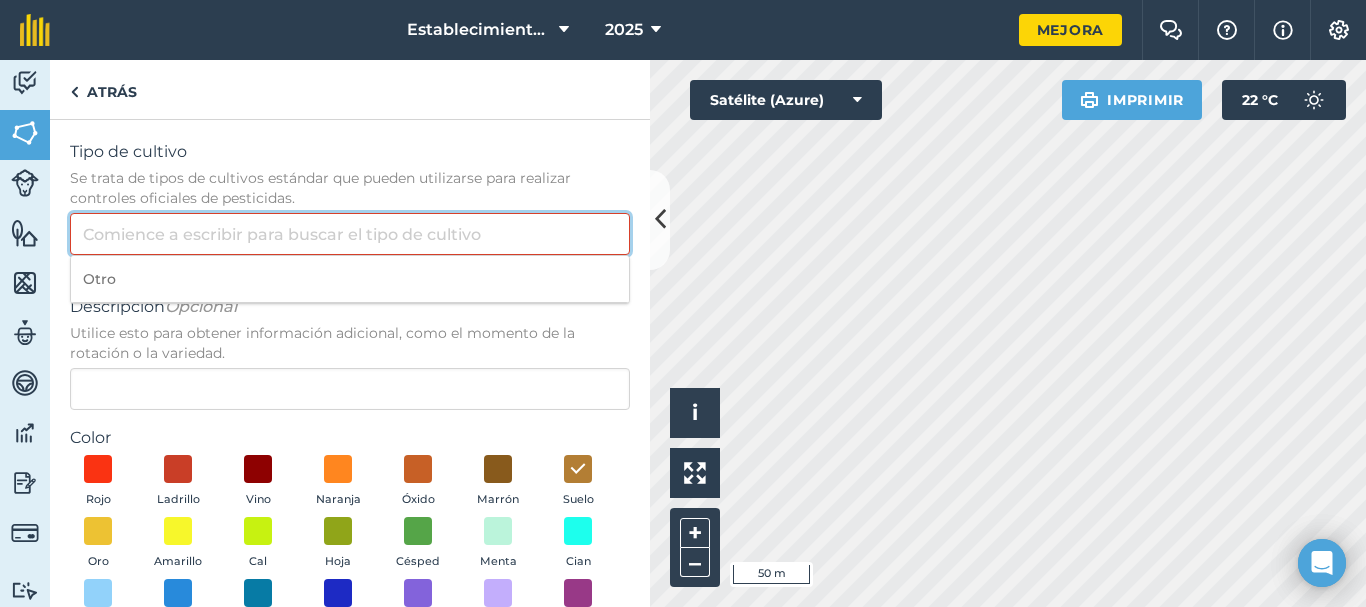 click on "Tipo de cultivo Se trata de tipos de cultivos estándar que pueden utilizarse para realizar controles oficiales de pesticidas." at bounding box center (350, 234) 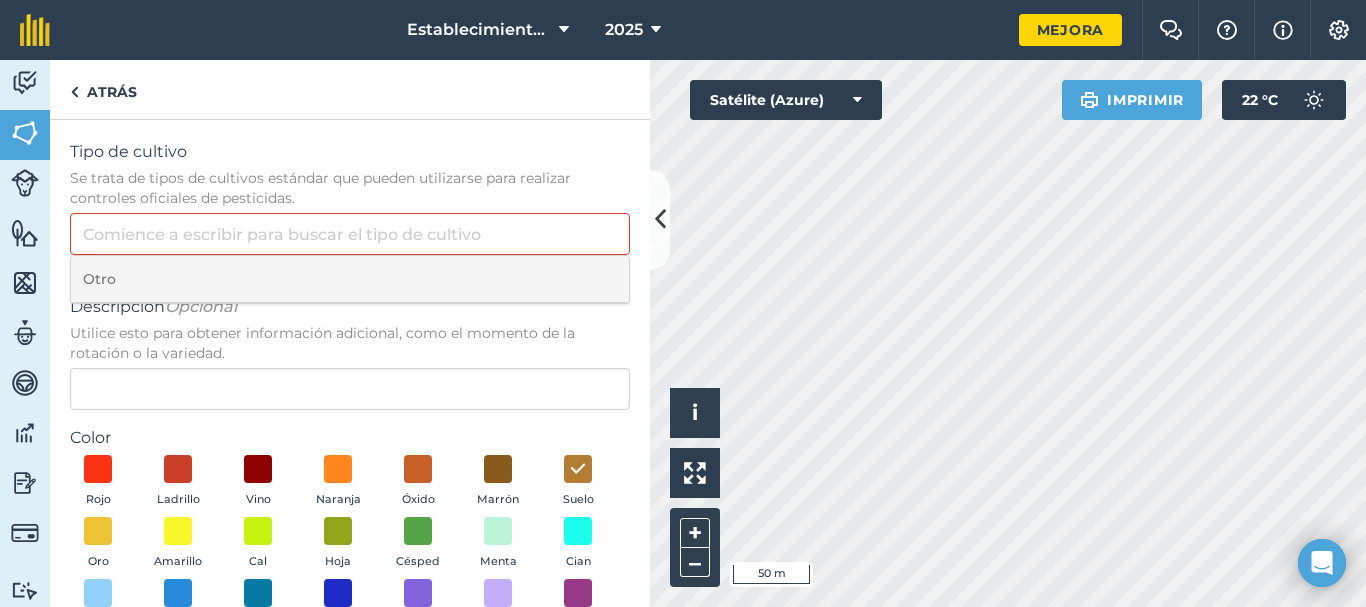 click on "Otro" at bounding box center (350, 279) 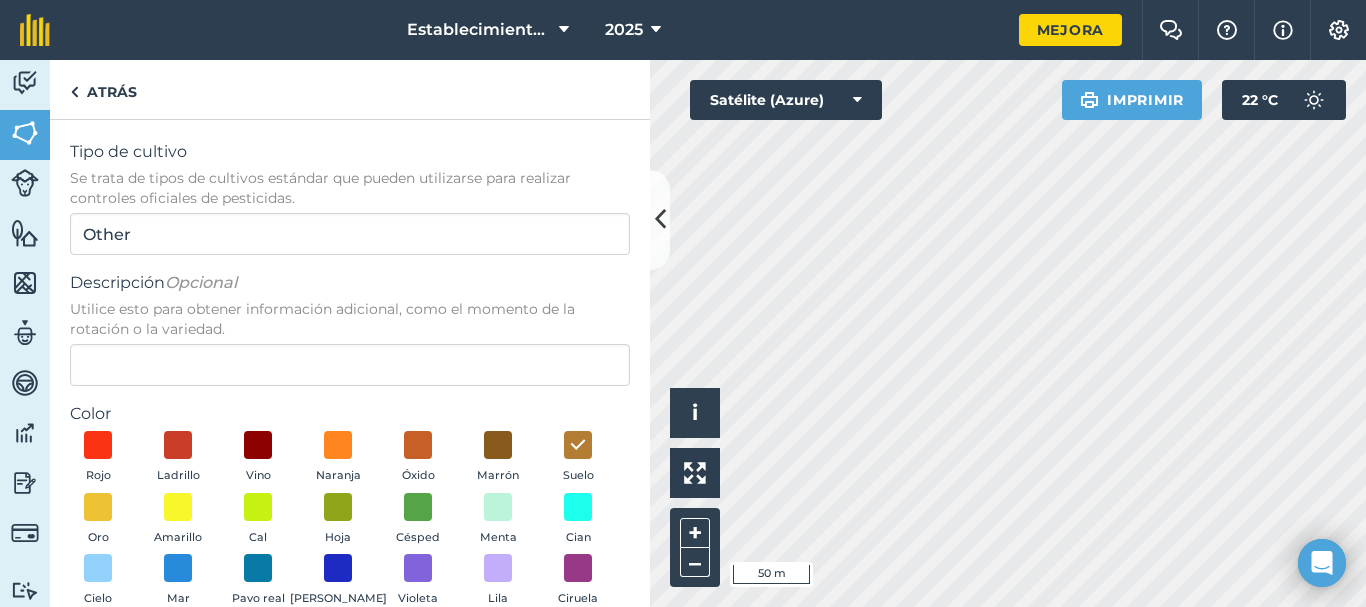 scroll, scrollTop: 167, scrollLeft: 0, axis: vertical 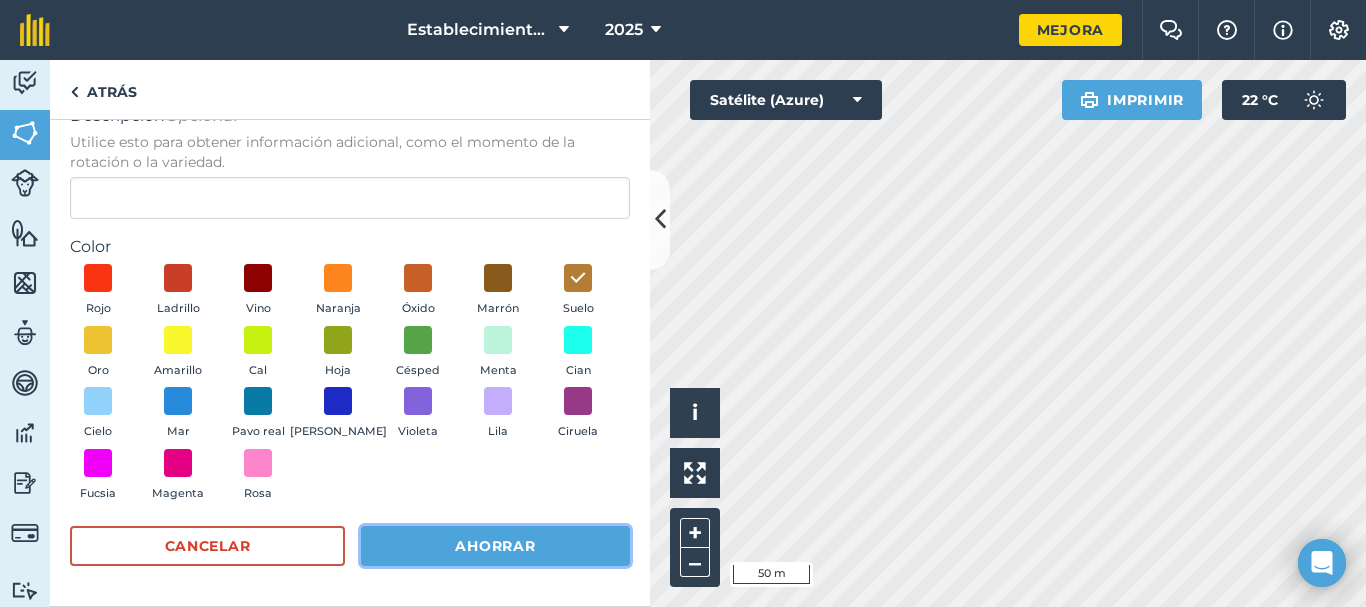 click on "Ahorrar" at bounding box center [495, 546] 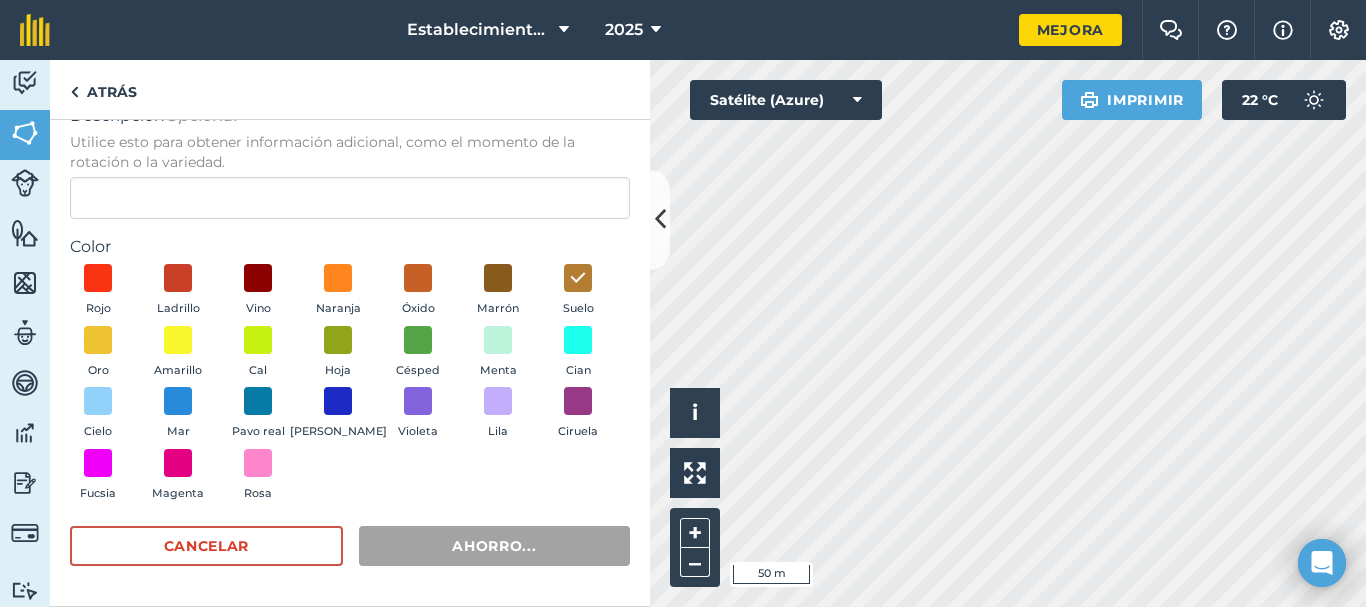 radio on "false" 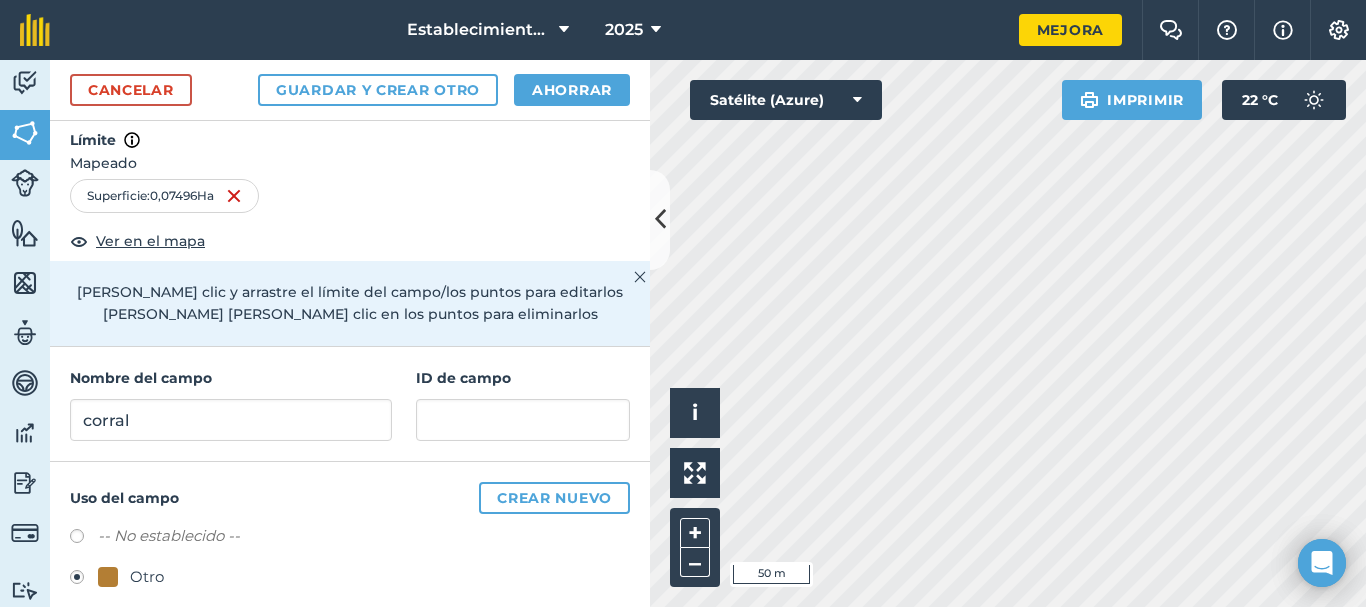 scroll, scrollTop: 0, scrollLeft: 0, axis: both 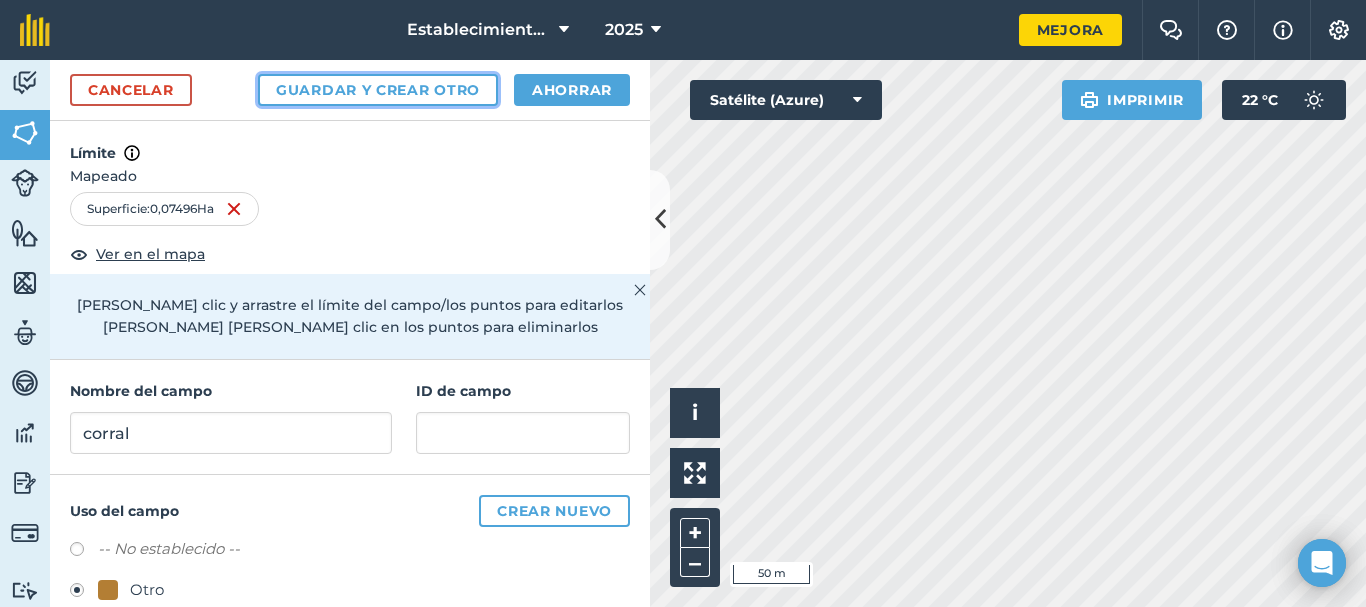 click on "Guardar y crear otro" at bounding box center (378, 90) 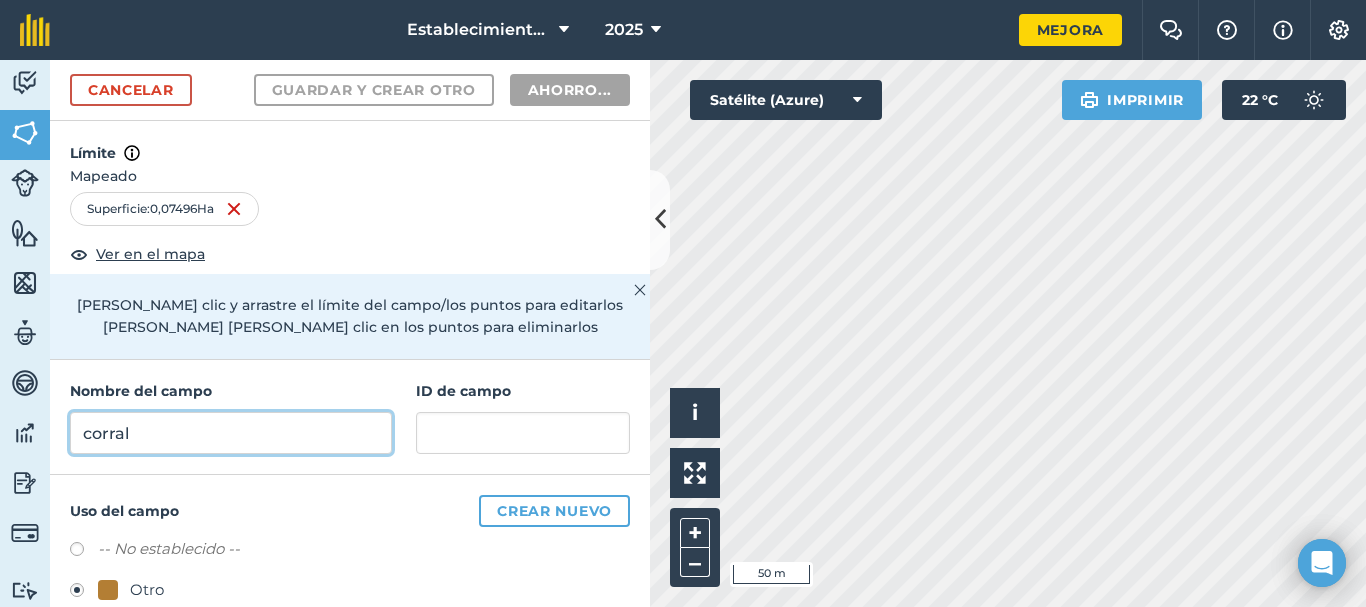 radio on "false" 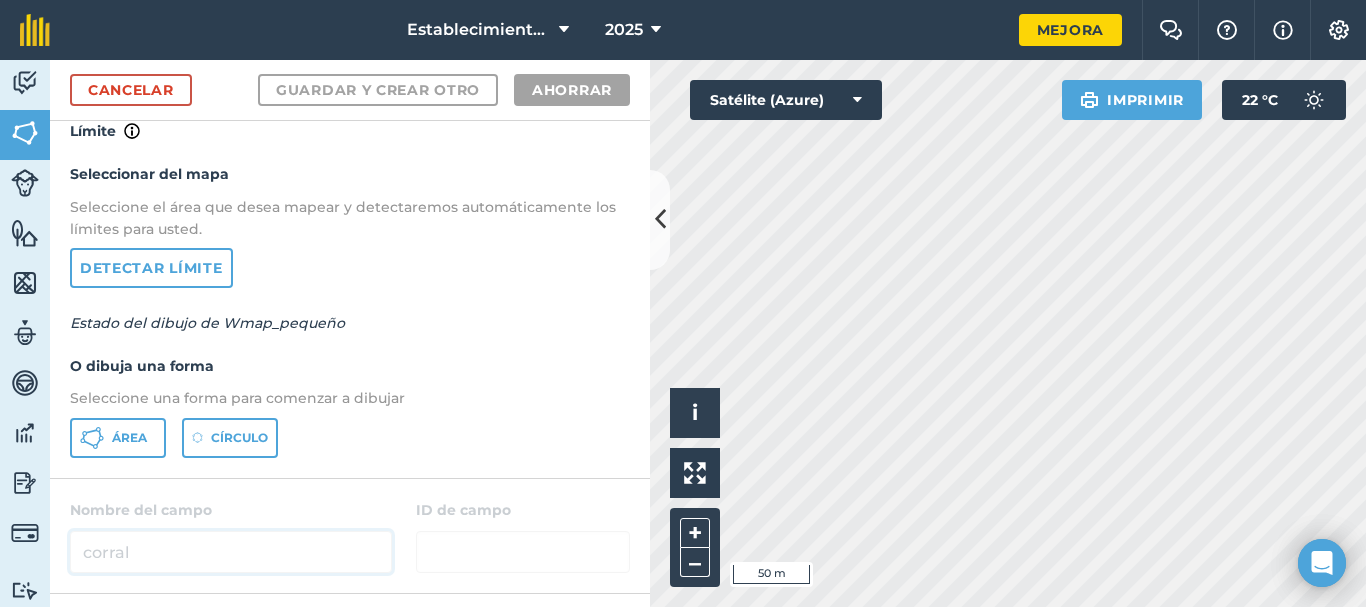 scroll, scrollTop: 0, scrollLeft: 0, axis: both 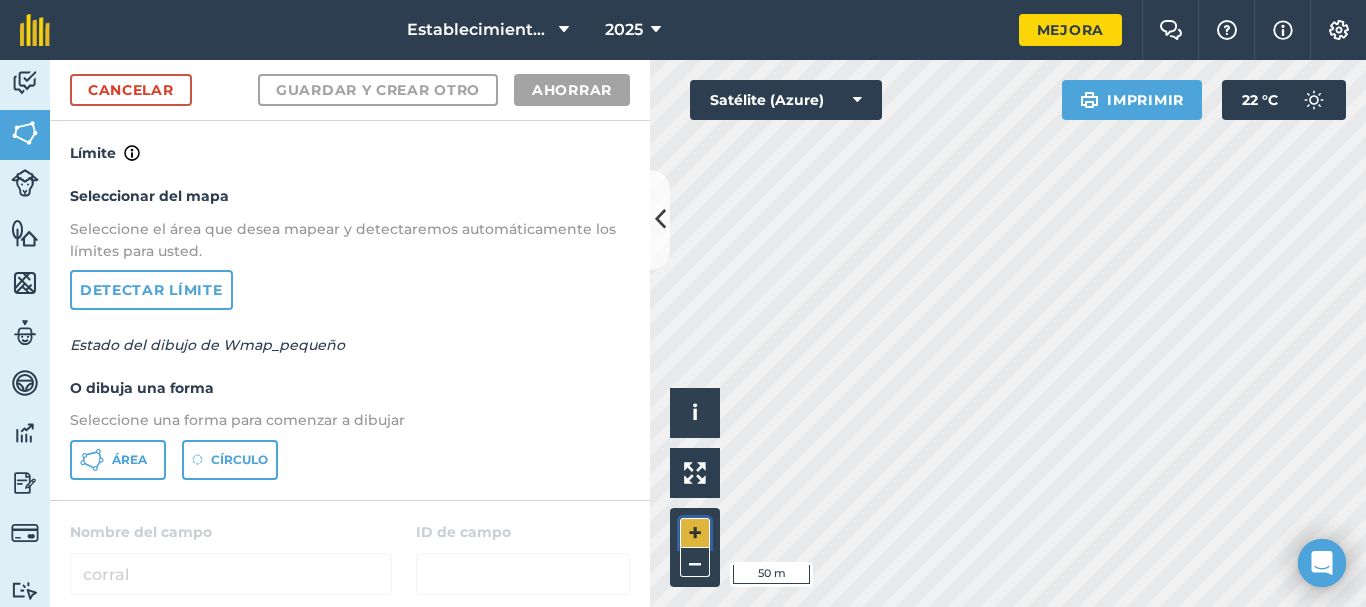 click on "+" at bounding box center [695, 533] 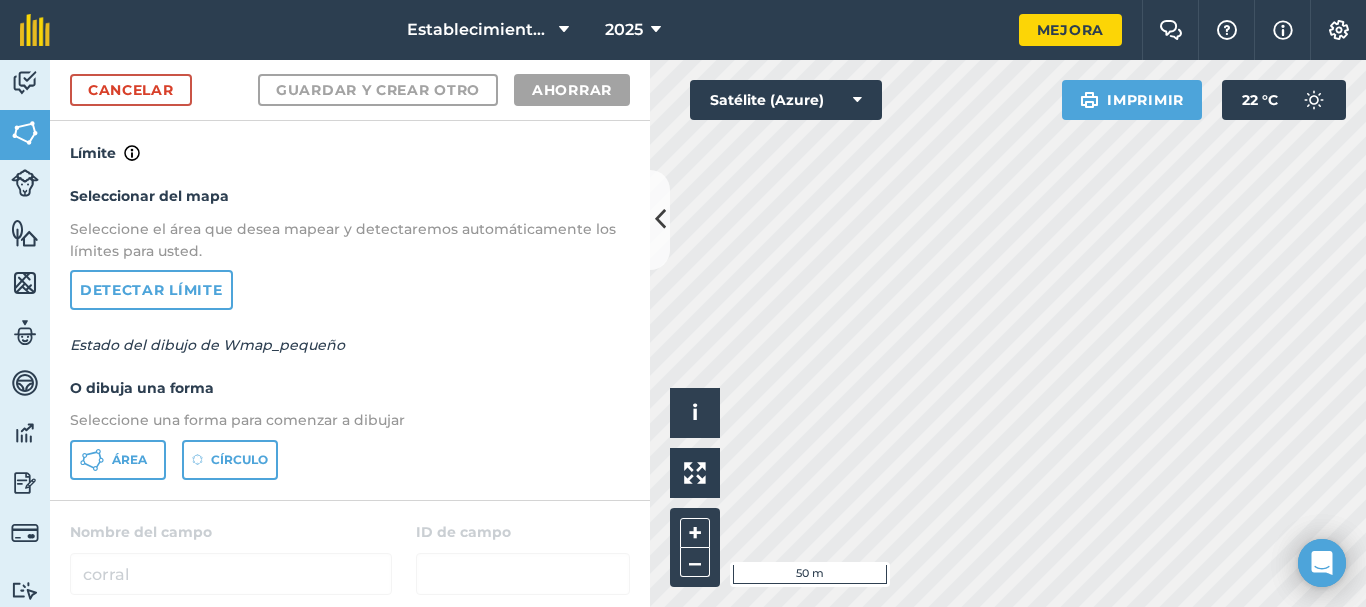 click on "Actividad [PERSON_NAME] Ganado Características Mapas Equipo Vehículos Datos Informes Facturación Tutoriales Tutoriales Cancelar Guardar y crear otro Ahorrar Límite   Seleccionar del mapa Seleccione el área que desea mapear y detectaremos automáticamente los límites para usted. Detectar límite Estado del dibujo de Wmap_pequeño O dibuja una forma Seleccione una forma para comenzar a dibujar Área Círculo Nombre del campo corral ID [PERSON_NAME] Uso del campo   Crear nuevo -- No establecido -- Otro OTROS ANIMALES [PERSON_NAME] TERRESTRE - corral de trabajo Click to start drawing i © 2025 TomTom, Microsoft 50 m + – Satélite (Azure) Imprimir 22    °  C" at bounding box center (683, 333) 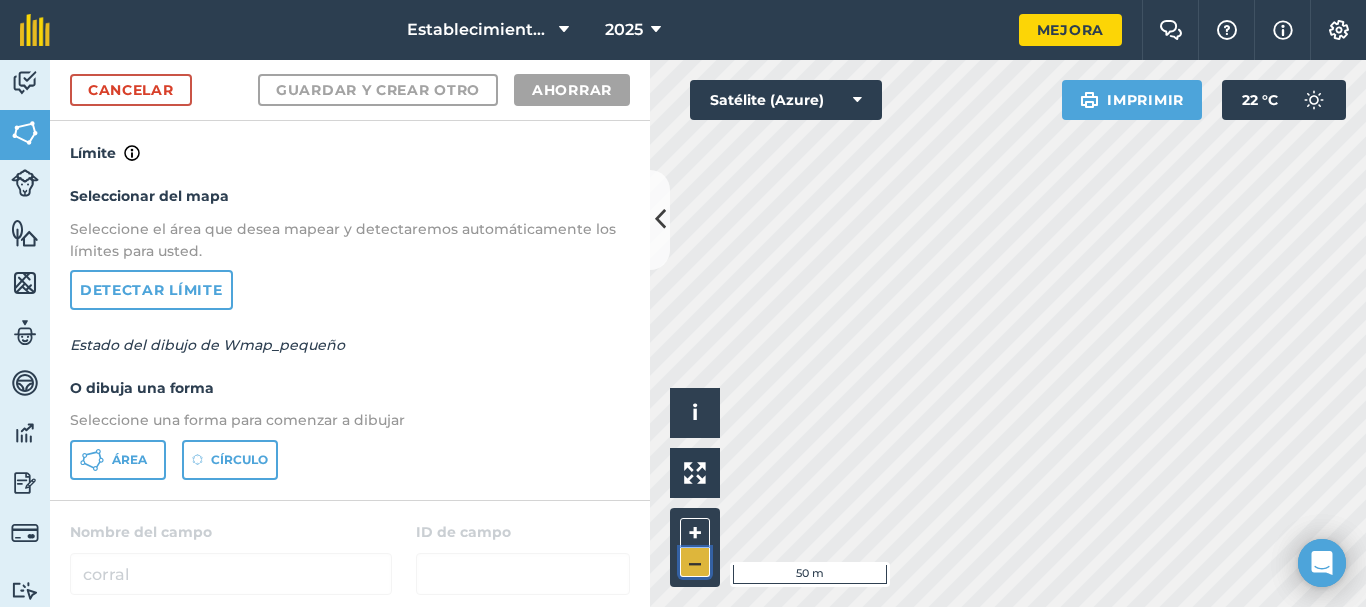 click on "–" at bounding box center [695, 562] 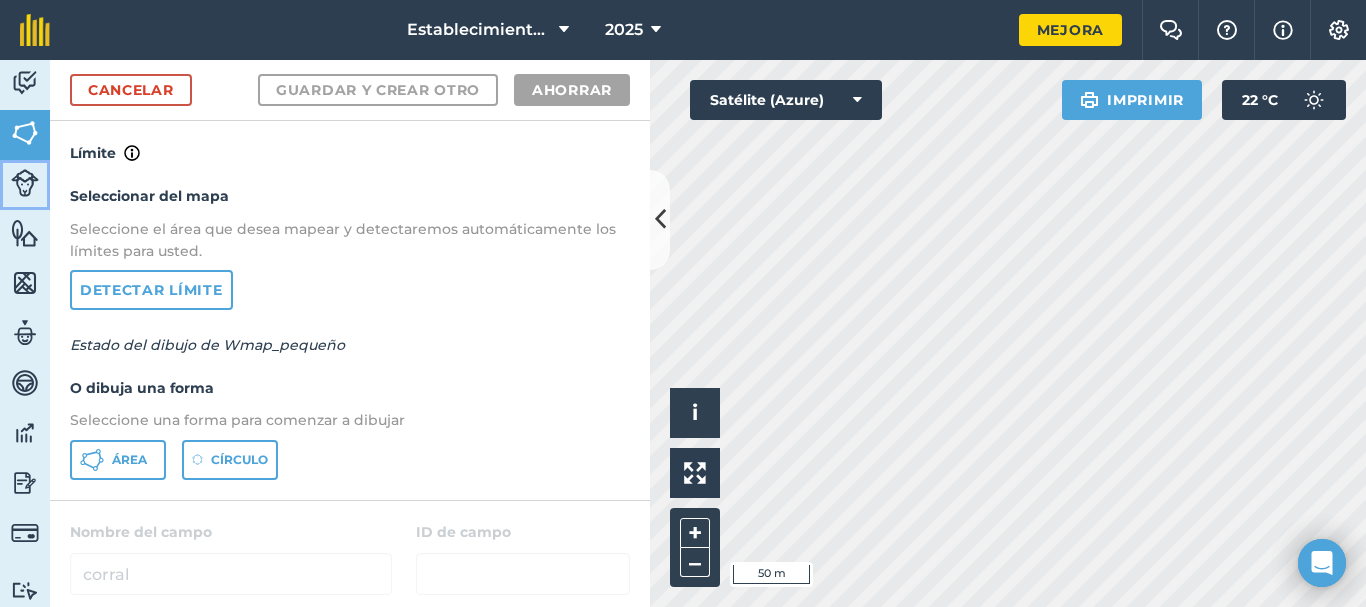 click at bounding box center (25, 183) 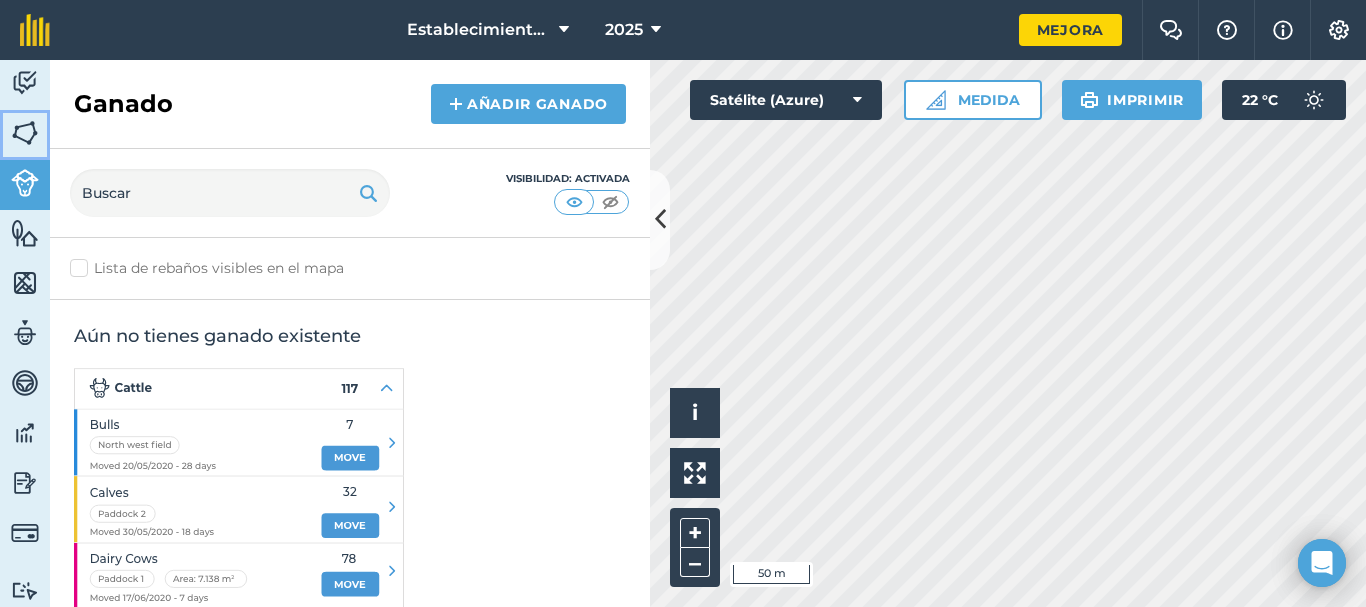 click at bounding box center [25, 133] 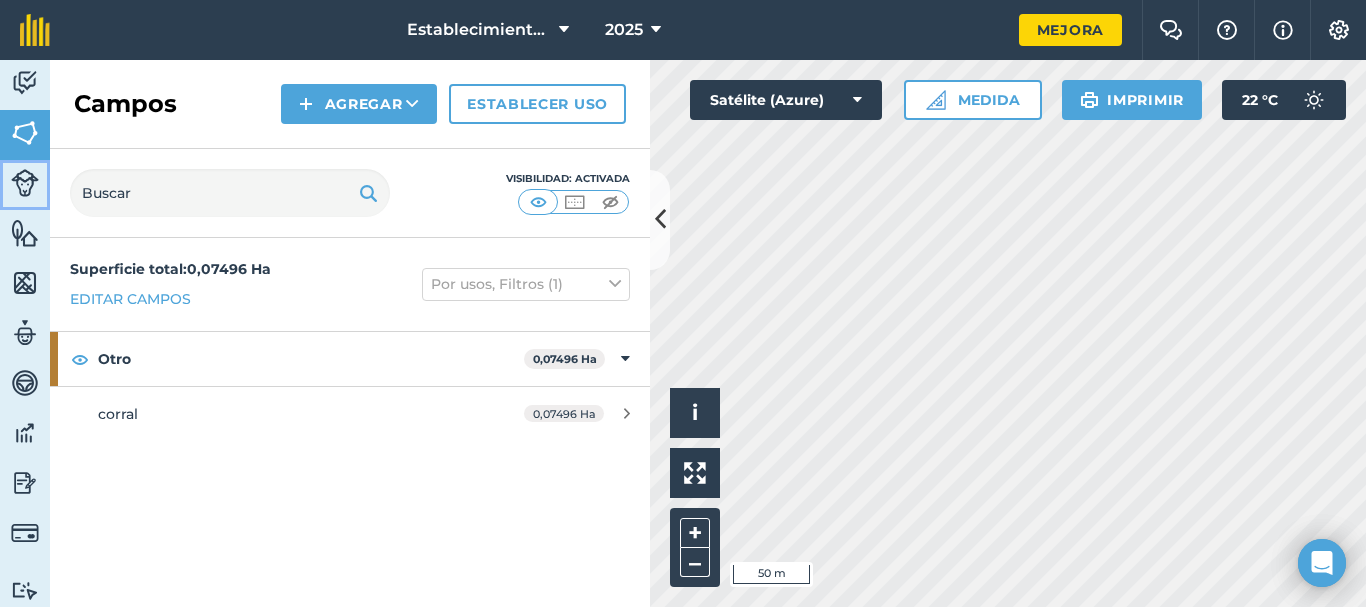 click at bounding box center (25, 183) 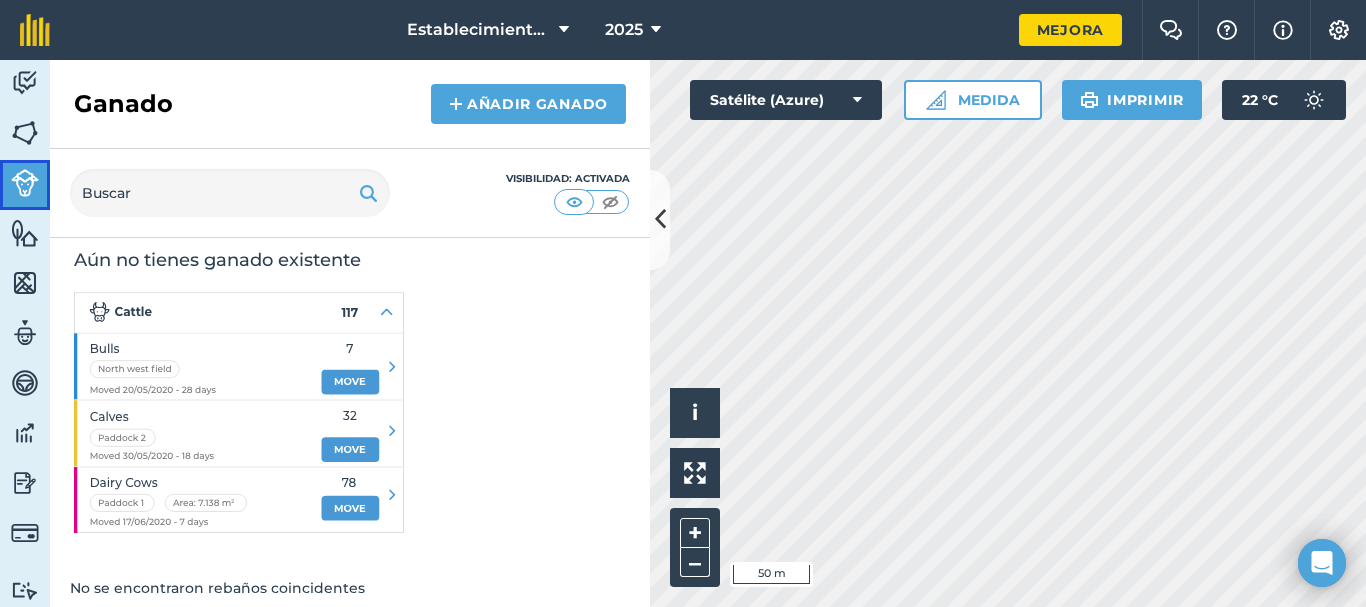 scroll, scrollTop: 88, scrollLeft: 0, axis: vertical 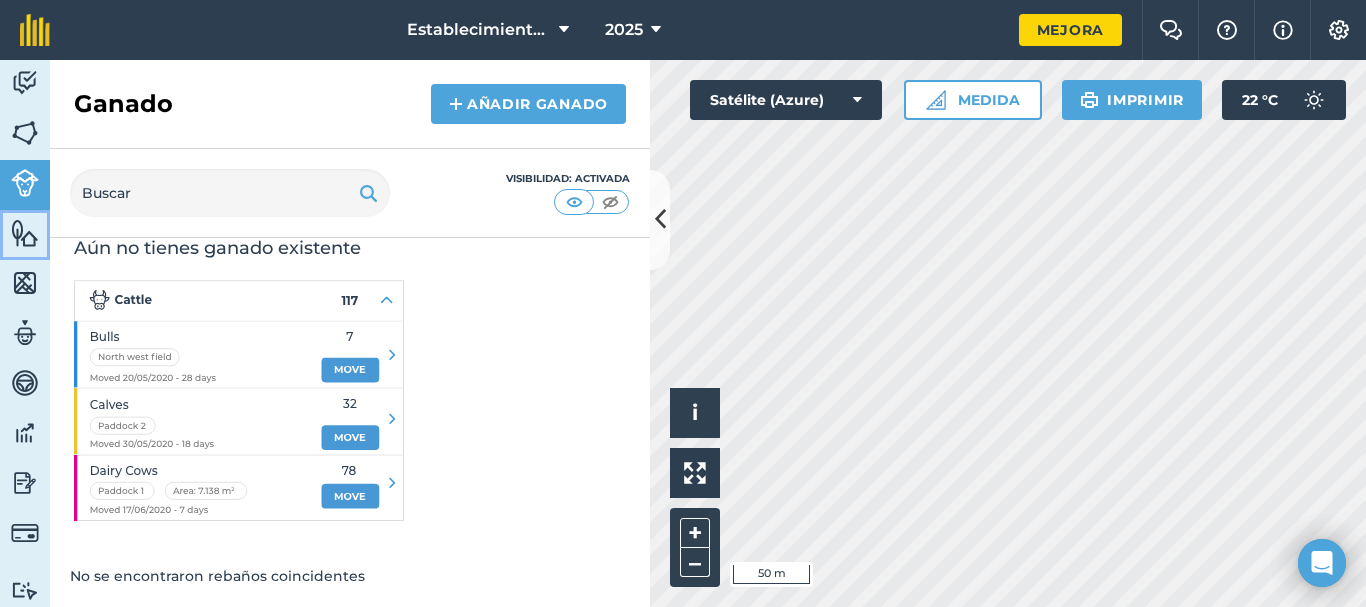 click on "Características" at bounding box center (25, 235) 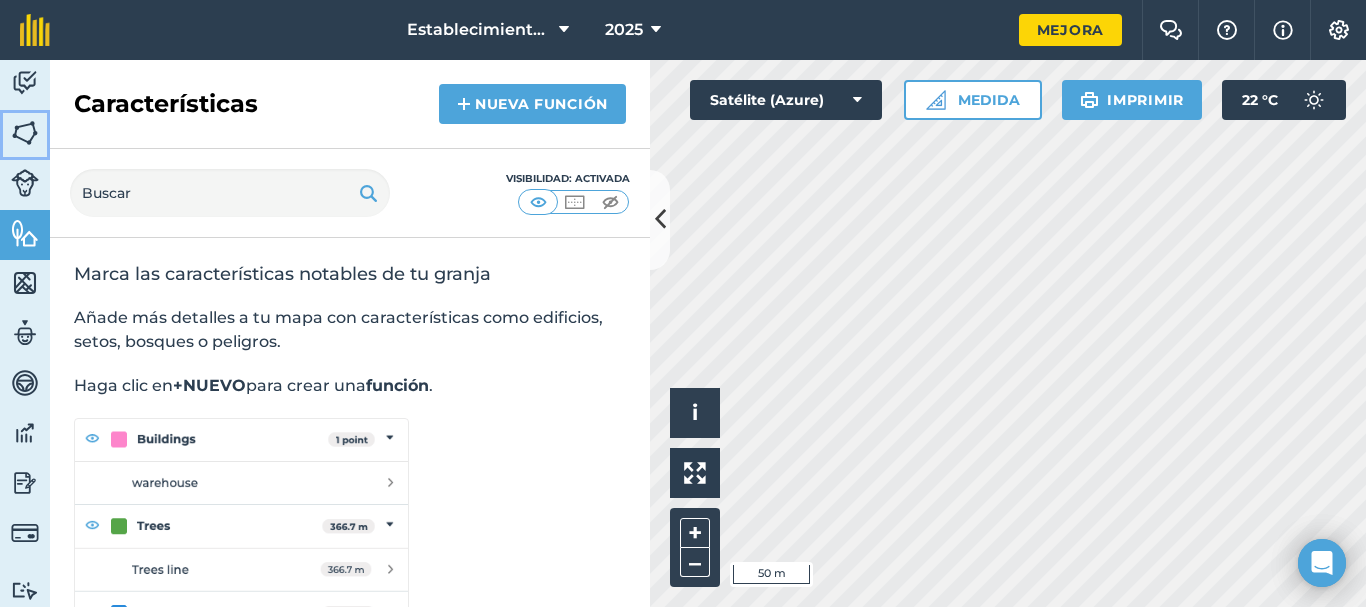 click on "Campos" at bounding box center (25, 135) 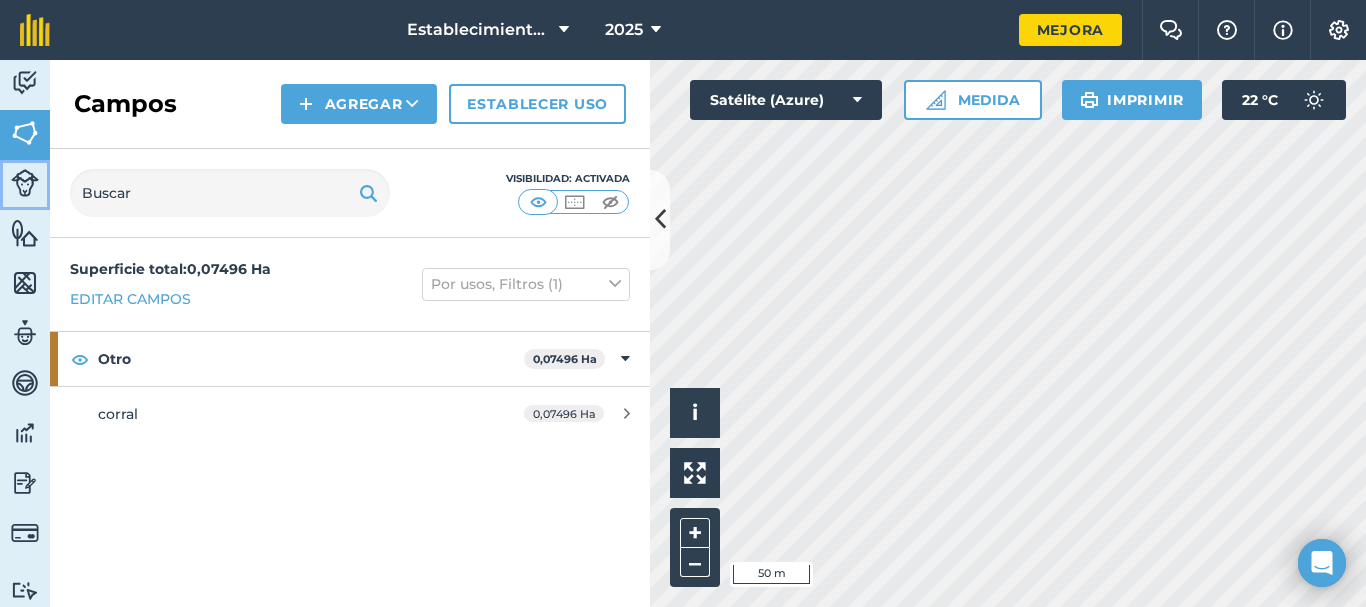 click at bounding box center (25, 183) 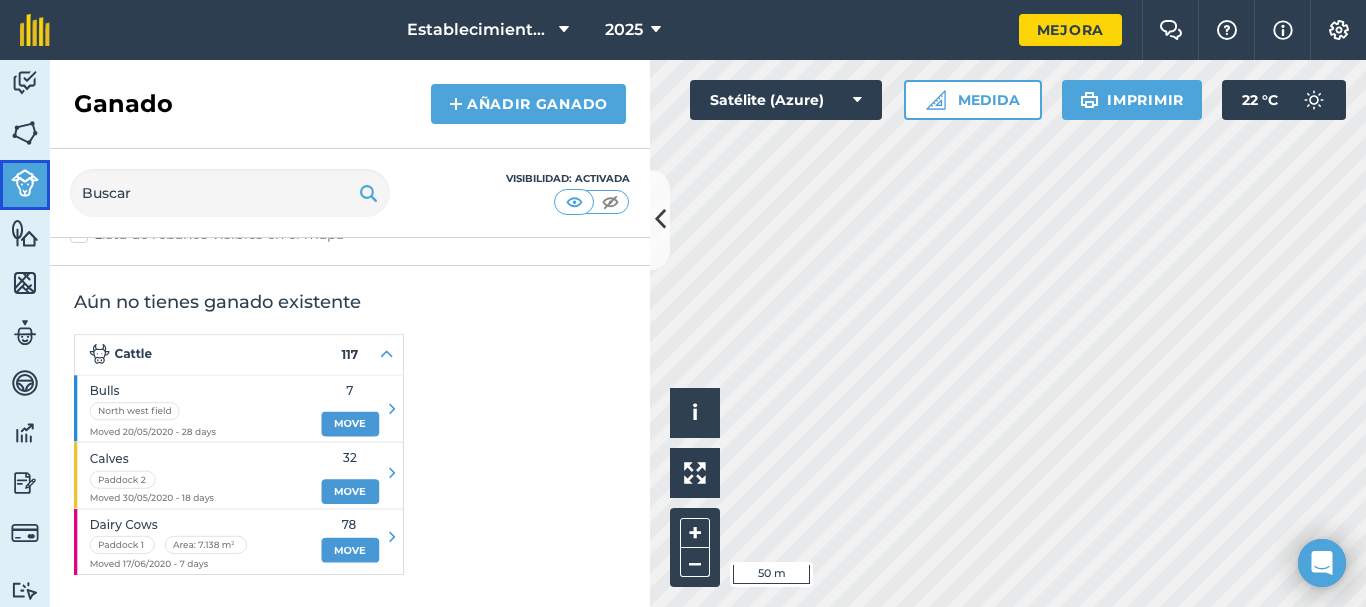 scroll, scrollTop: 59, scrollLeft: 0, axis: vertical 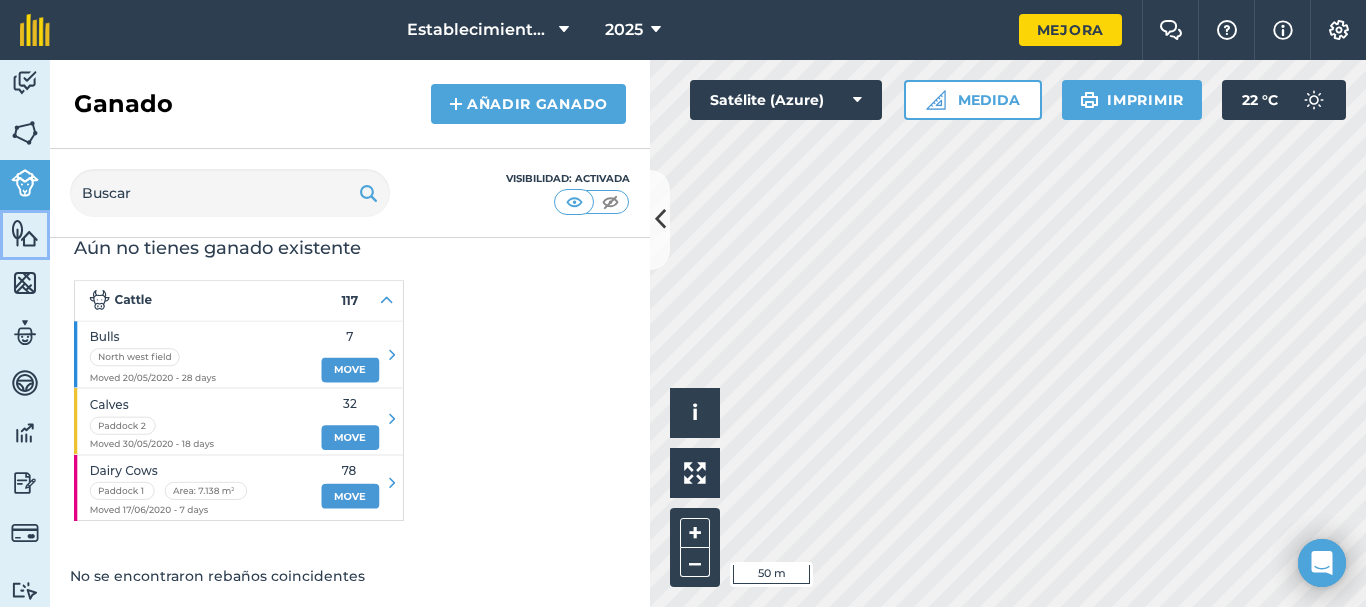 click at bounding box center [25, 233] 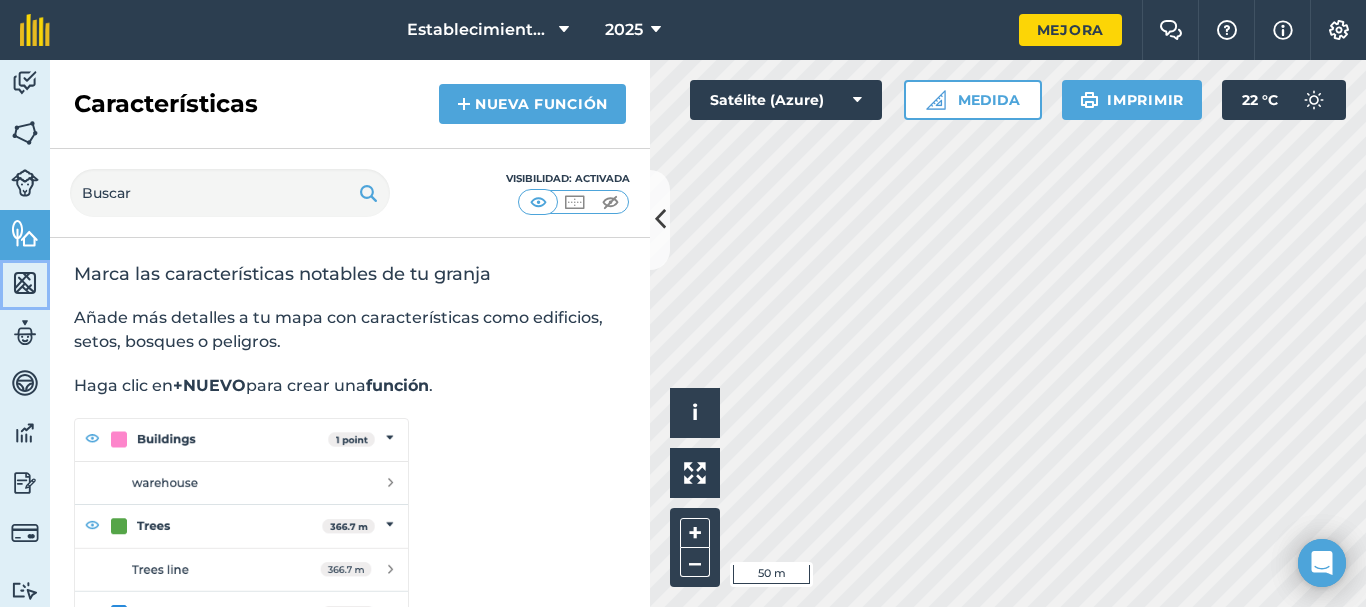 click at bounding box center (25, 283) 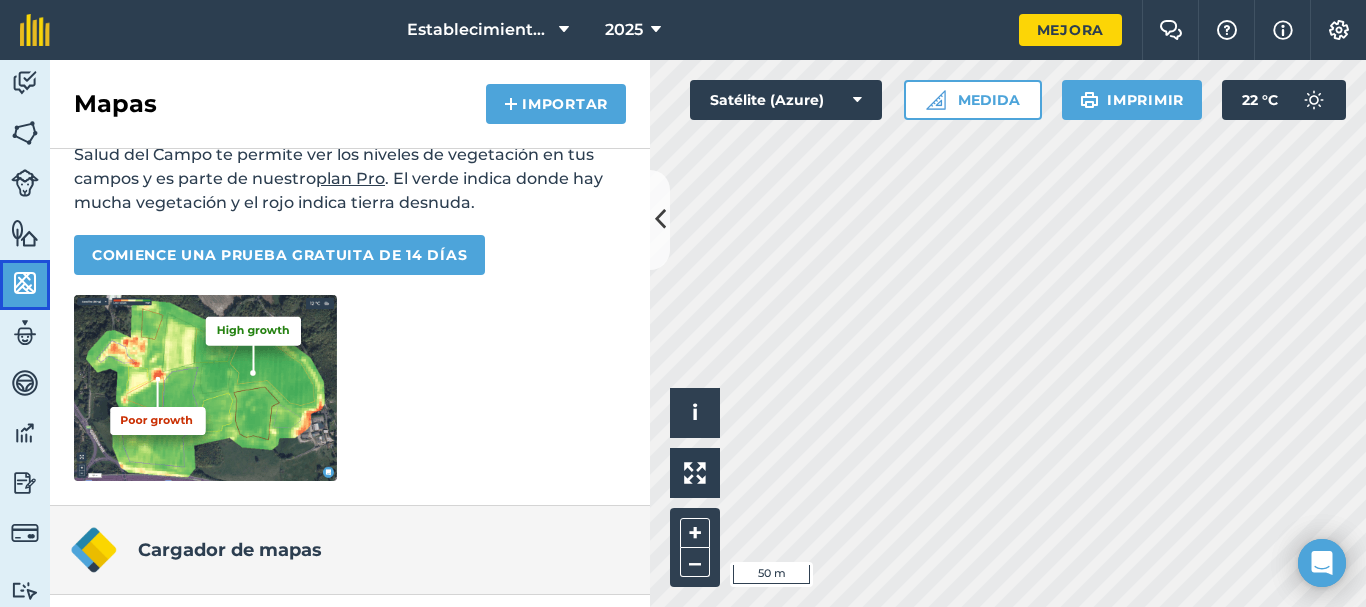 scroll, scrollTop: 191, scrollLeft: 0, axis: vertical 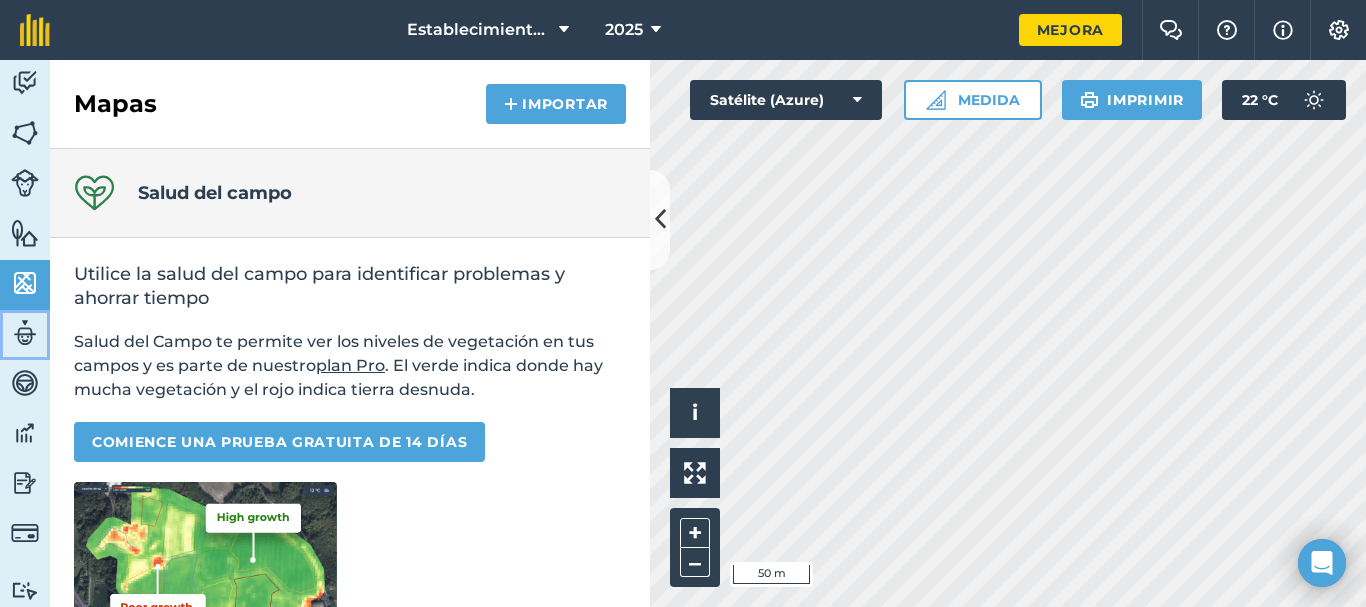 click at bounding box center [25, 333] 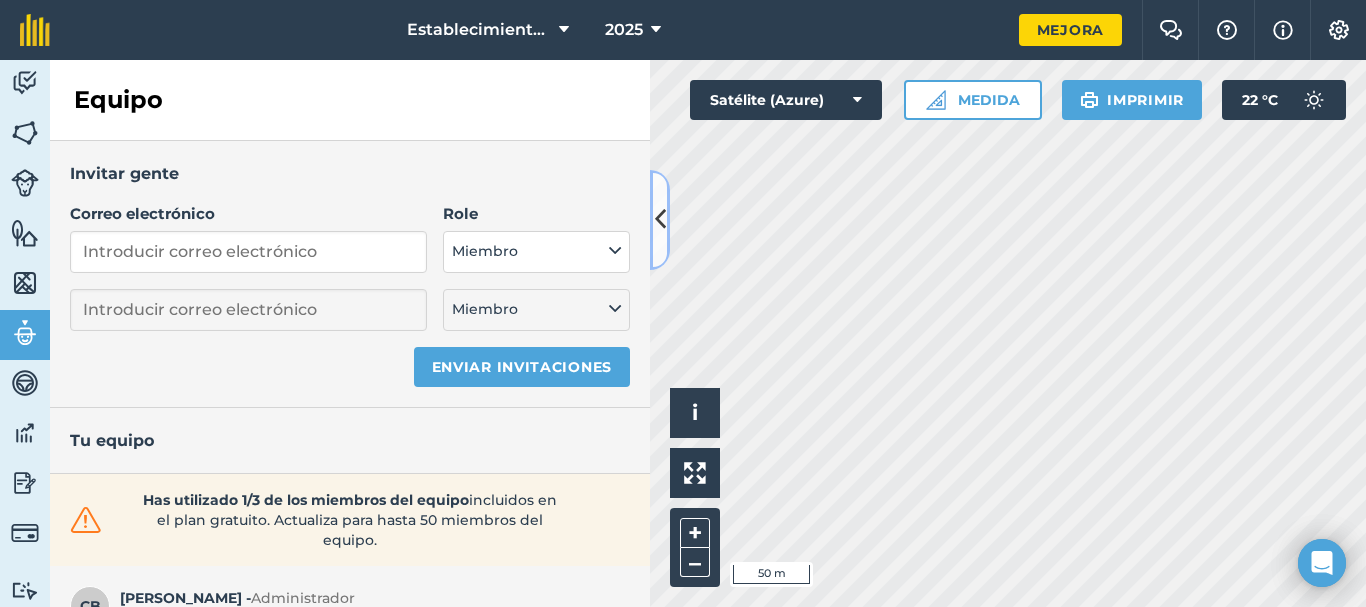 click at bounding box center [660, 220] 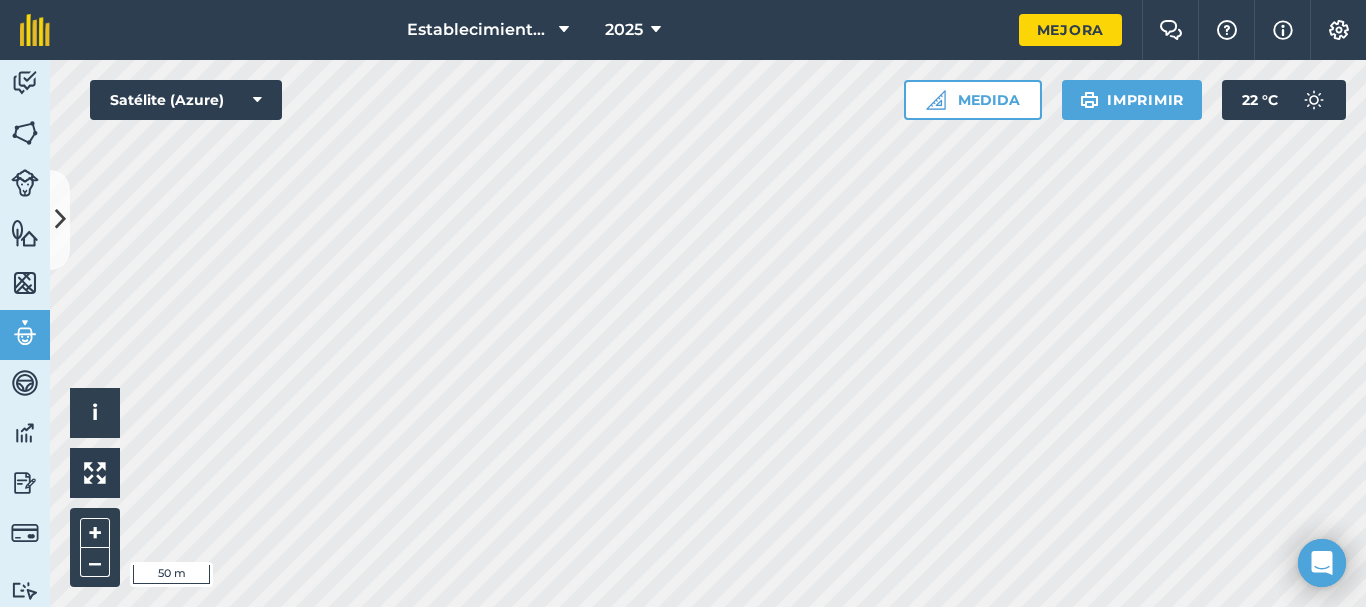 click on "Establecimiento San [PERSON_NAME] casa 2025 Mejora Chat de la granja Ayuda Información Ajustes La impresión de mapas no está disponible en nuestro plan gratuito Actualice a nuestro plan Essentials, Plus o Pro para acceder a esta función. Actividad [PERSON_NAME] Ganado Características Mapas Equipo Vehículos Datos Informes Facturación Tutoriales Tutoriales Equipo Invitar gente Correo electrónico Role Administrador  :  tiene permisos completos de administración de la granja, puede ver informes de la granja y administrar la configuración y la facturación del equipo. [GEOGRAPHIC_DATA]  :  Puede actualizar los registros de la granja. No puede eliminar objetos que no haya creado. No tiene acceso a los informes de la granja, la configuración del equipo ni la facturación. Miembro   Miembro   Enviar invitaciones Tu equipo Has utilizado 1/3 de los miembros del equipo  incluidos en el plan gratuito.    Actualiza para hasta 50 miembros del equipo. [PERSON_NAME]    -  Administrador La ubicación está desactivada i 50 m" at bounding box center [683, 303] 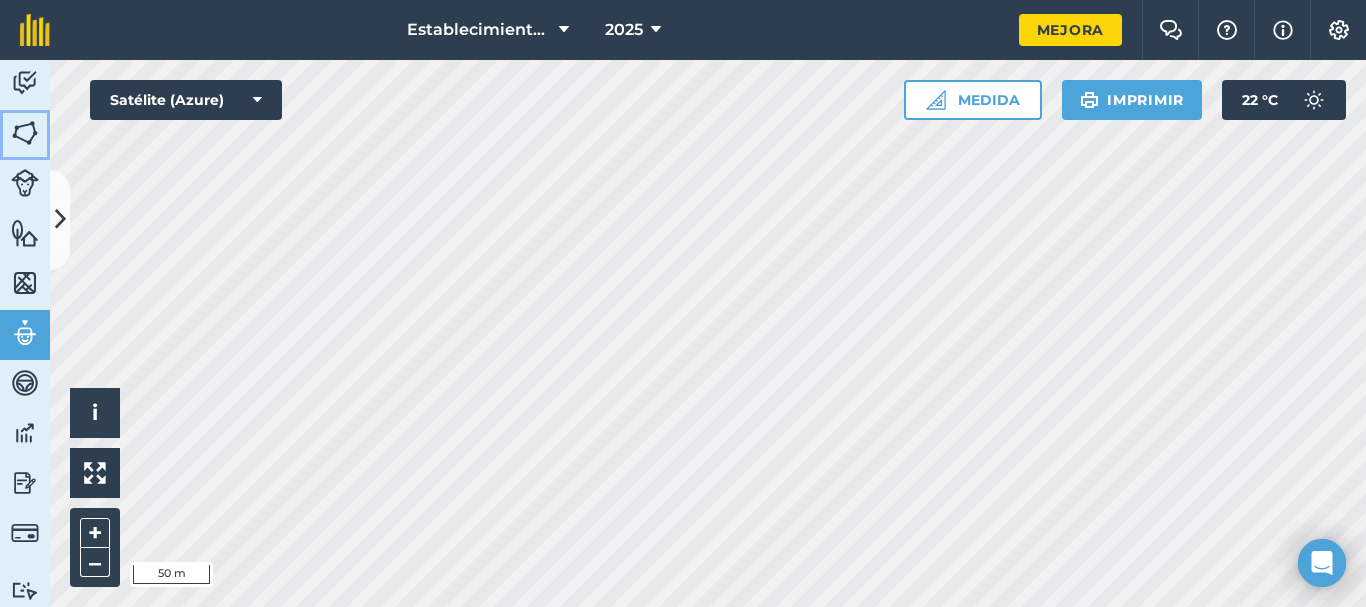 click at bounding box center (25, 133) 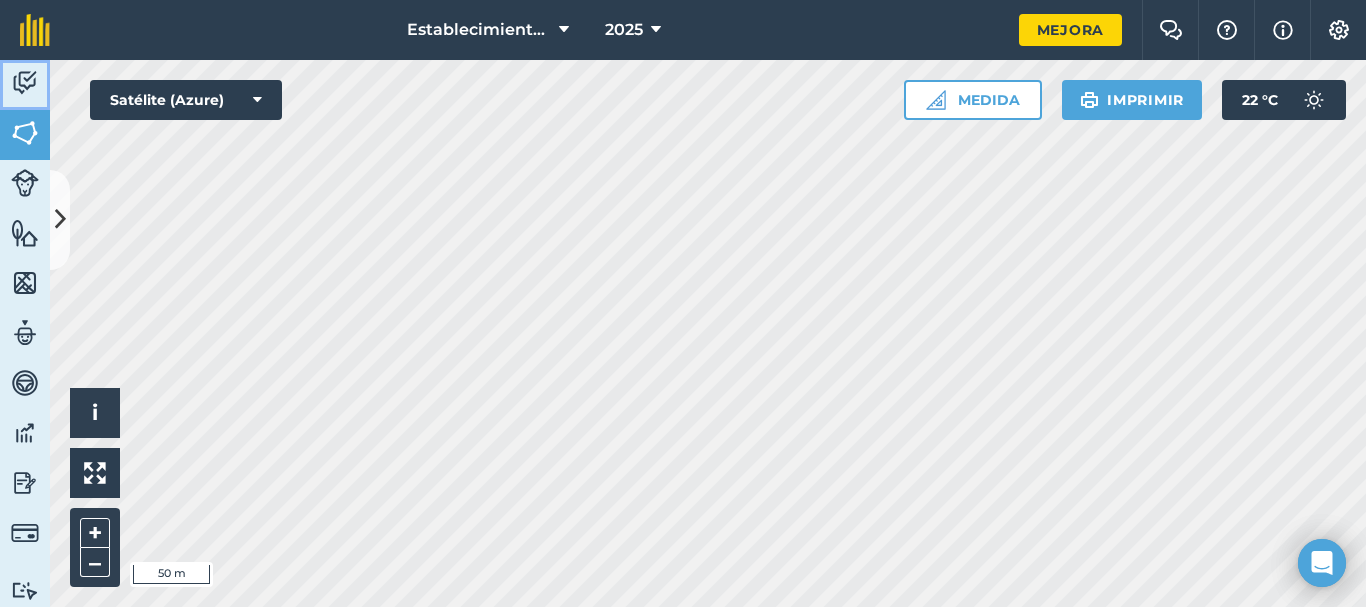 click at bounding box center (25, 83) 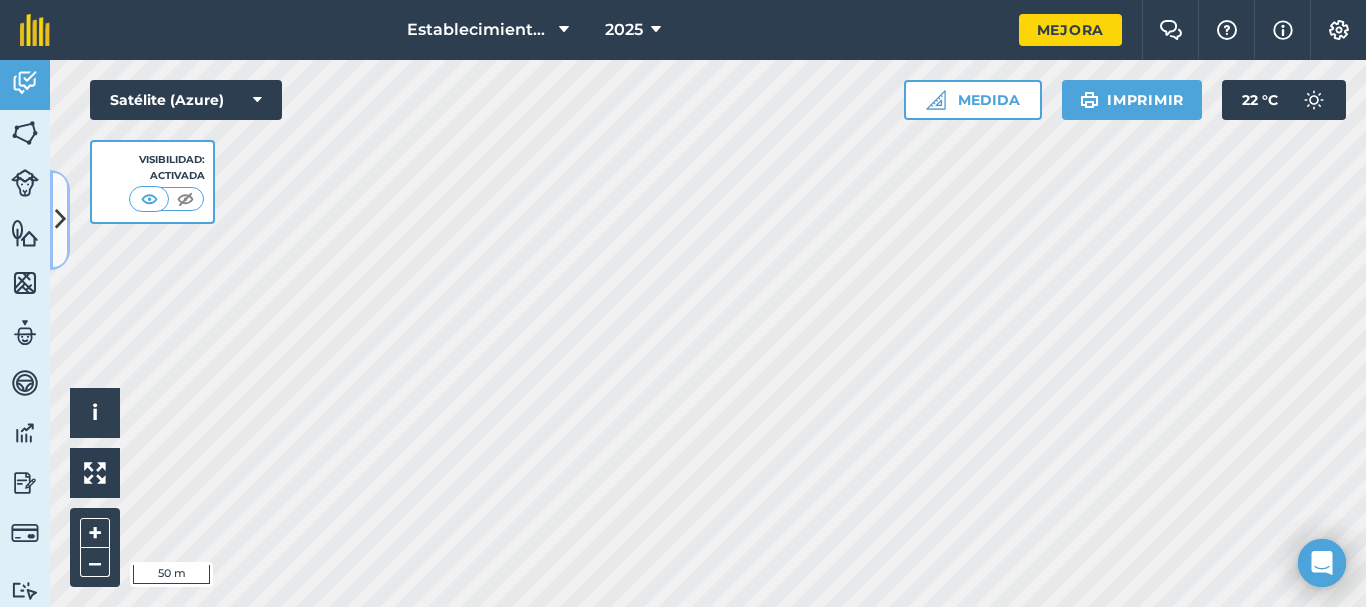 click at bounding box center (60, 219) 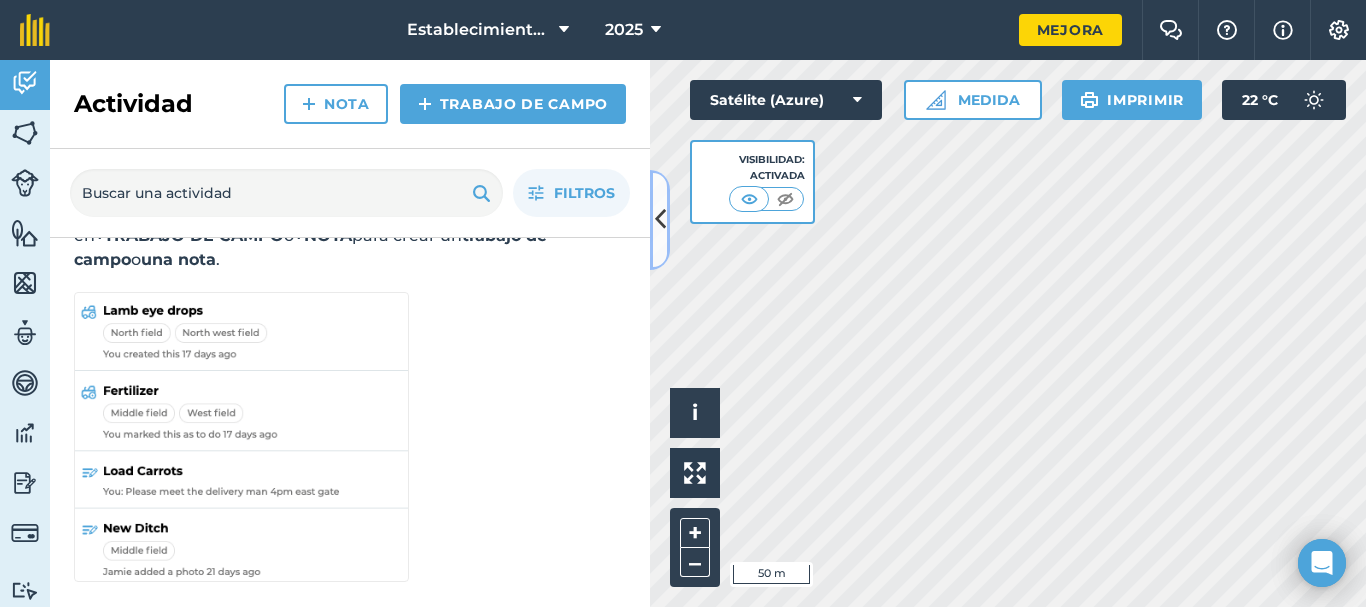 scroll, scrollTop: 110, scrollLeft: 0, axis: vertical 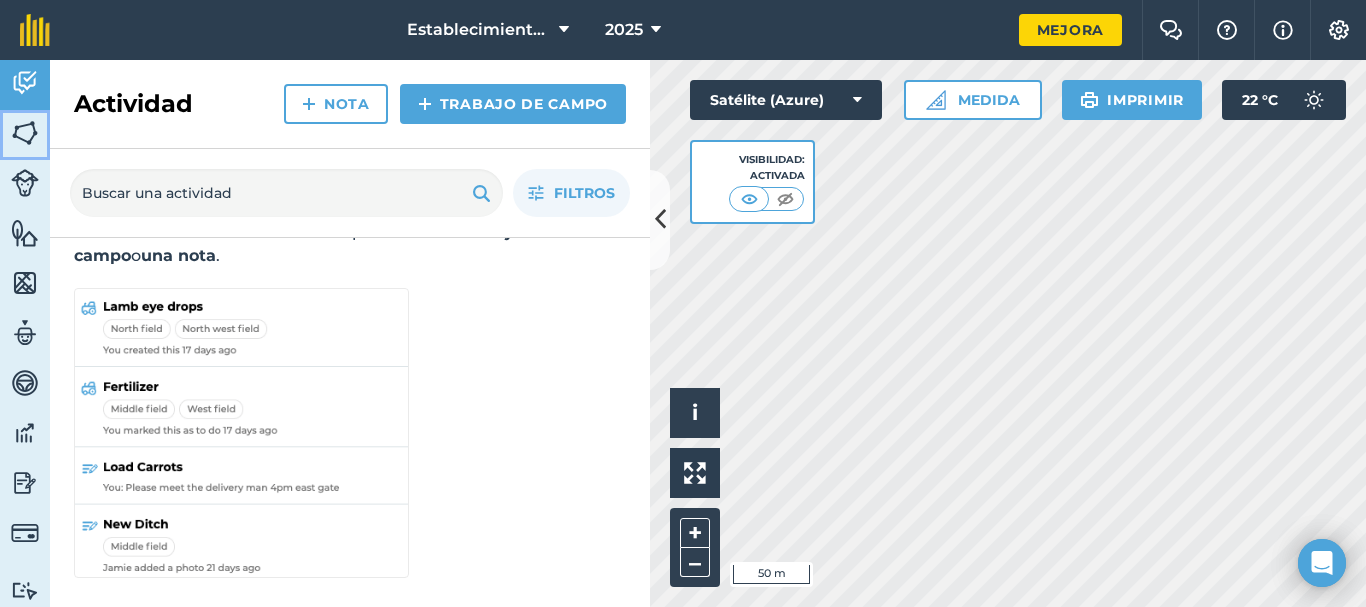 click at bounding box center (25, 133) 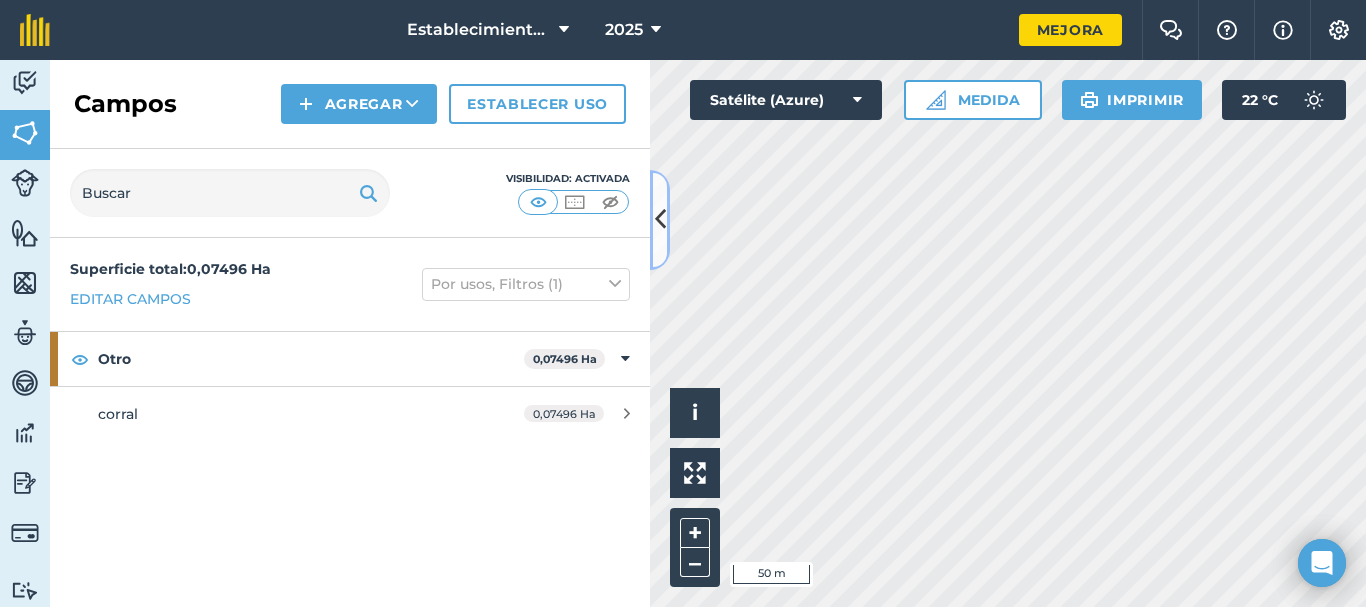 click at bounding box center (660, 220) 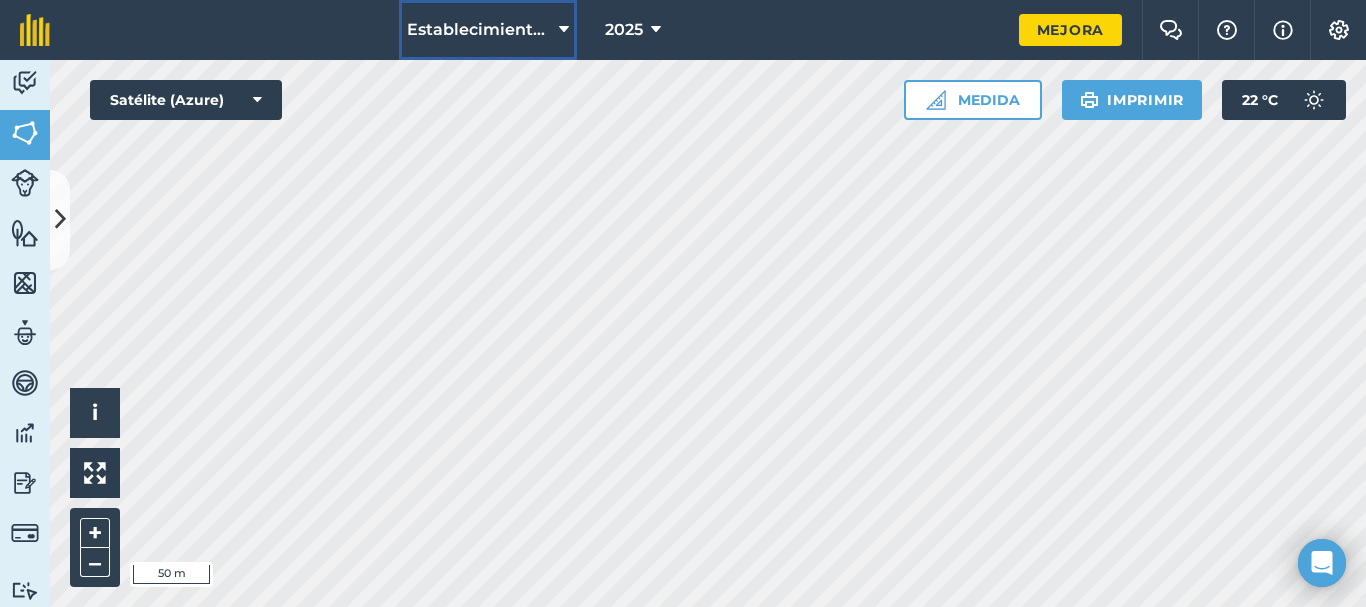 click on "Establecimiento [GEOGRAPHIC_DATA][PERSON_NAME]" at bounding box center (637, 29) 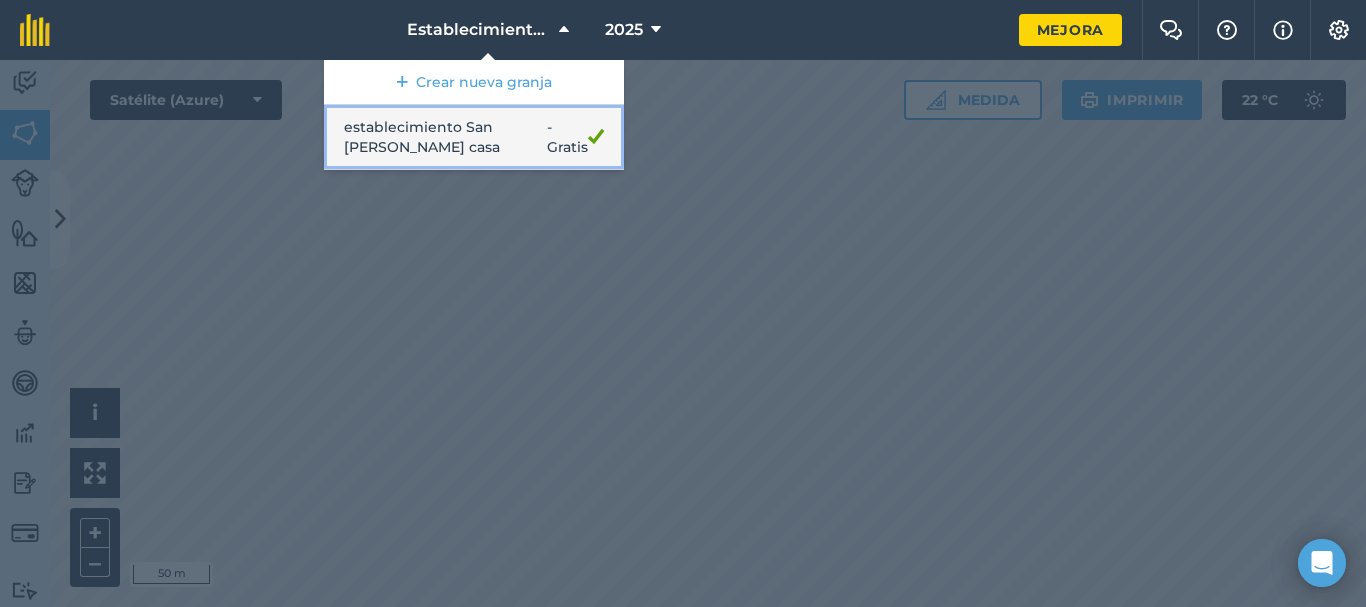 click on "establecimiento San [PERSON_NAME] casa  - Gratis" at bounding box center [474, 137] 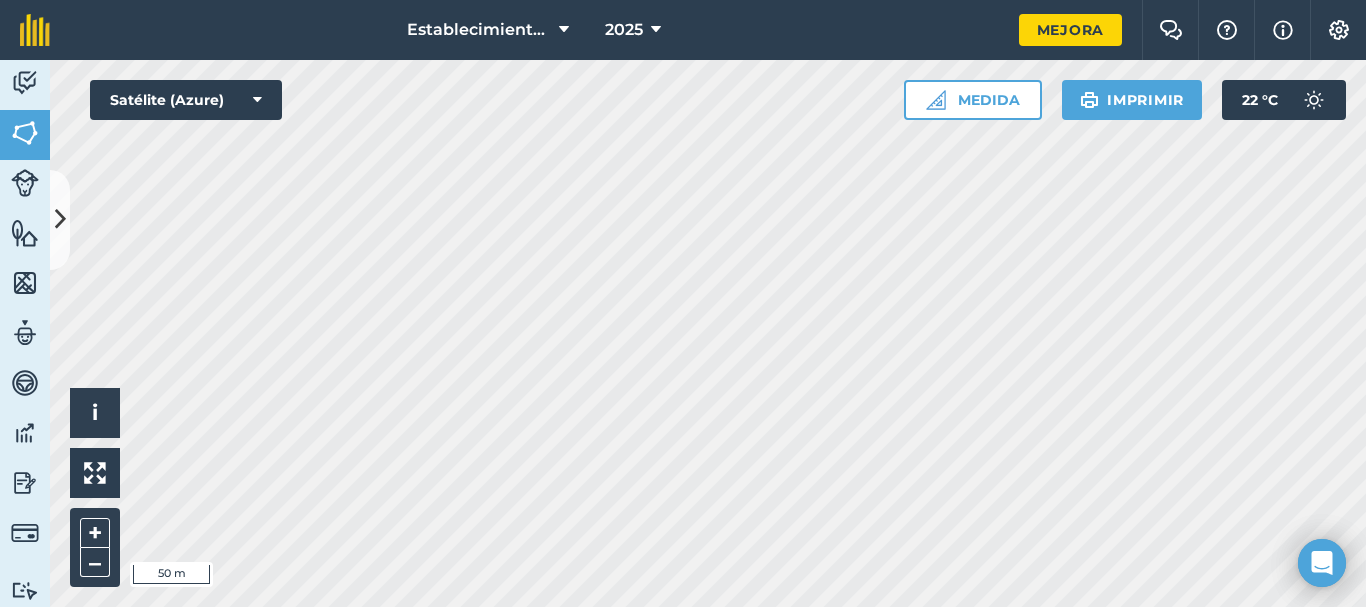 click on "Establecimiento San [PERSON_NAME] casa 2025 Mejora Chat de la granja Ayuda Información Ajustes La impresión de mapas no está disponible en nuestro plan gratuito Actualice a nuestro plan Essentials, Plus o Pro para acceder a esta función. Actividad [PERSON_NAME] Ganado Características Mapas Equipo Vehículos Datos Informes Facturación Tutoriales Tutoriales [PERSON_NAME]   Agregar   Establecer uso Visibilidad: Activada Superficie total  :  0,07496    Ha Editar [PERSON_NAME] Por usos, Filtros (1) Otro 0,07496    [PERSON_NAME] 0,07496    Ha Click to start drawing i © 2025 TomTom, Microsoft 50 m + – Satélite (Azure) Medida Imprimir 22    °  C
Texto original Valora esta traducción Tu opinión servirá para ayudar a mejorar el Traductor de Google" at bounding box center [683, 303] 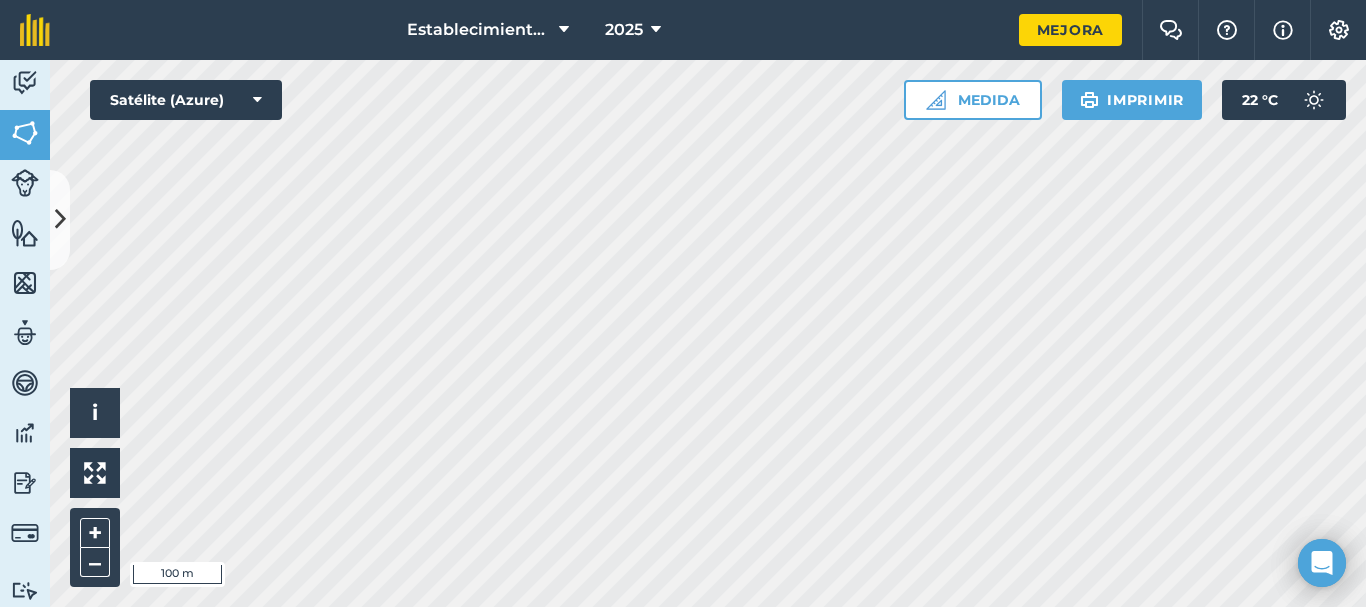 click on "Establecimiento San [PERSON_NAME] casa 2025 Mejora Chat de la granja Ayuda Información Ajustes La impresión de mapas no está disponible en nuestro plan gratuito Actualice a nuestro plan Essentials, Plus o Pro para acceder a esta función. Actividad [PERSON_NAME] Ganado Características Mapas Equipo Vehículos Datos Informes Facturación Tutoriales Tutoriales [PERSON_NAME]   Agregar   Establecer uso Visibilidad: Activada Superficie total  :  0,07496    Ha Editar [PERSON_NAME] Por usos, Filtros (1) Otro 0,07496    [PERSON_NAME] 0,07496    Ha Click to start drawing i © 2025 TomTom, Microsoft 100 m + – Satélite (Azure) Medida Imprimir 22    °  C
Texto original Valora esta traducción Tu opinión servirá para ayudar a mejorar el Traductor de Google" at bounding box center [683, 303] 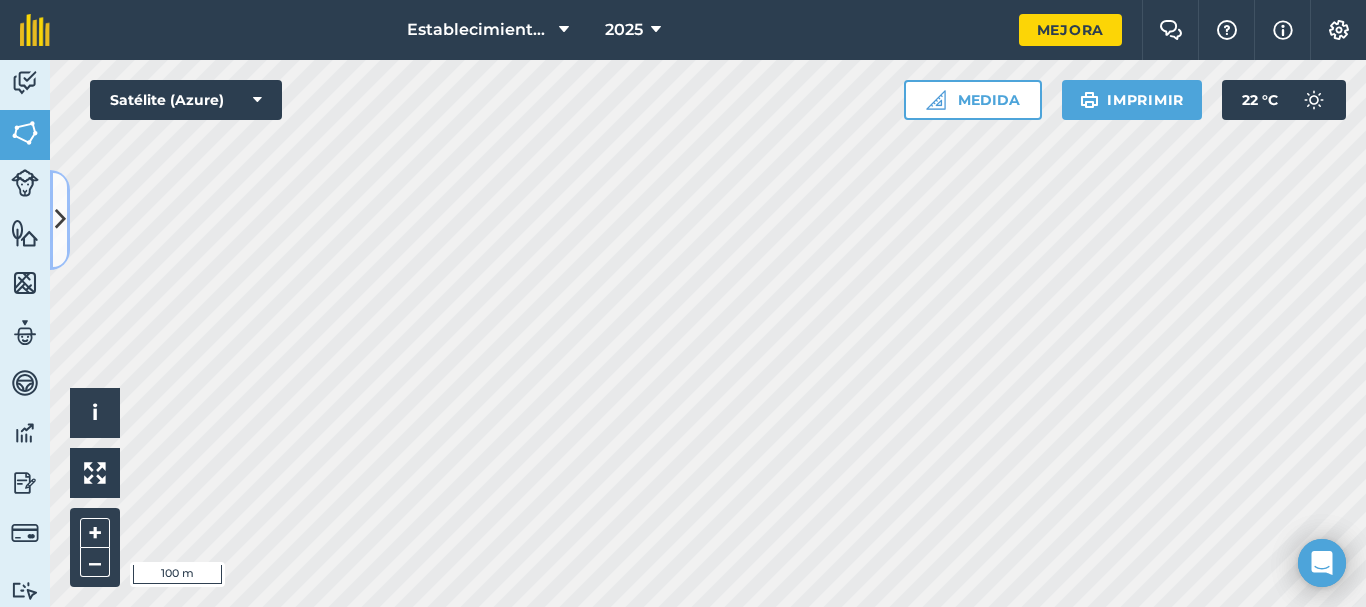 click at bounding box center (60, 220) 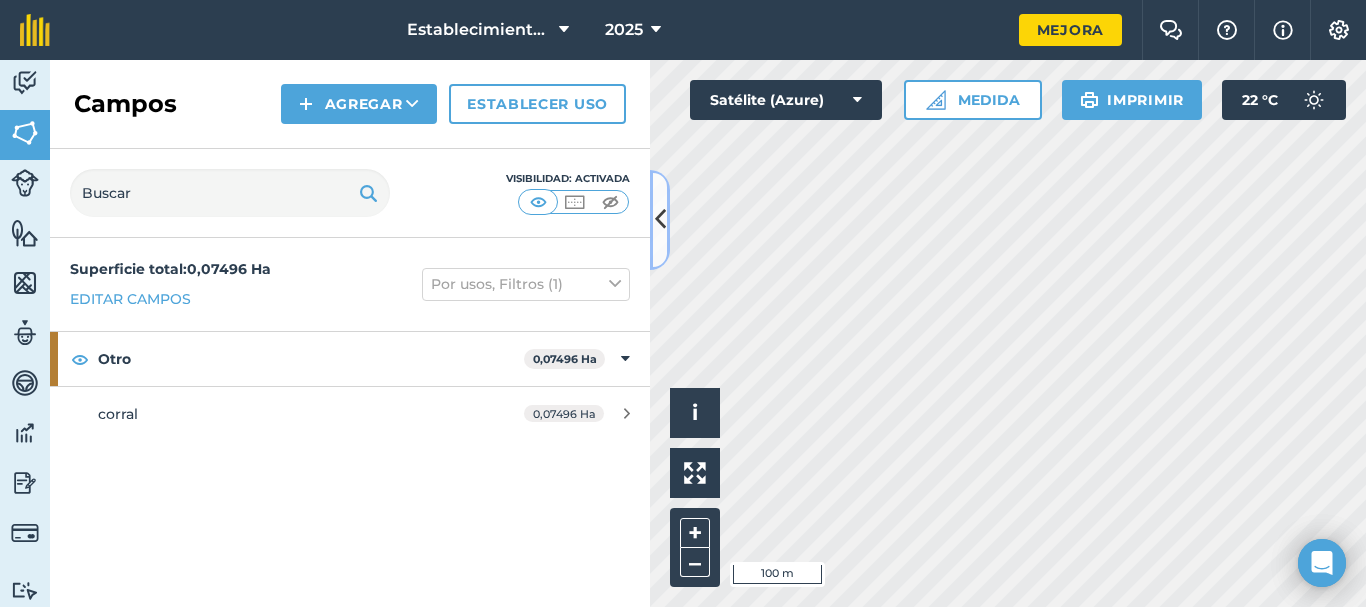 click at bounding box center (660, 219) 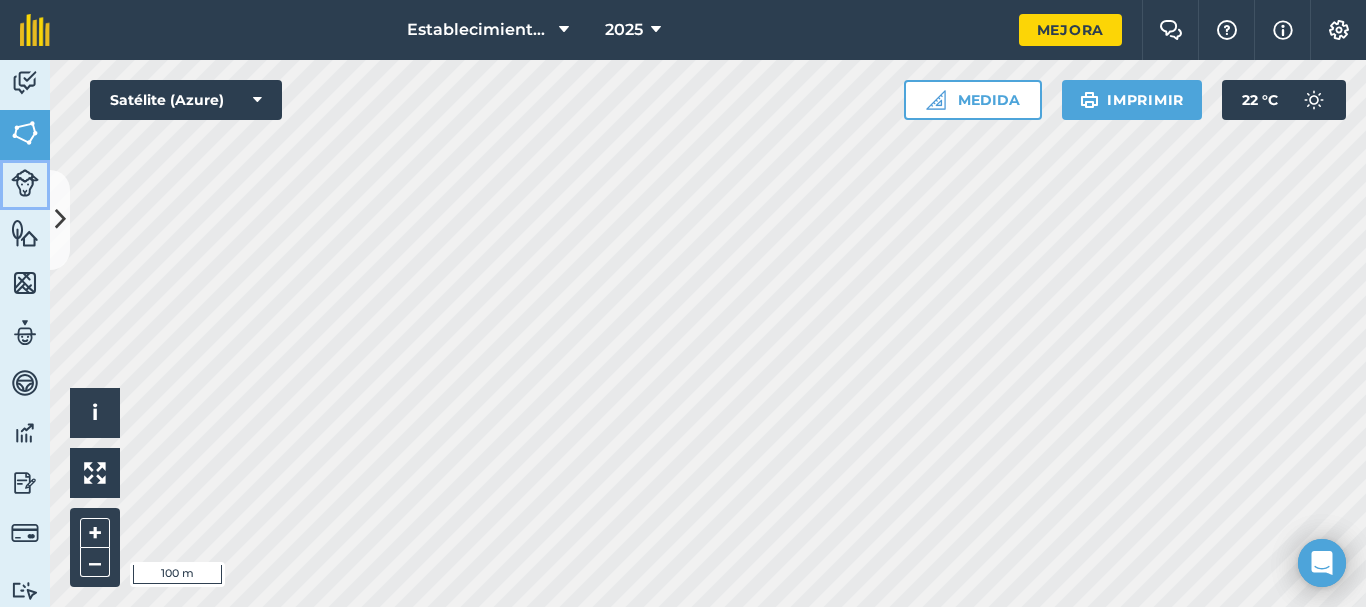 click at bounding box center [25, 183] 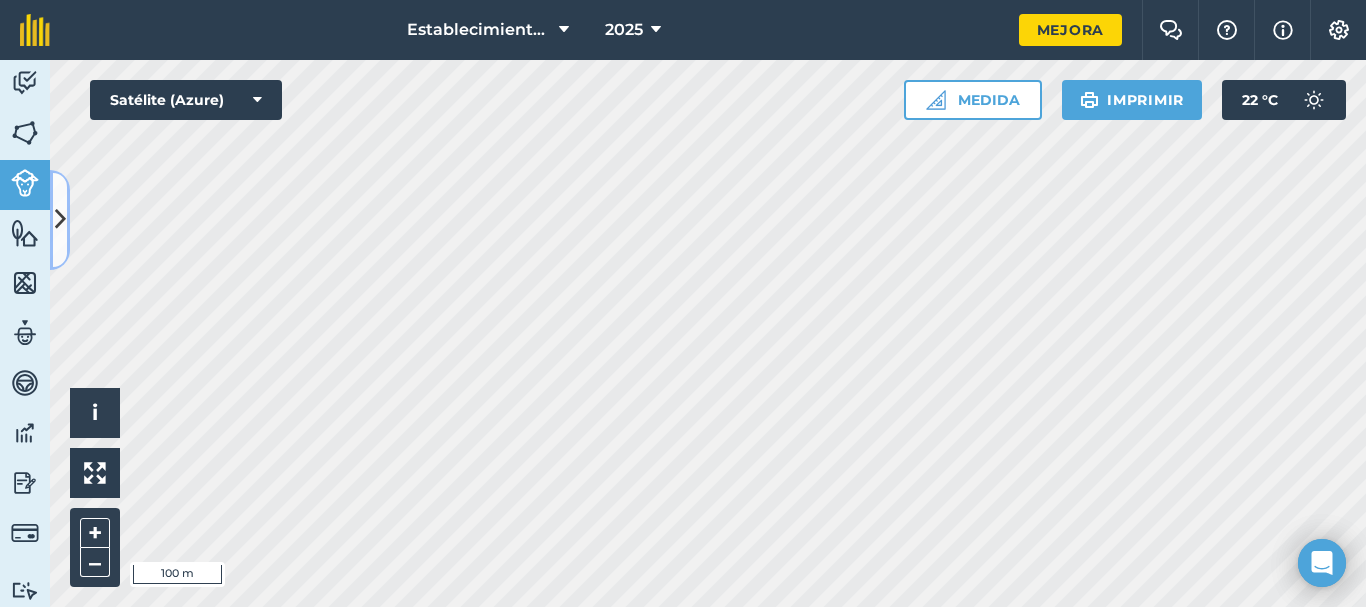 click at bounding box center [60, 219] 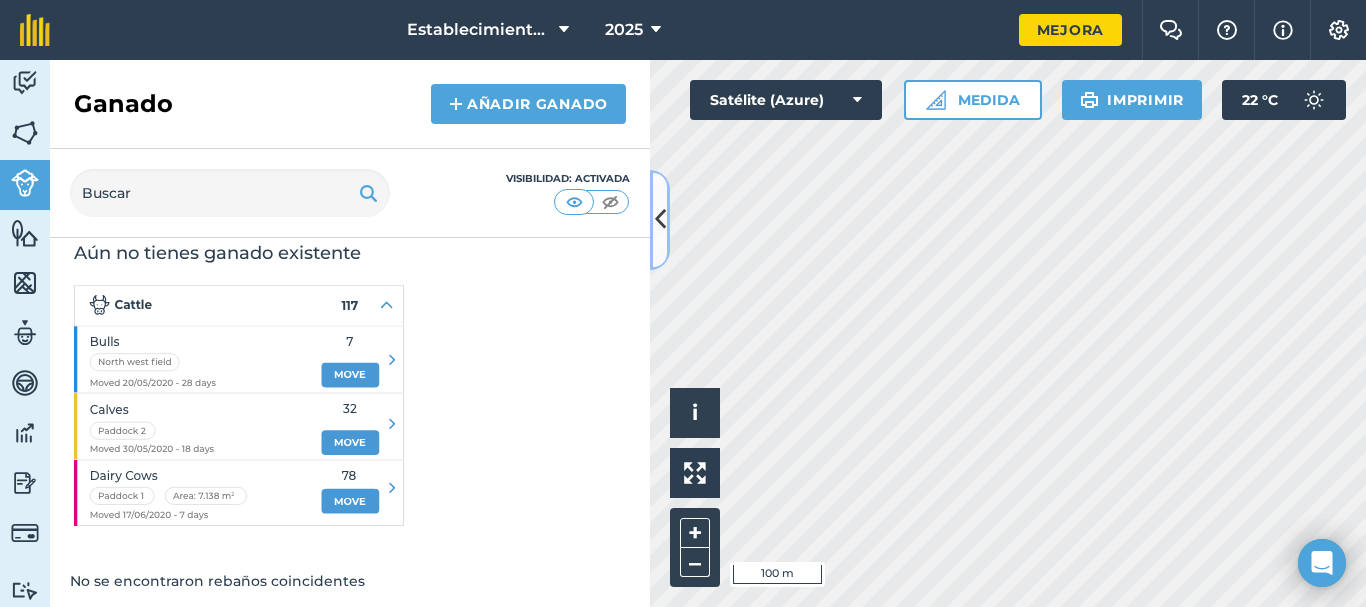 scroll, scrollTop: 88, scrollLeft: 0, axis: vertical 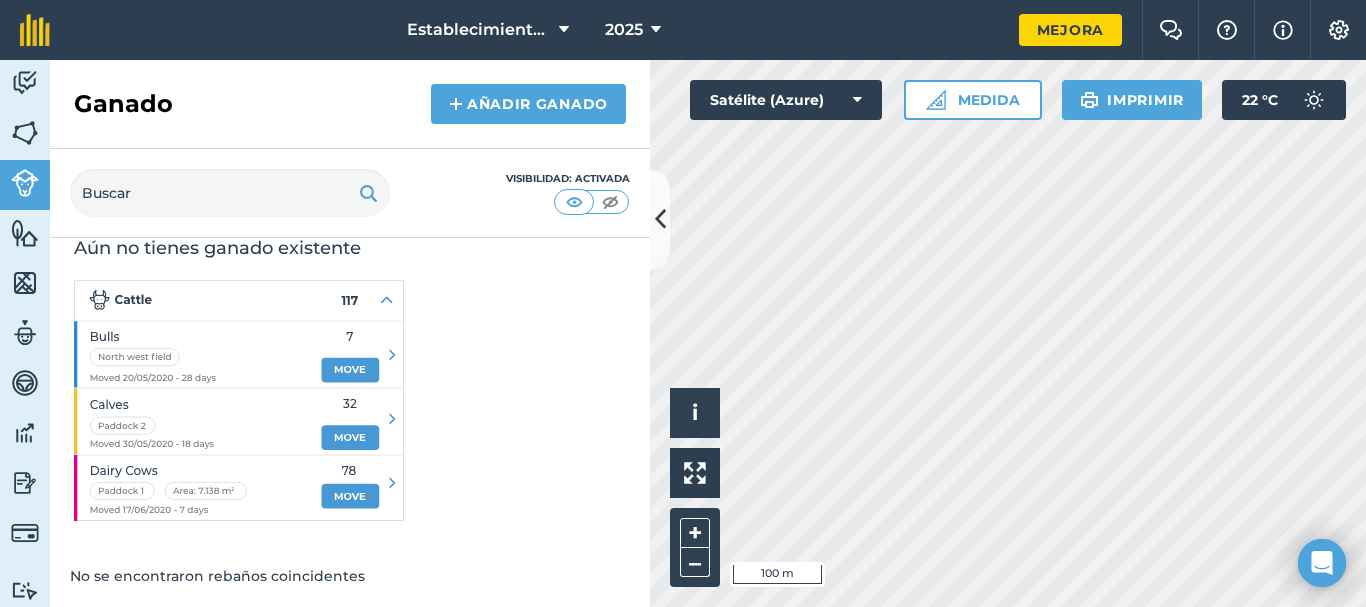 click at bounding box center [239, 400] 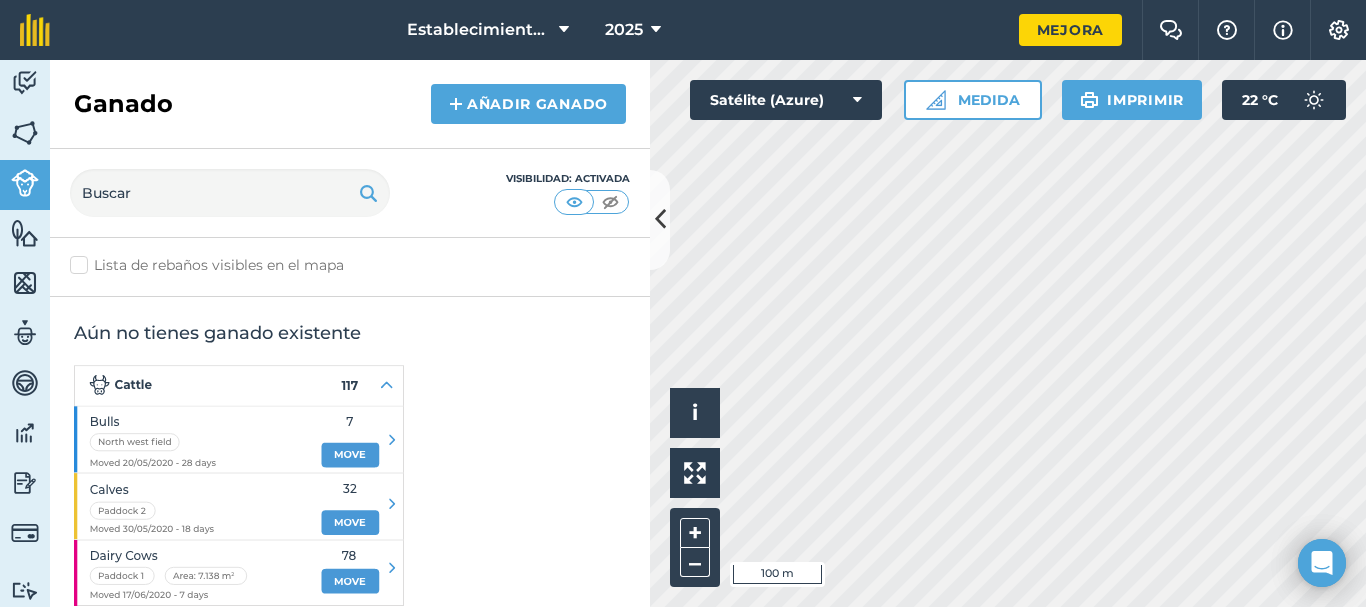 scroll, scrollTop: 0, scrollLeft: 0, axis: both 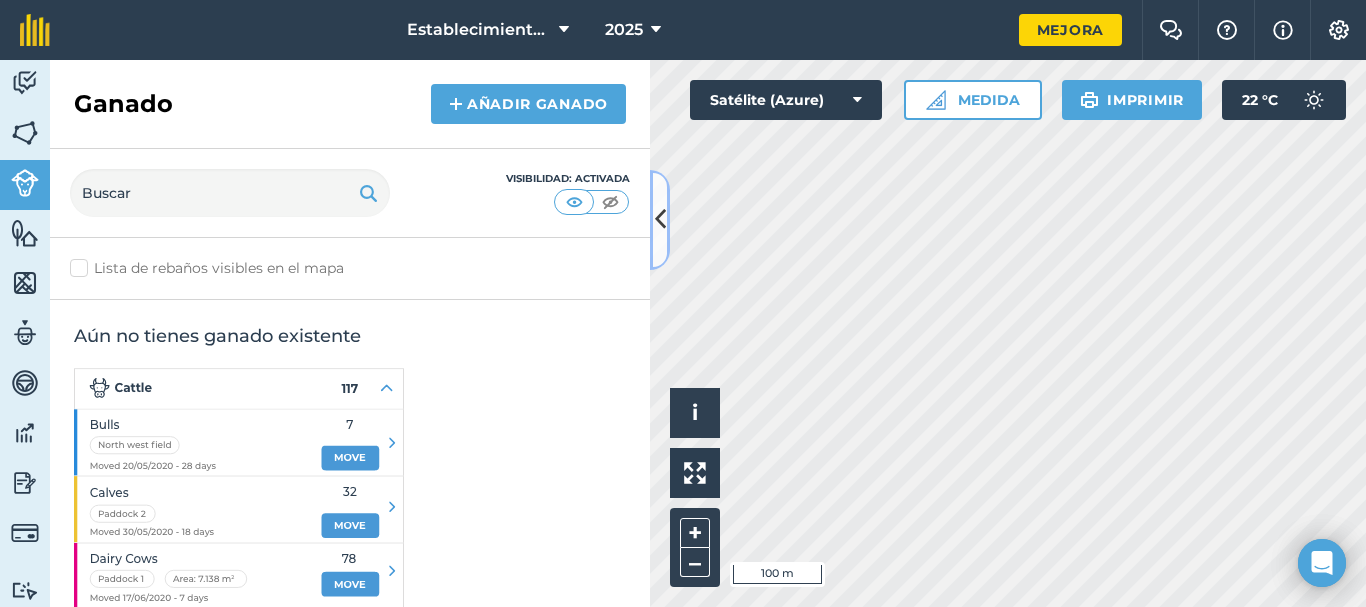 click at bounding box center [660, 220] 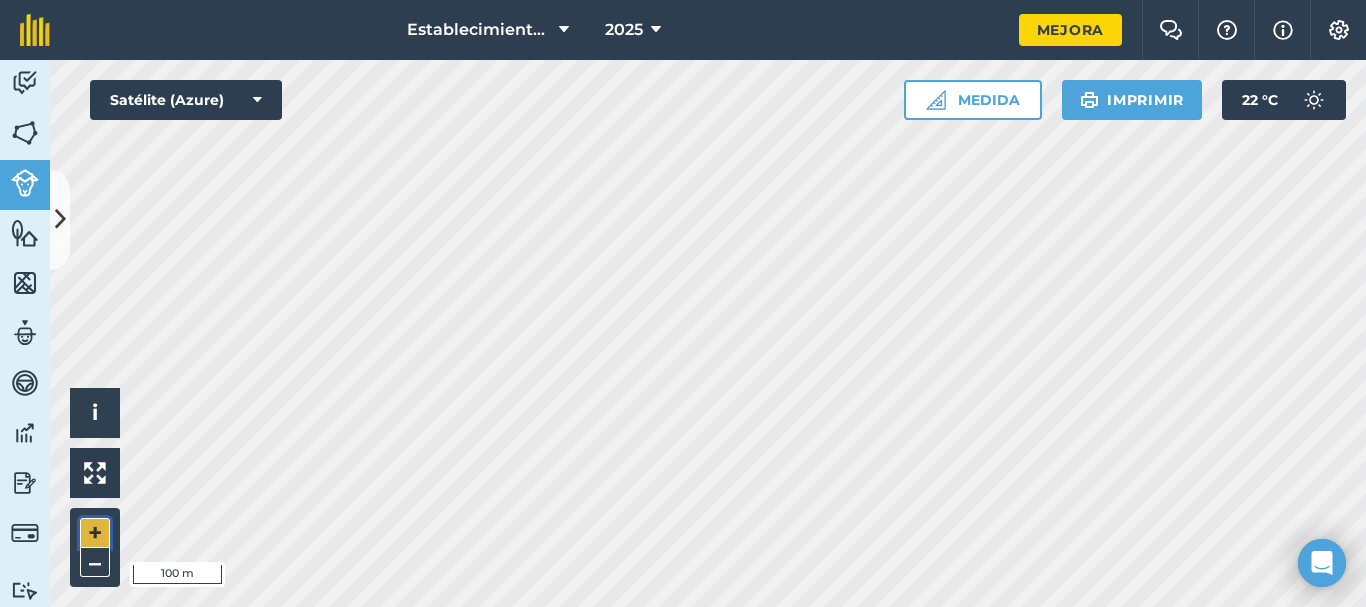 click on "+" at bounding box center (95, 533) 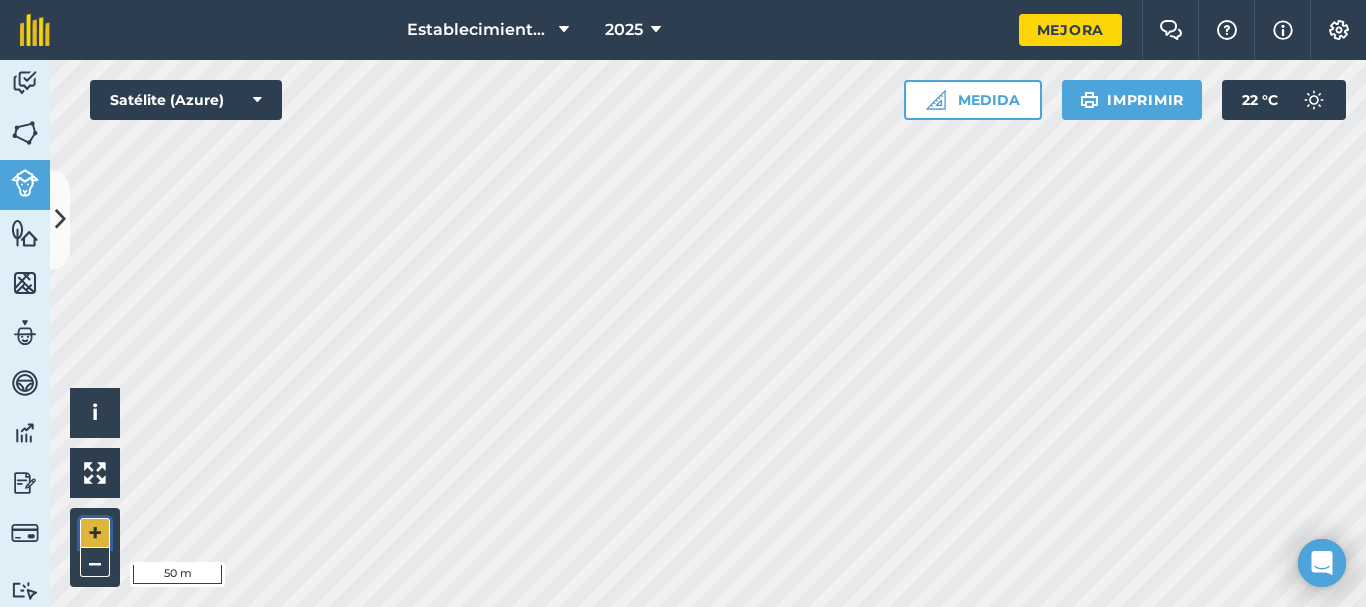 click on "+" at bounding box center [95, 533] 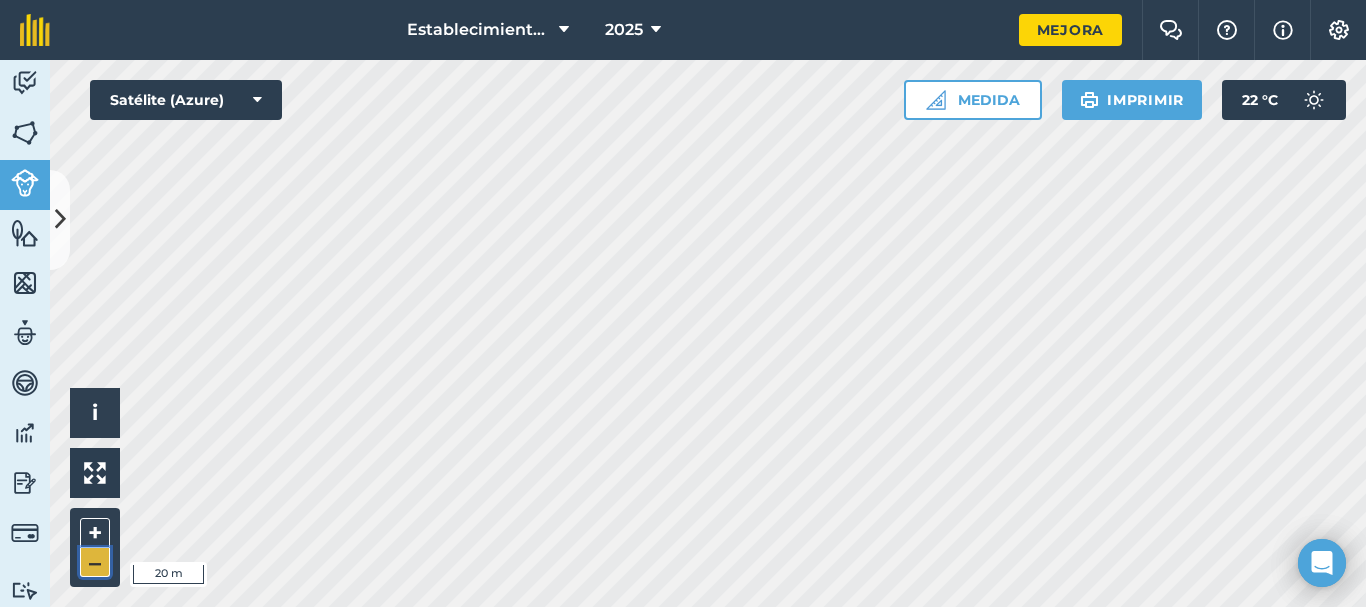 click on "–" at bounding box center (95, 562) 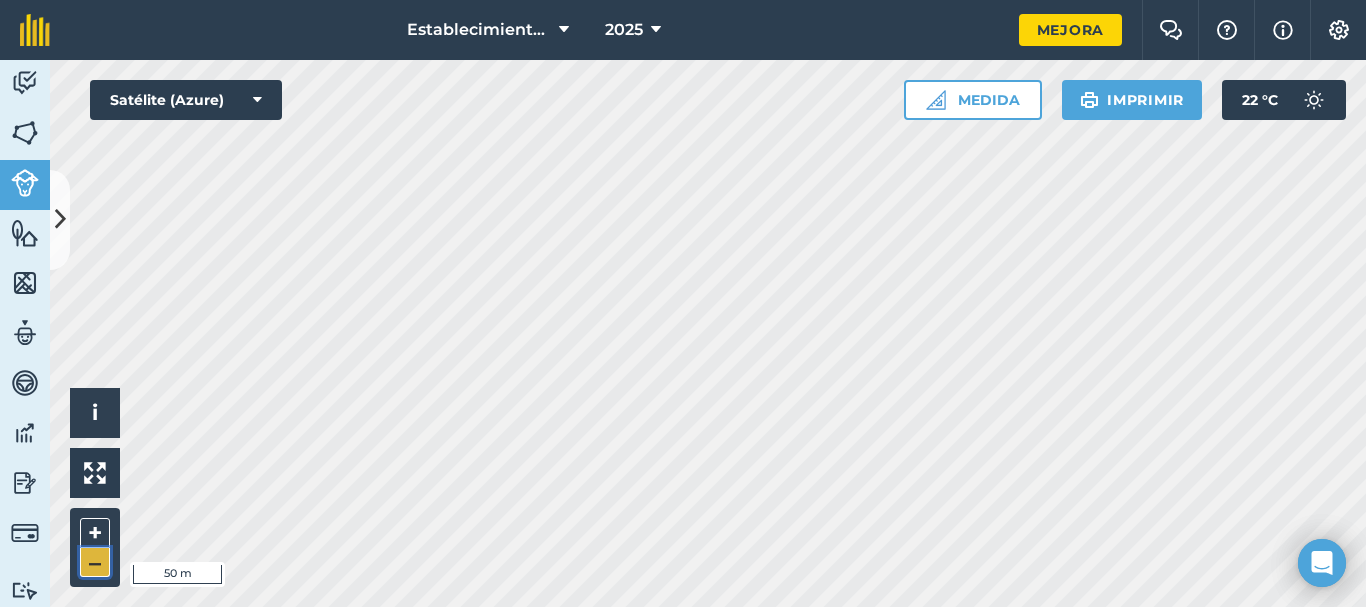 click on "–" at bounding box center [95, 562] 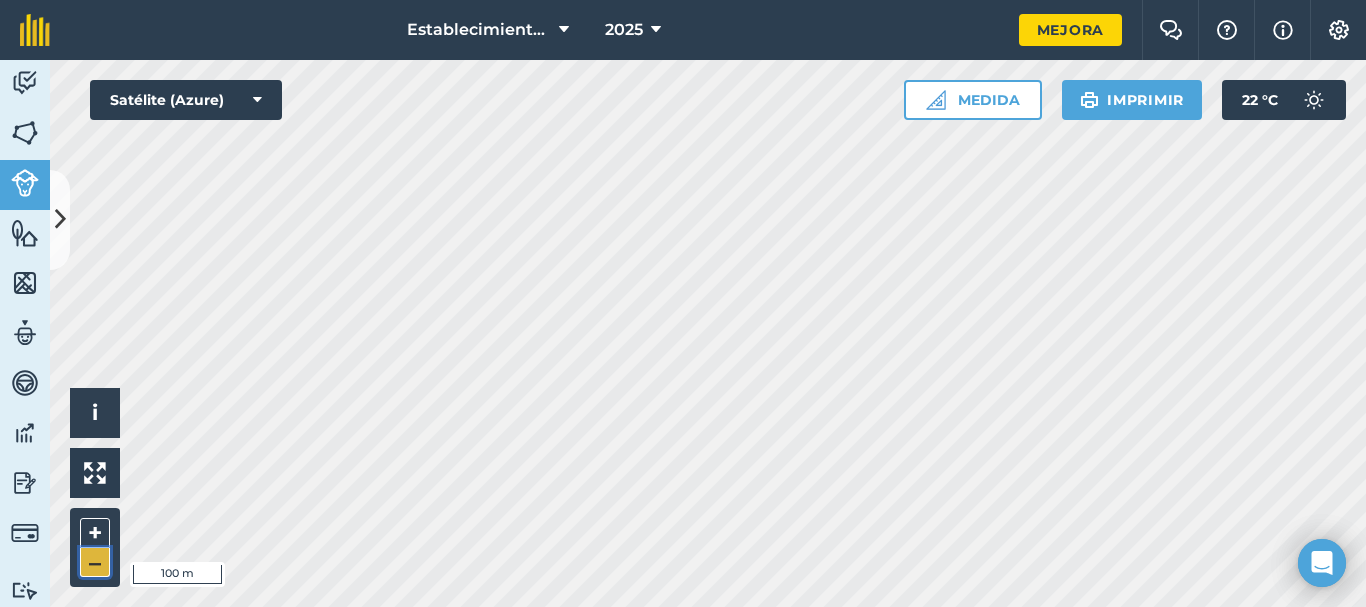 click on "–" at bounding box center (95, 562) 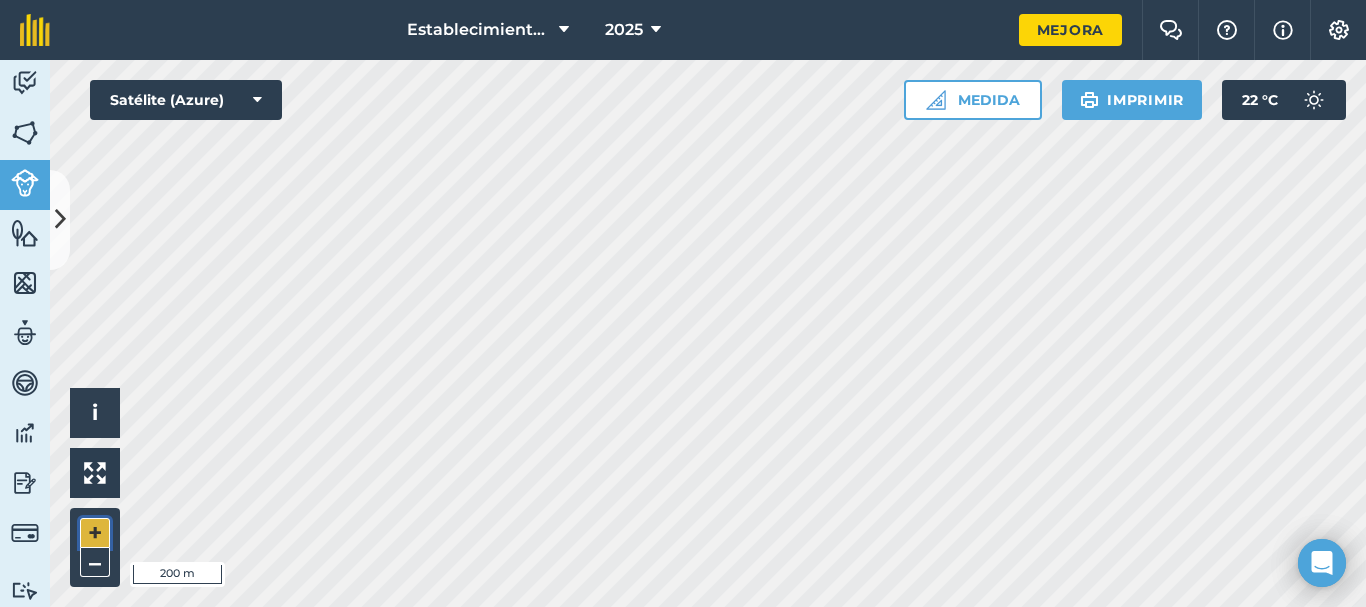 click on "+" at bounding box center (95, 533) 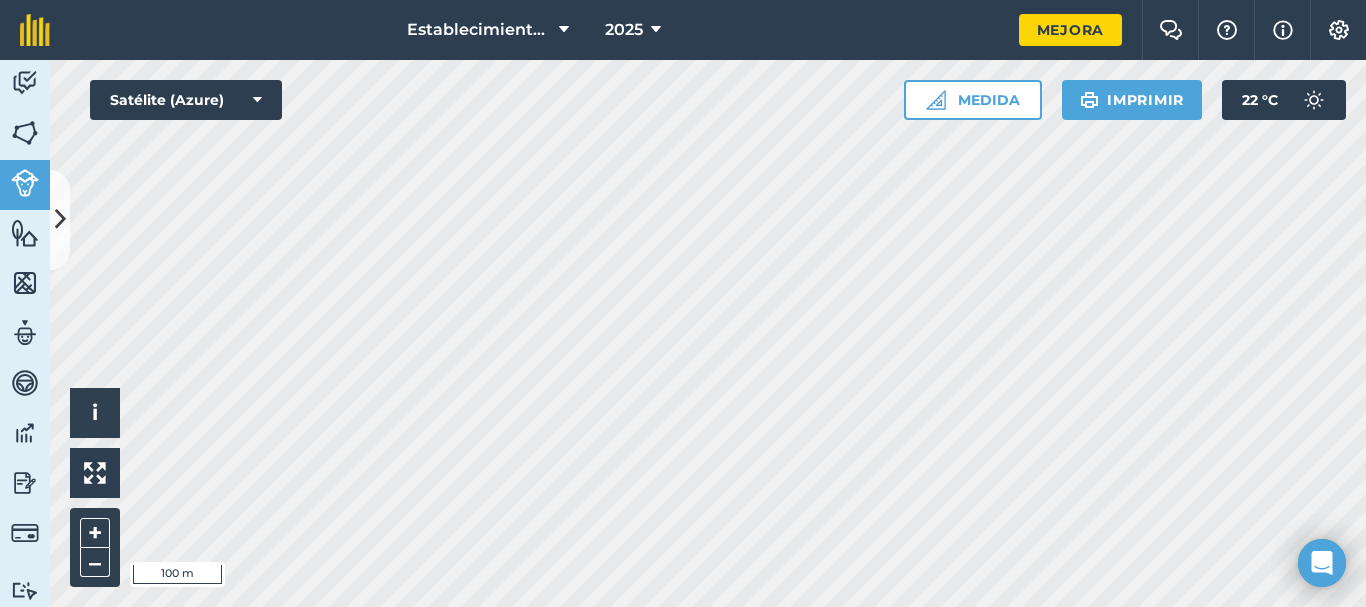 click on "Establecimiento San [PERSON_NAME] casa 2025 Mejora Chat de la granja Ayuda Información Ajustes La impresión de mapas no está disponible en nuestro plan gratuito Actualice a nuestro plan Essentials, Plus o Pro para acceder a esta función. Actividad [PERSON_NAME] Ganado Características Mapas Equipo Vehículos Datos Informes Facturación Tutoriales Tutoriales Ganado   Añadir ganado Visibilidad: Activada Lista de rebaños visibles en el mapa Aún no tienes ganado existente No se encontraron rebaños coincidentes Click to start drawing i © 2025 TomTom, Microsoft 100 m + – Satélite (Azure) Medida Imprimir 22    °  C
Texto original Valora esta traducción Tu opinión servirá para ayudar a mejorar el Traductor de Google" at bounding box center (683, 303) 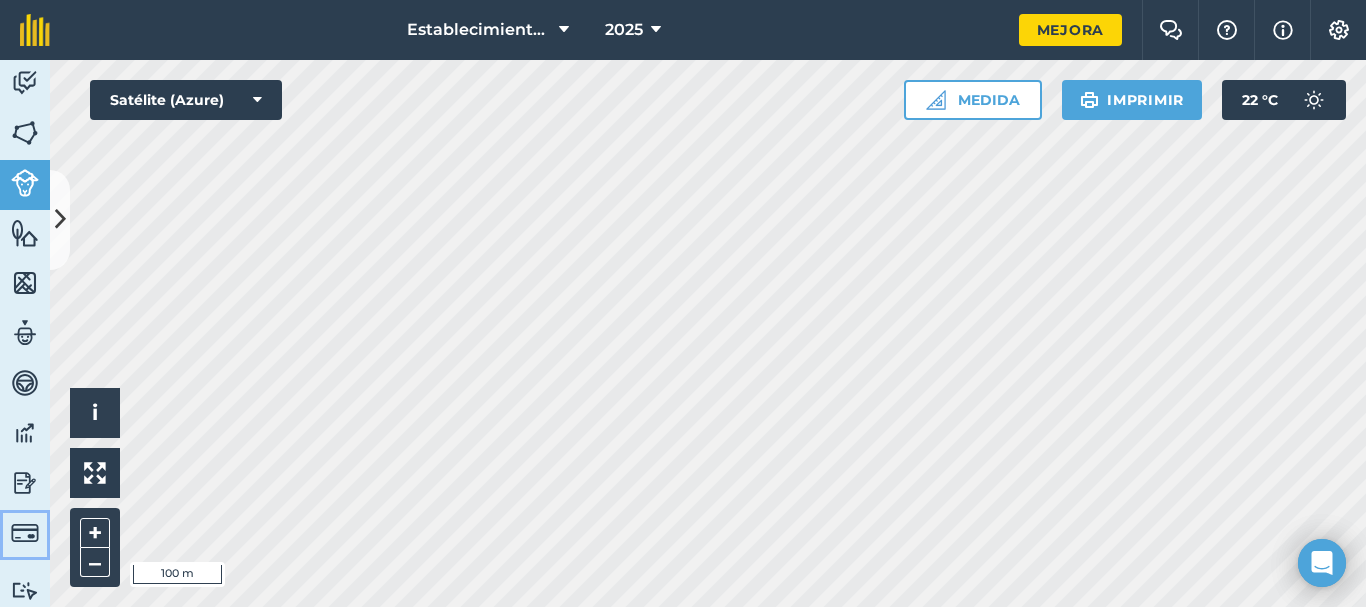click on "Facturación" at bounding box center (25, 535) 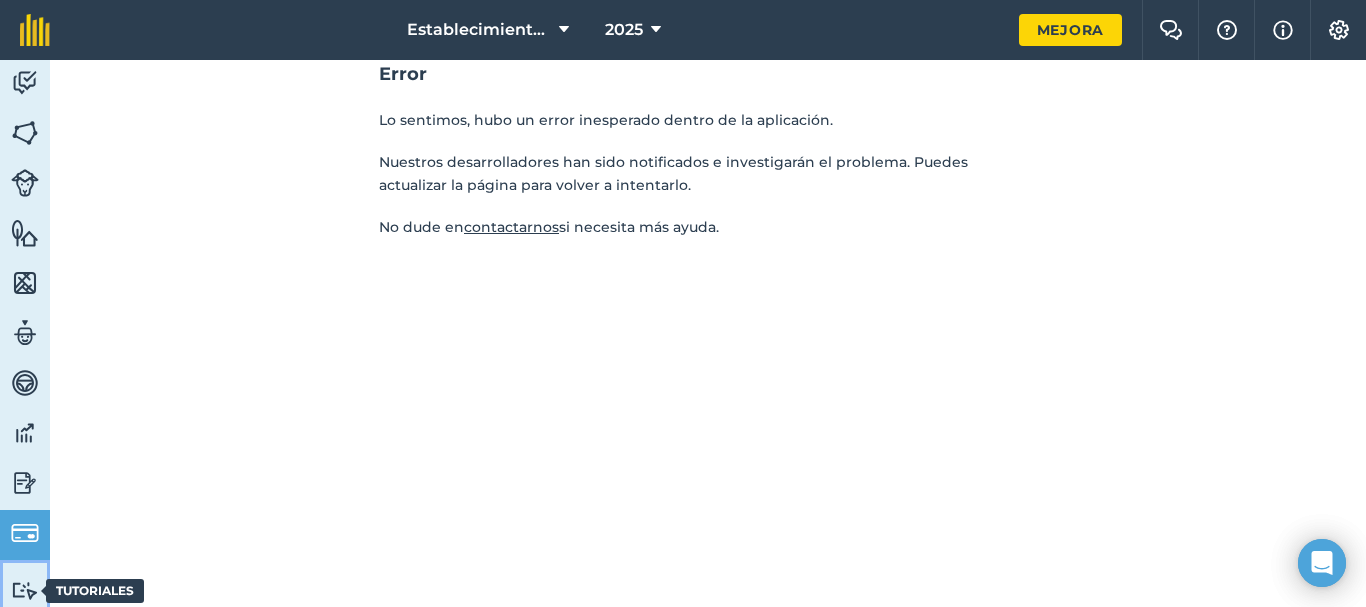 click on "Tutoriales Tutoriales" at bounding box center [25, 591] 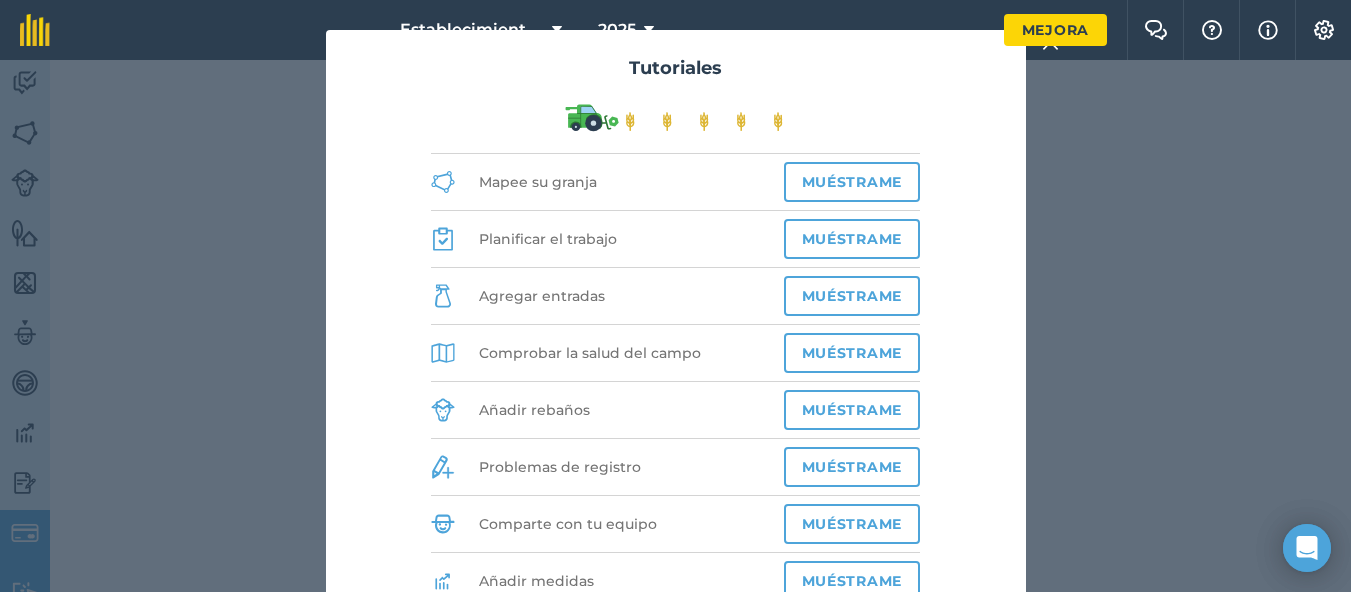click on "Tutoriales Mapee [PERSON_NAME] Muéstrame Planificar el trabajo Muéstrame Agregar entradas Muéstrame Comprobar la salud del campo Muéstrame Añadir rebaños Muéstrame Problemas de registro Muéstrame Comparte con tu equipo Muéstrame Añadir medidas Muéstrame Solo explora" at bounding box center [675, 326] 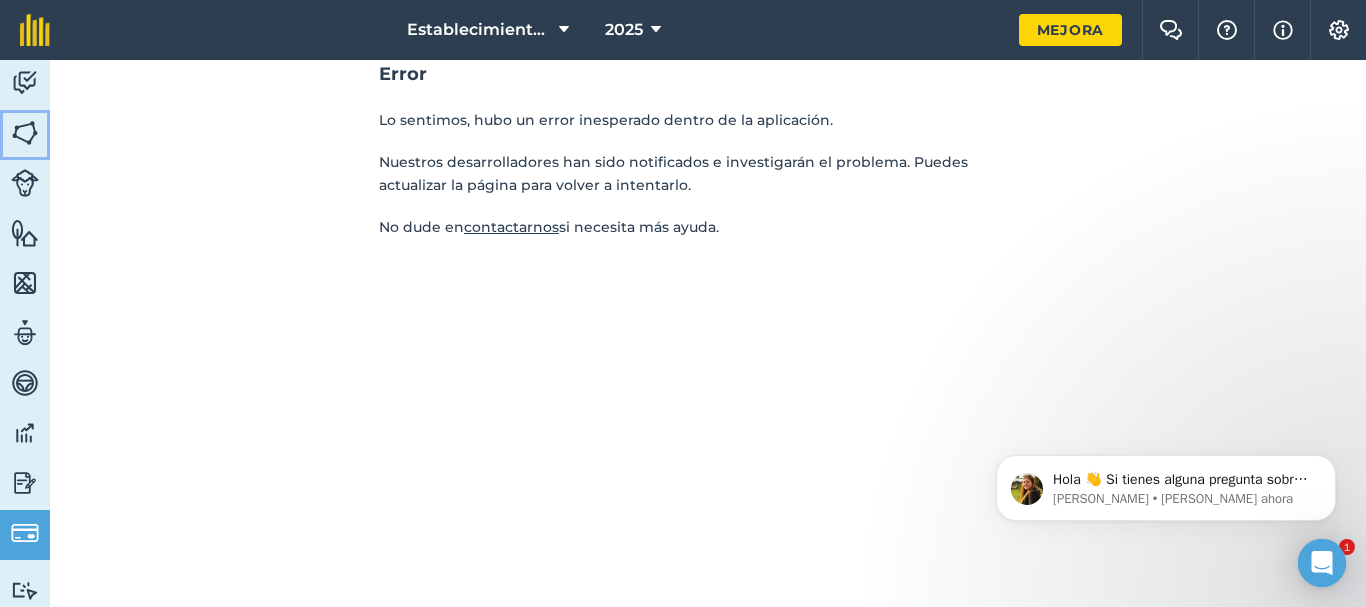 scroll, scrollTop: 0, scrollLeft: 0, axis: both 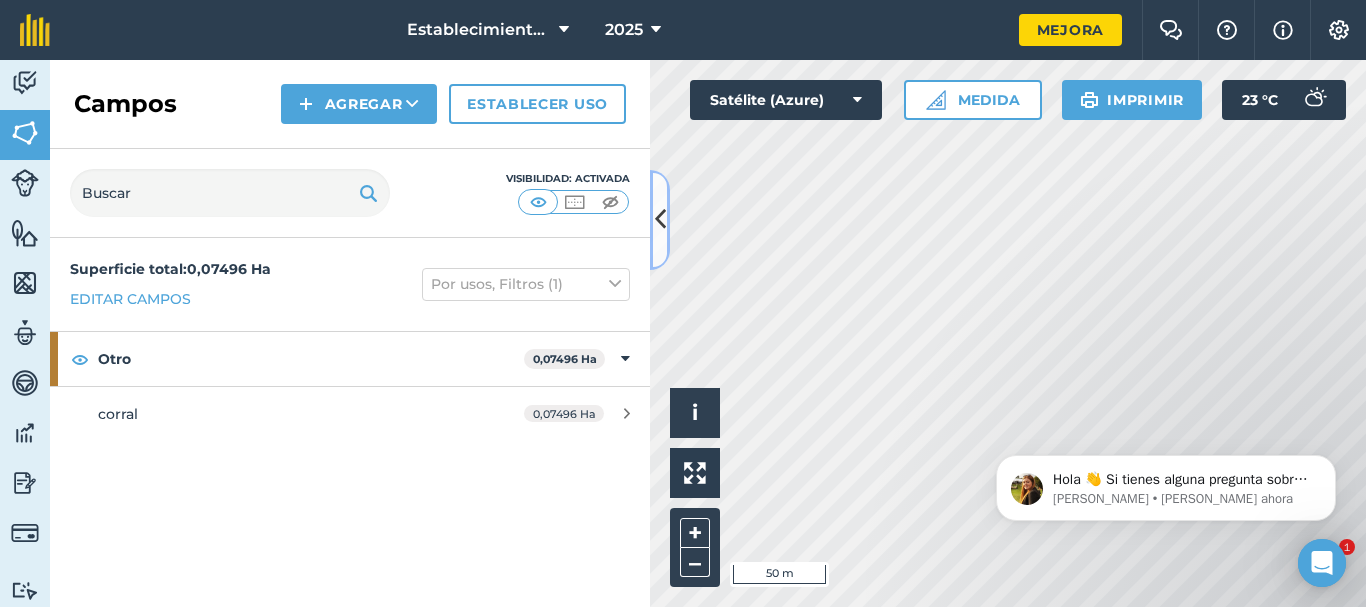 click at bounding box center (660, 219) 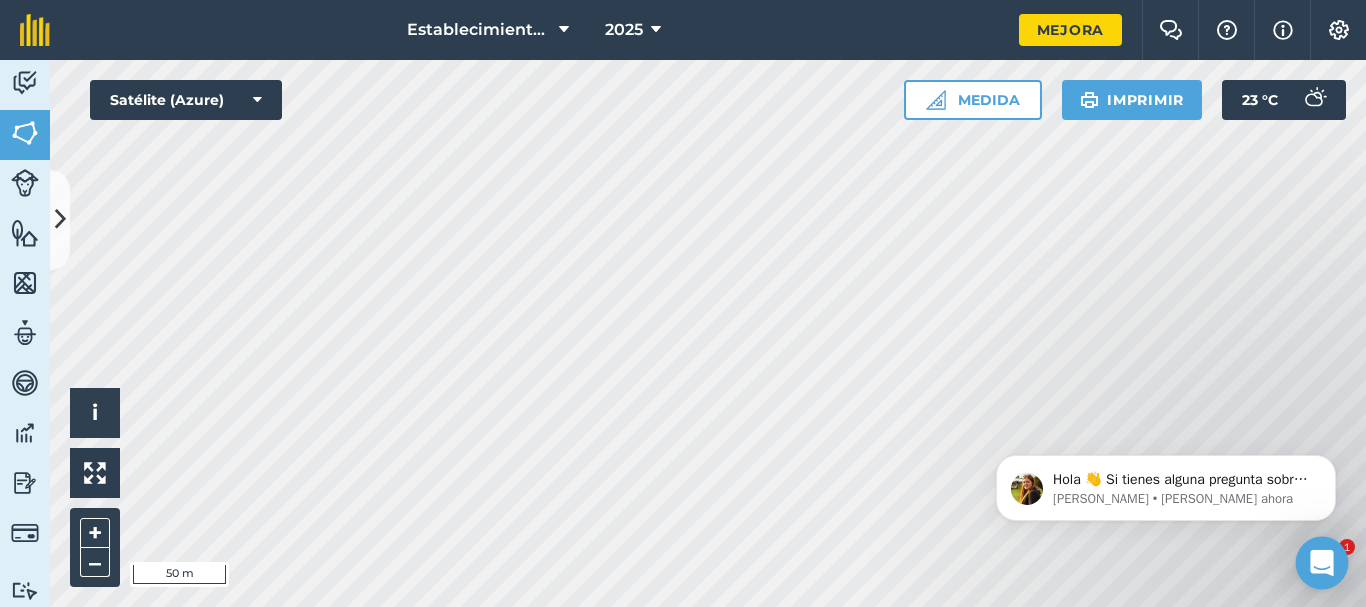 click 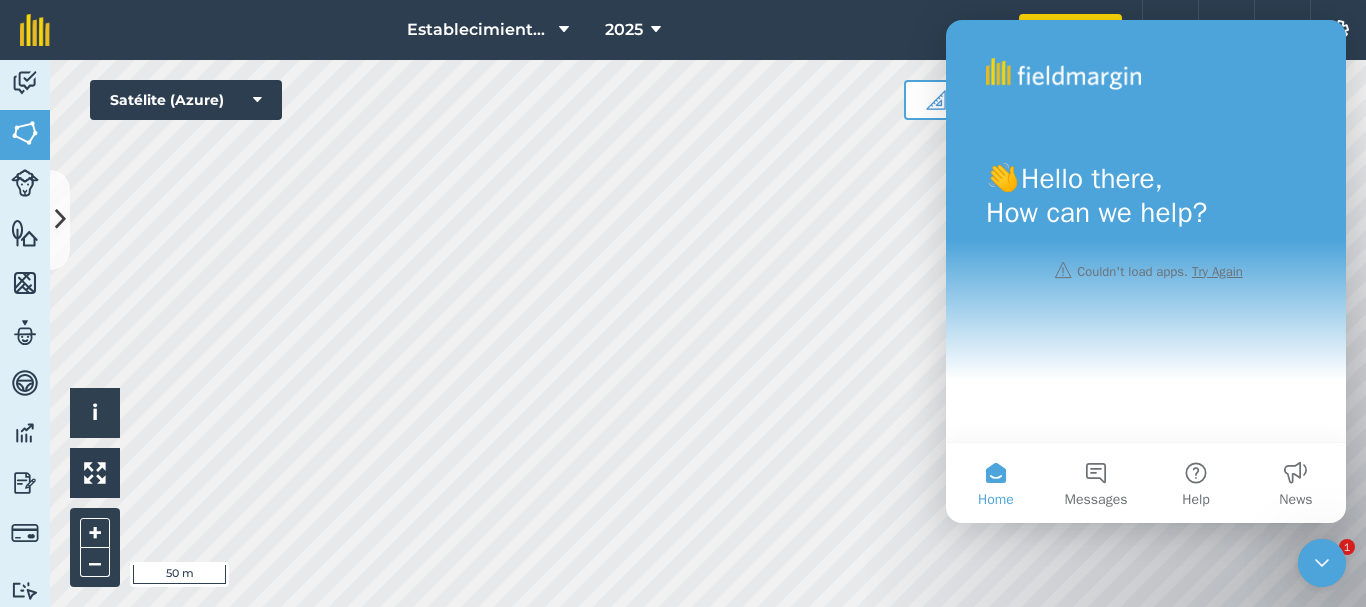 scroll, scrollTop: 0, scrollLeft: 0, axis: both 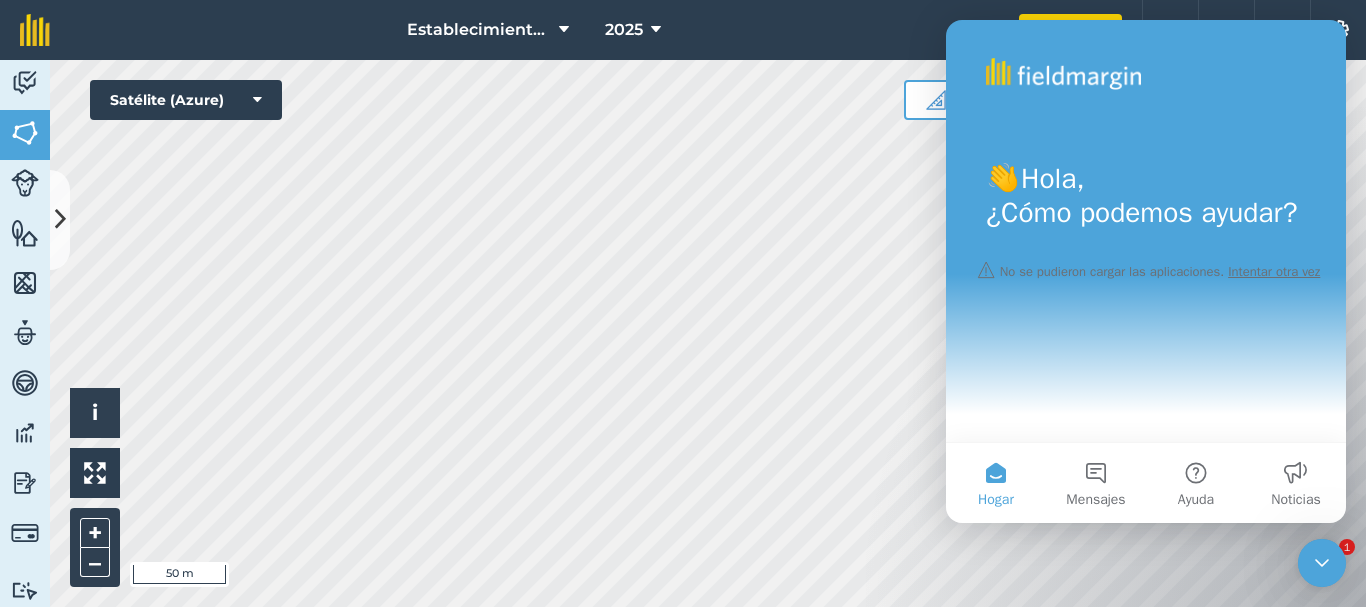 click 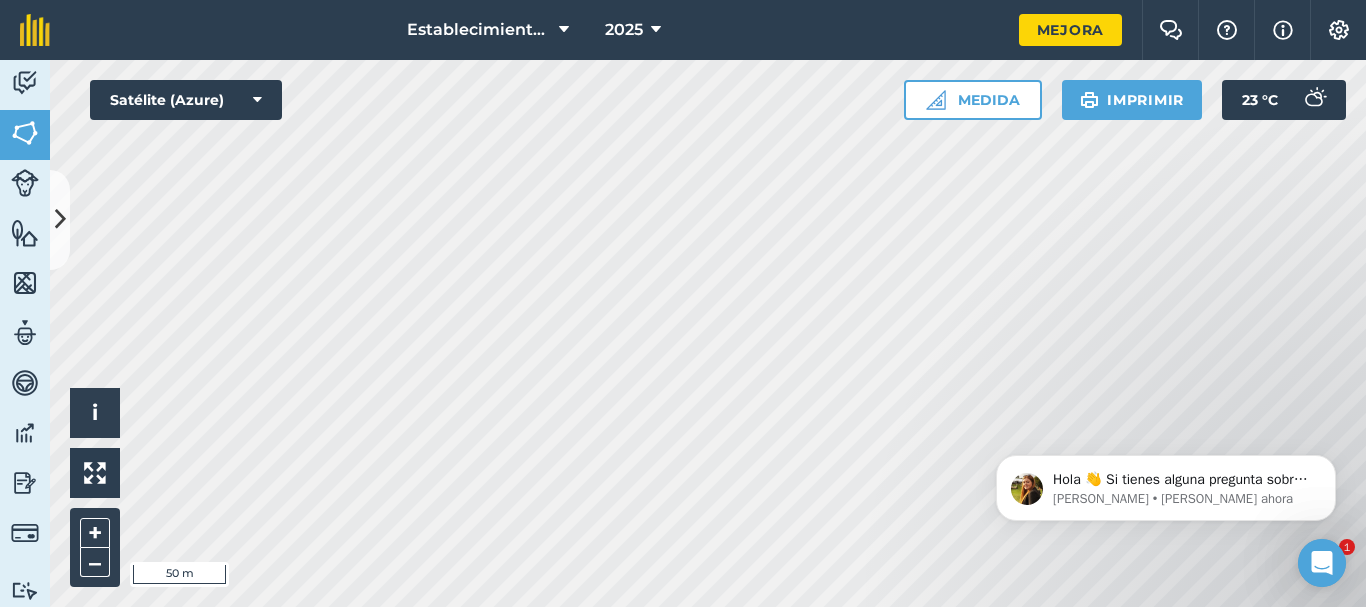 scroll, scrollTop: 0, scrollLeft: 0, axis: both 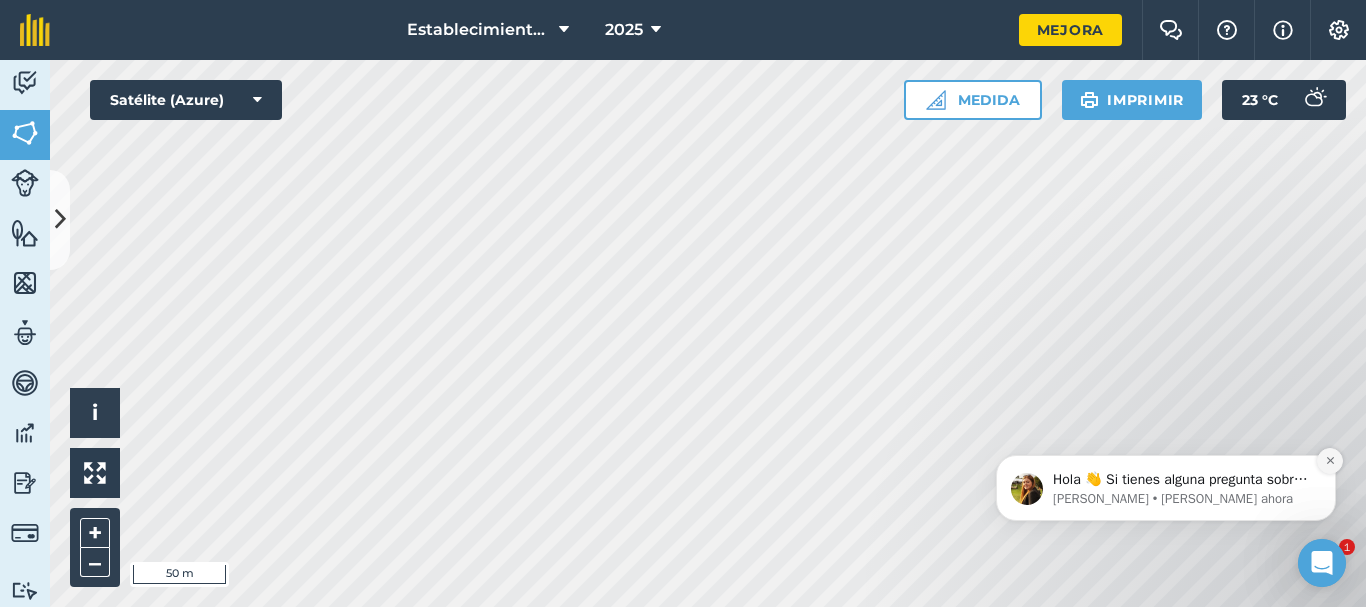 click 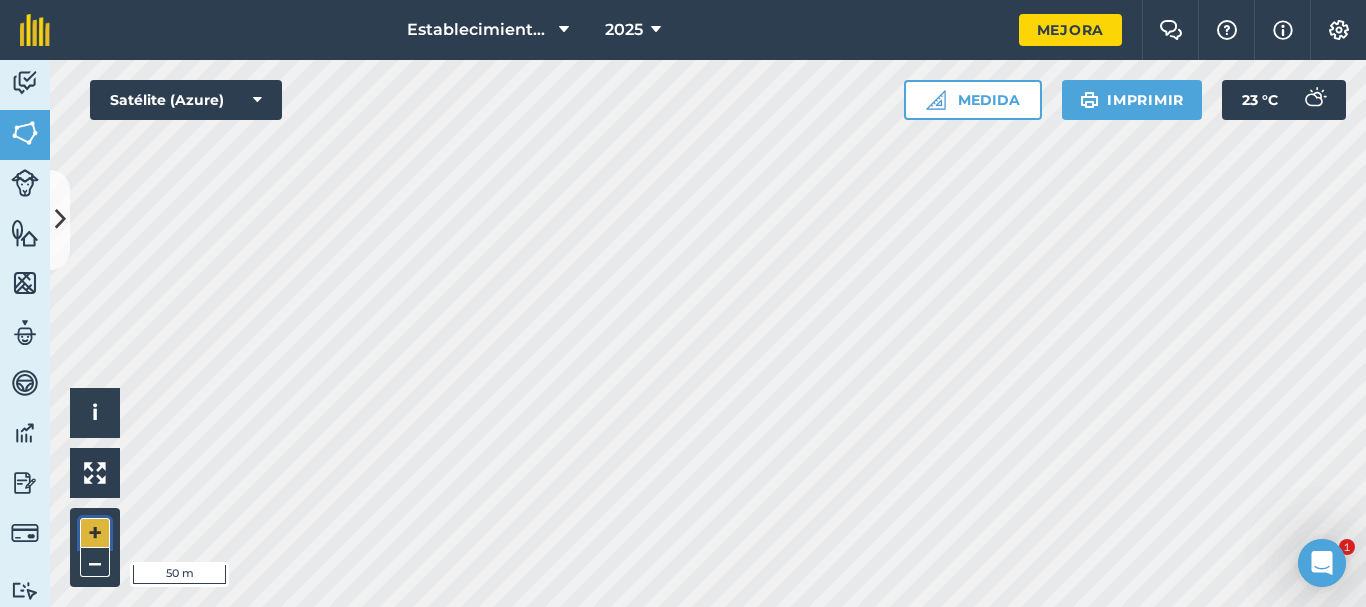 click on "+" at bounding box center (95, 533) 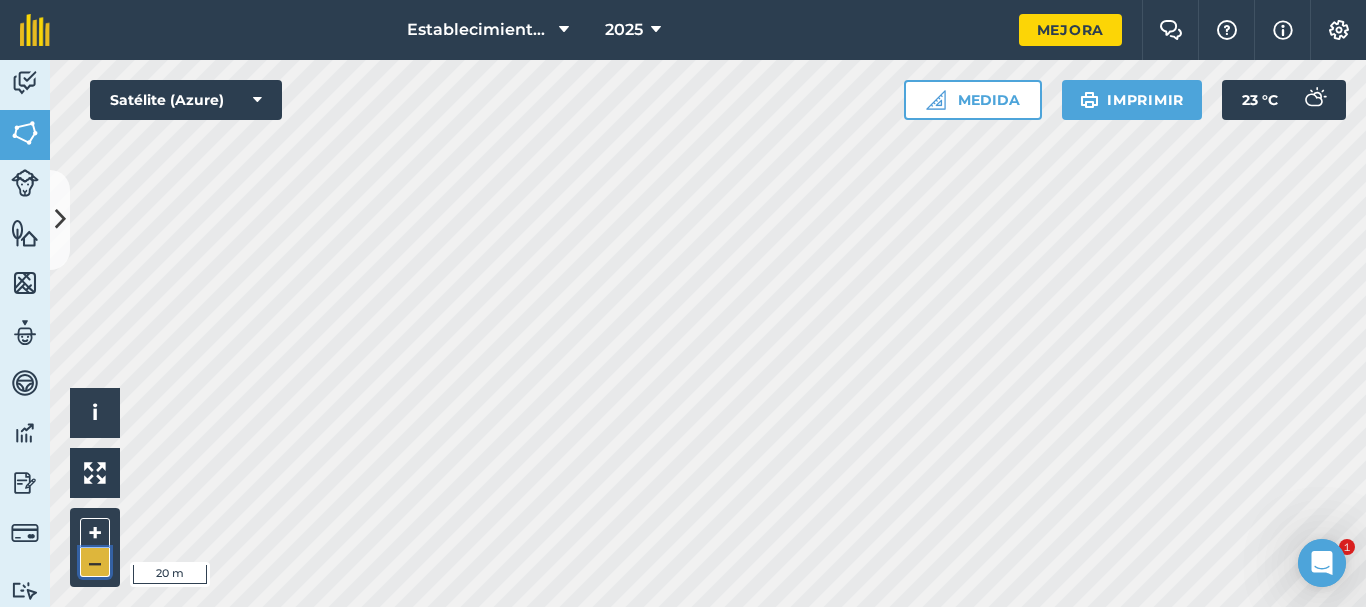 click on "–" at bounding box center [95, 562] 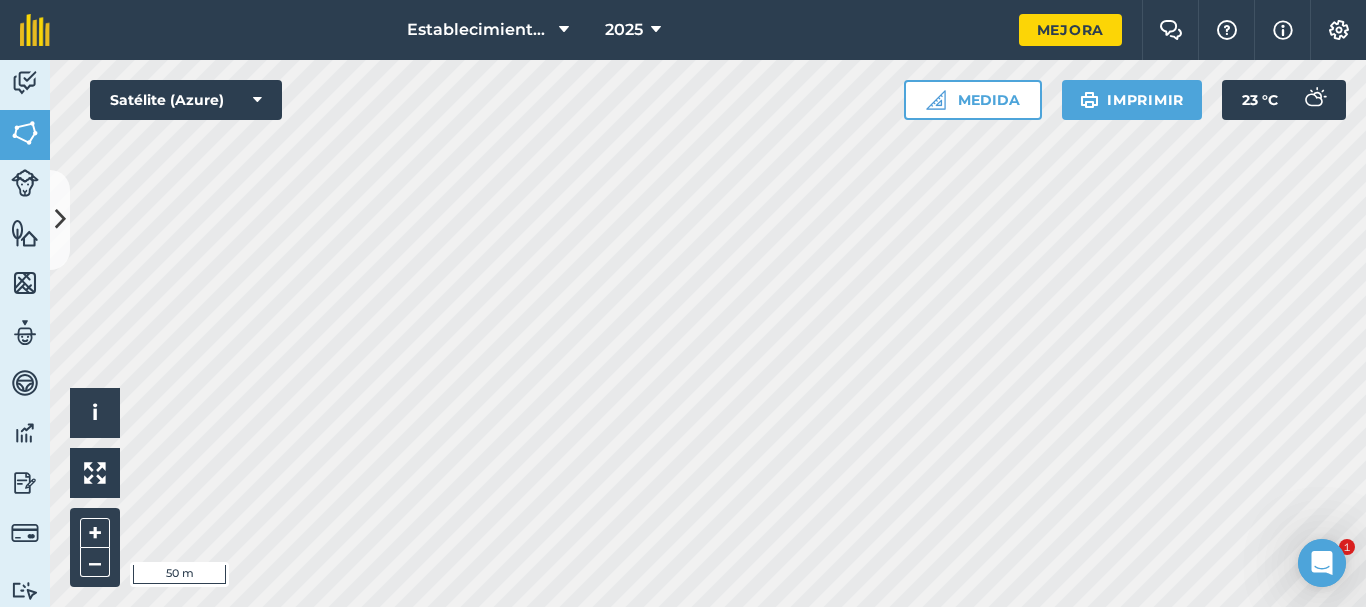 click on "Establecimiento San [PERSON_NAME] casa 2025 Mejora Chat de la granja Ayuda Información Ajustes La impresión de mapas no está disponible en nuestro plan gratuito Actualice a nuestro plan Essentials, Plus o Pro para acceder a esta función. Actividad [PERSON_NAME] Ganado Características Mapas Equipo Vehículos Datos Informes Facturación Tutoriales Tutoriales [PERSON_NAME]   Agregar   Establecer uso Visibilidad: Activada Superficie total  :  0,07496    Ha Editar [PERSON_NAME] Por usos, Filtros (1) Otro 0,07496    [PERSON_NAME] 0,07496    Ha Hello i © 2025 TomTom, Microsoft 50 m + – Satélite (Azure) Medida Imprimir 23    °  C" at bounding box center (683, 303) 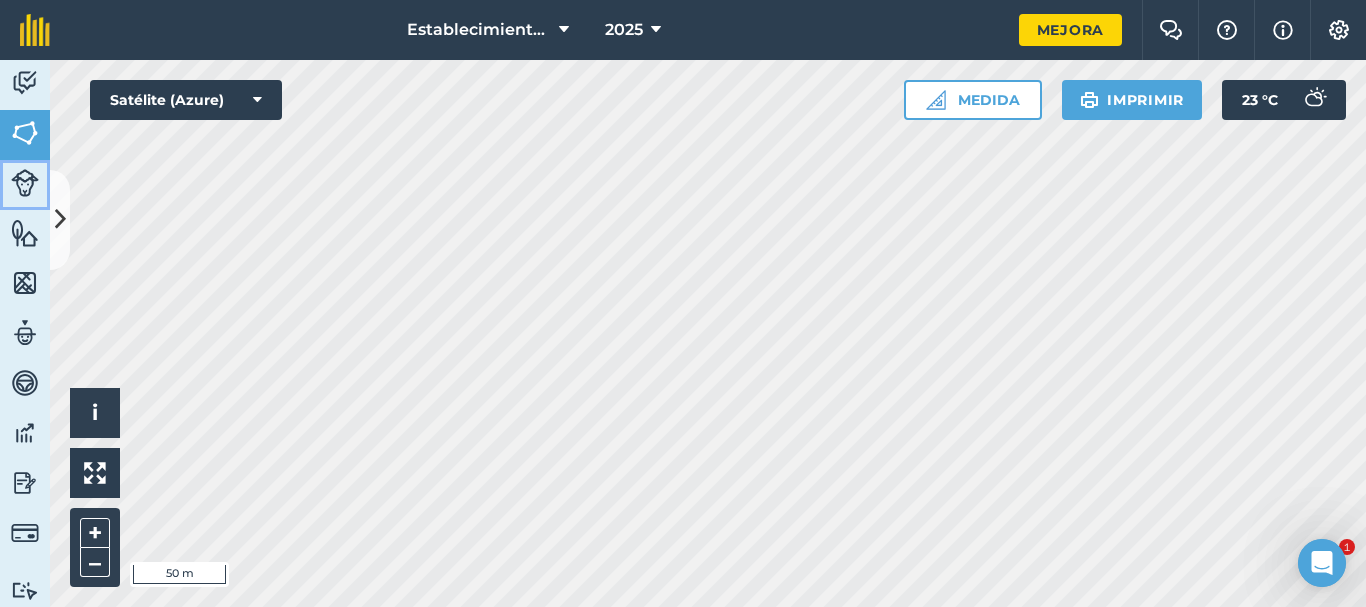 click on "Ganado" at bounding box center [25, 185] 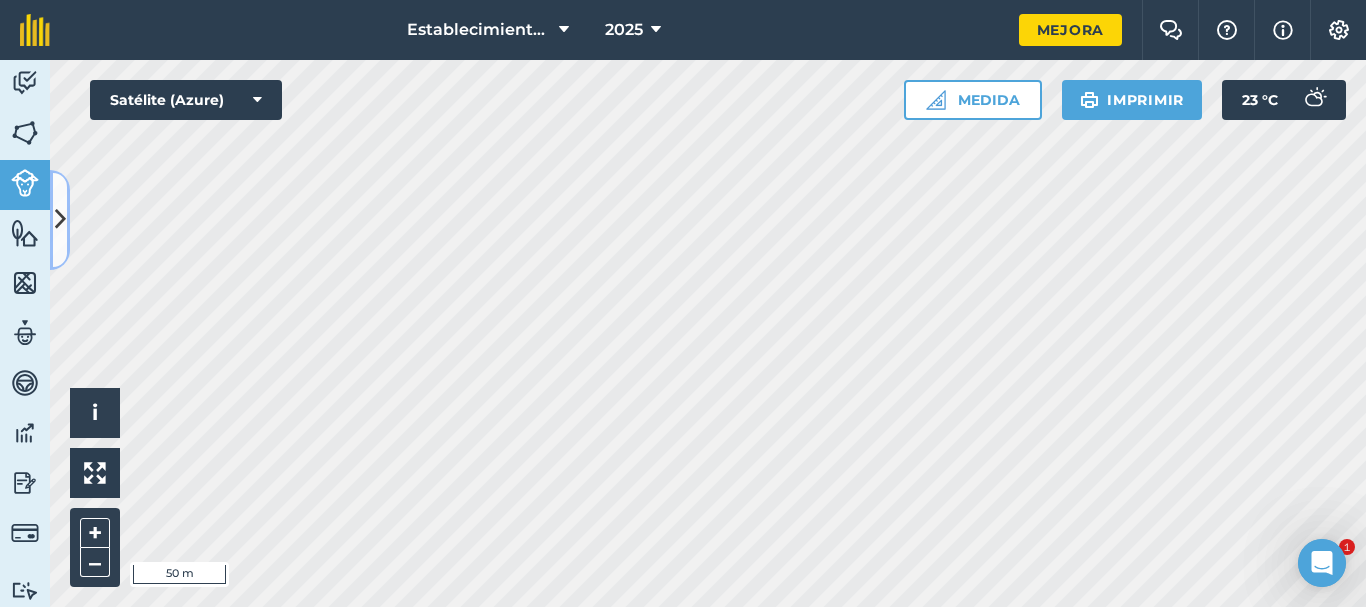 click at bounding box center [60, 220] 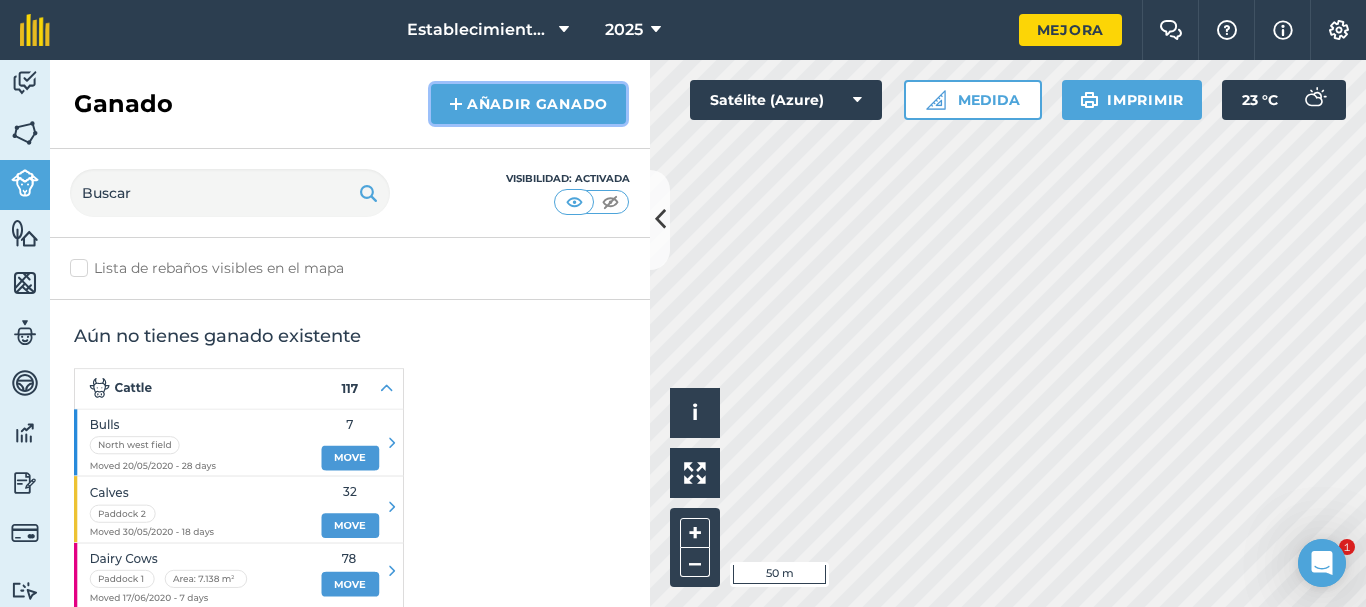 click on "Añadir ganado" at bounding box center [537, 104] 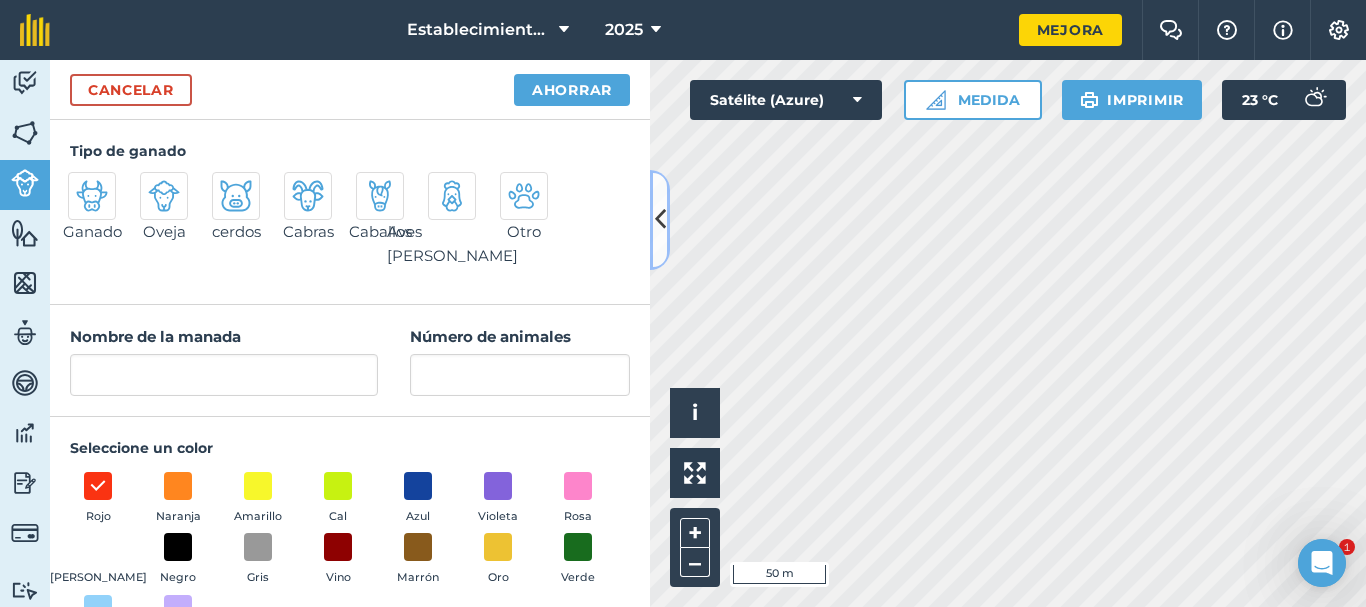 click at bounding box center (660, 220) 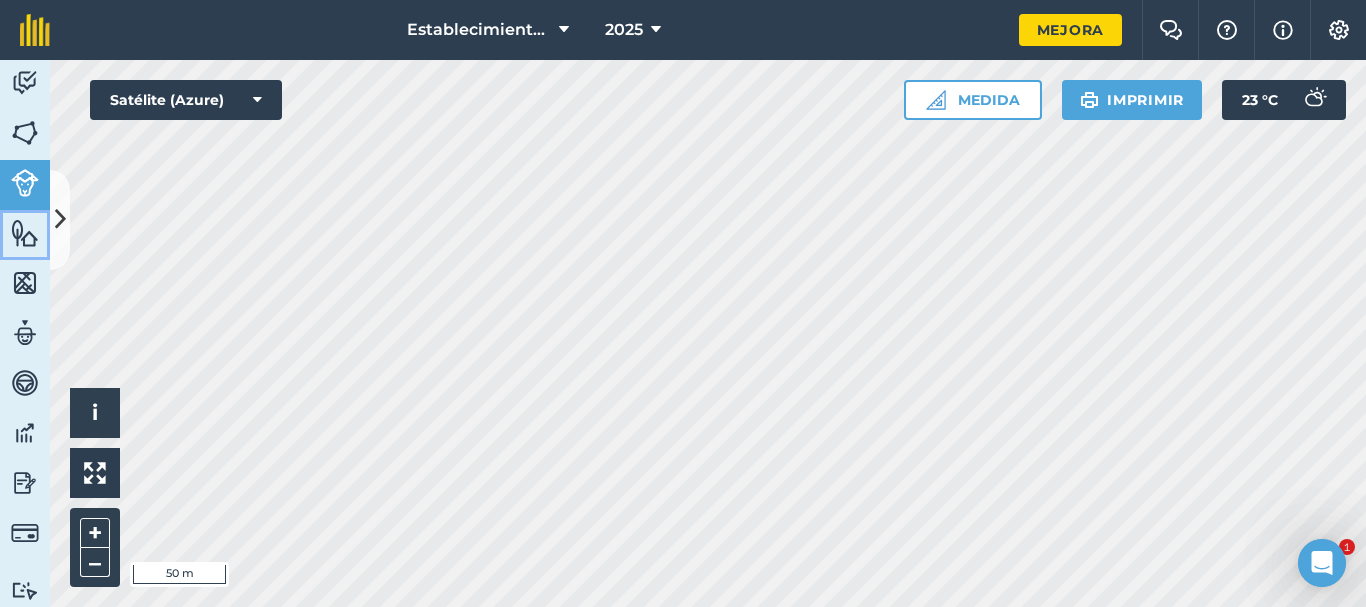 click at bounding box center [25, 233] 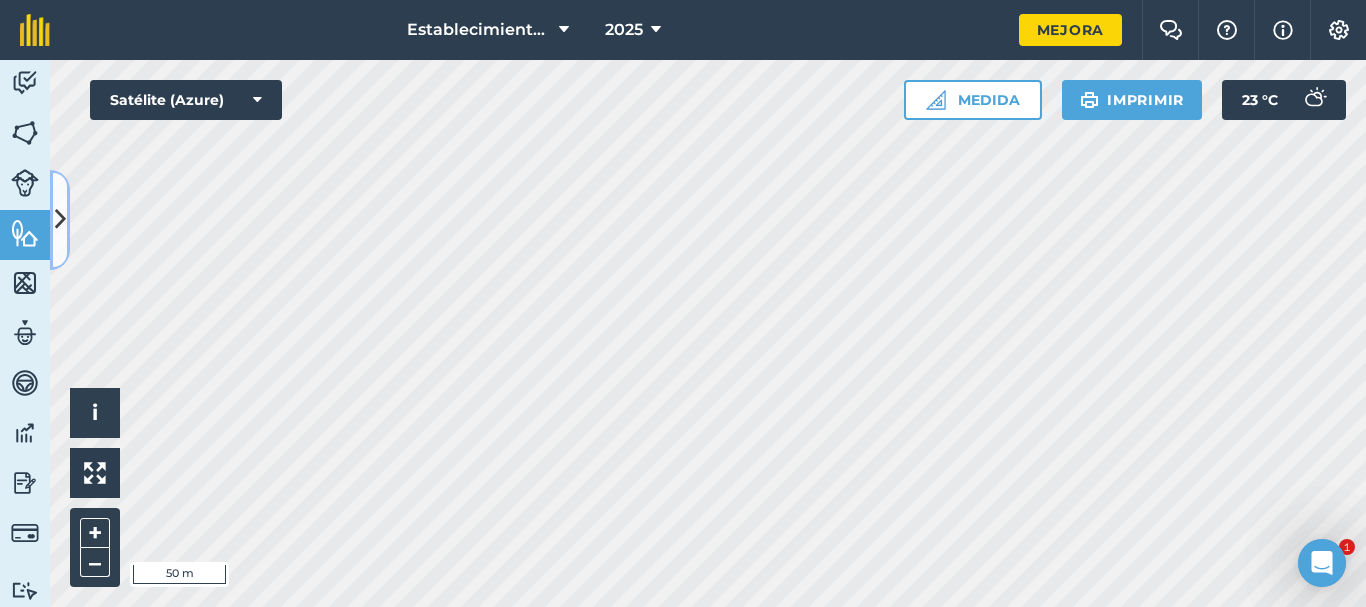 click at bounding box center (60, 219) 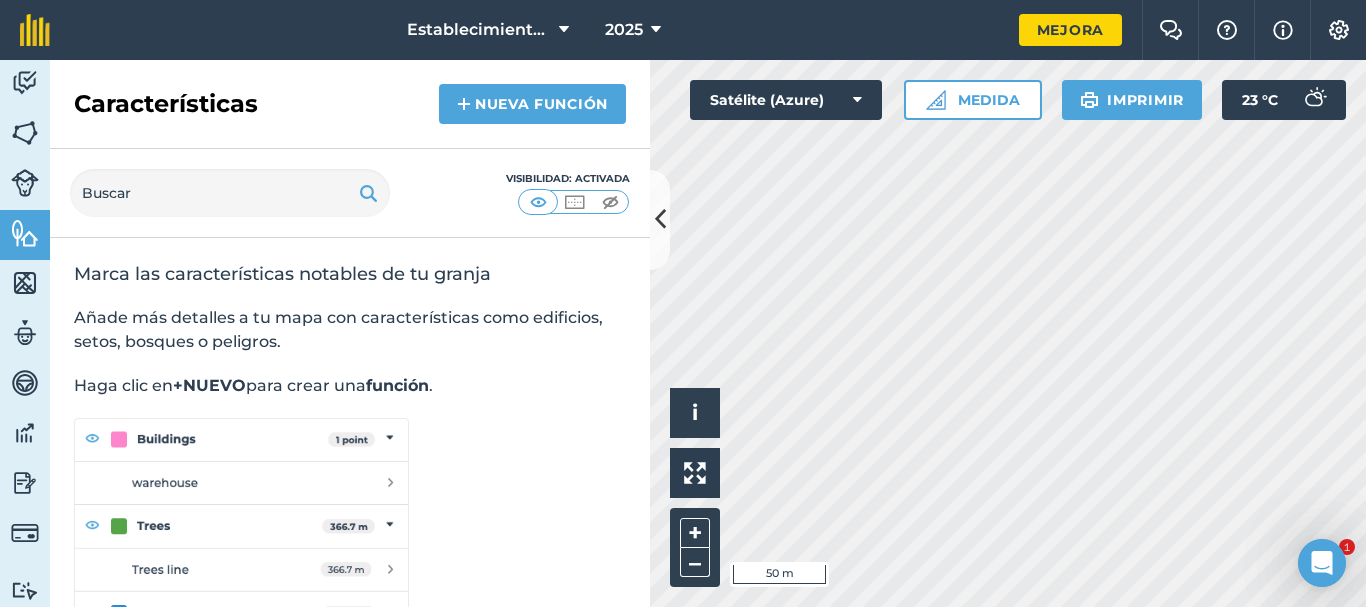 click on "Añade más detalles a tu mapa con características como edificios, setos, bosques o peligros." at bounding box center [350, 330] 